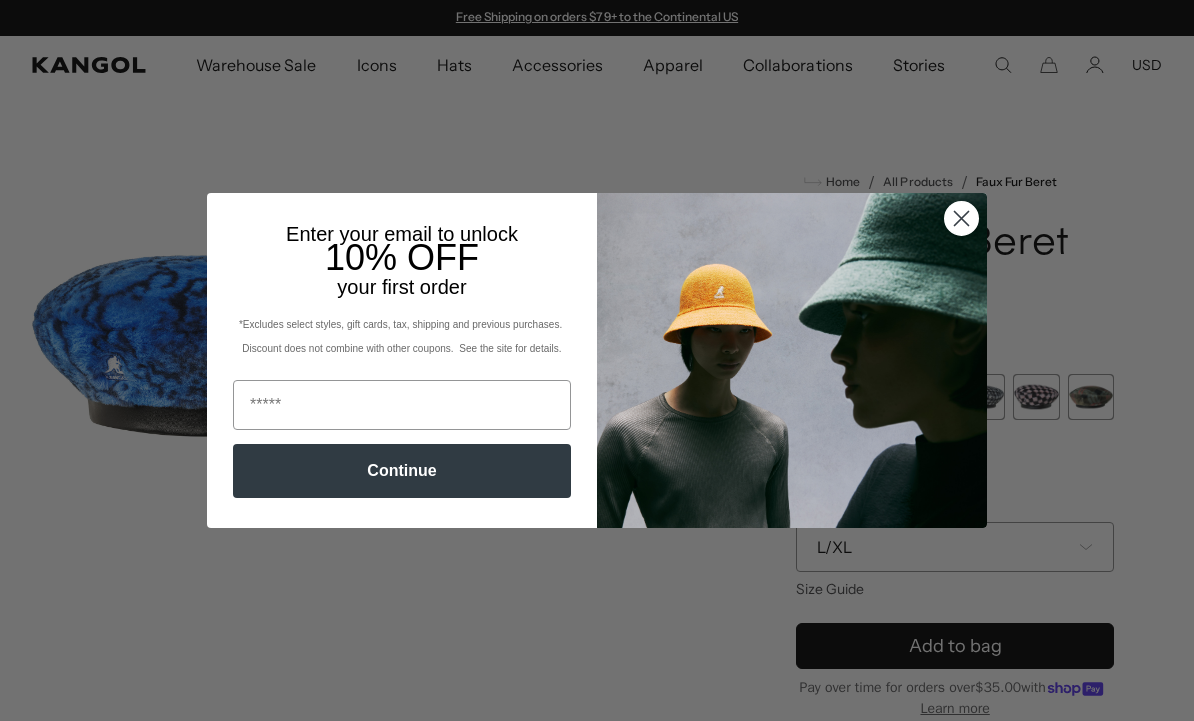 scroll, scrollTop: 0, scrollLeft: 0, axis: both 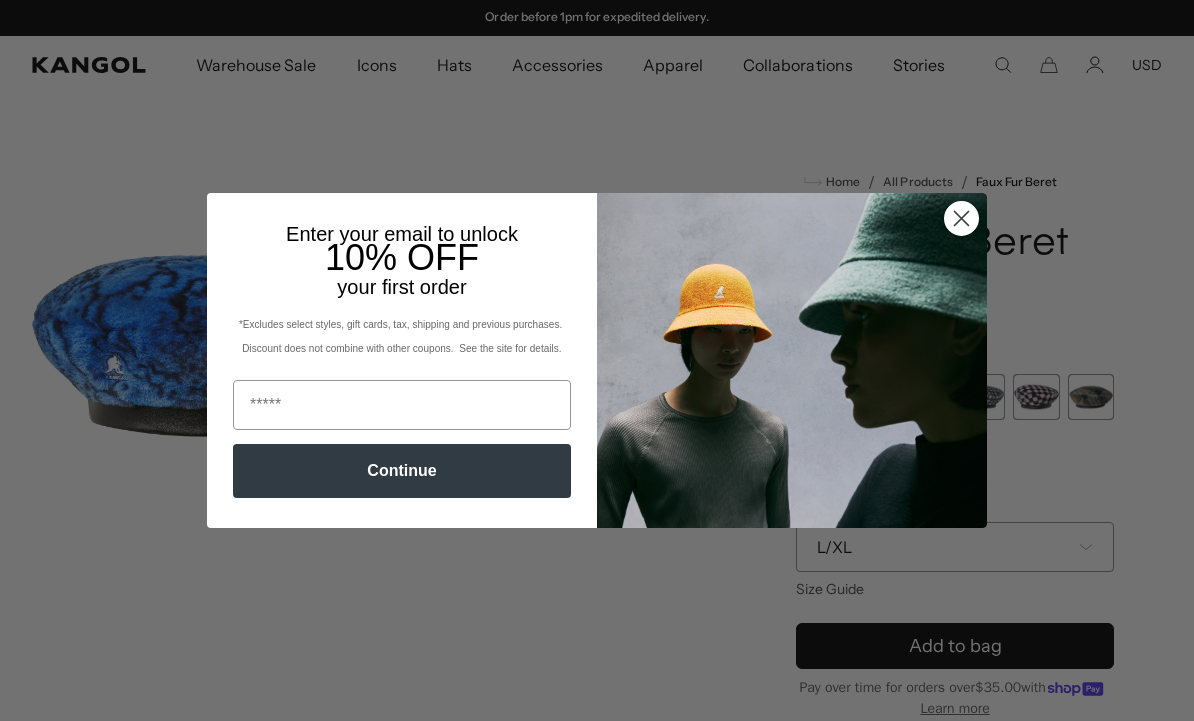 click at bounding box center [402, 405] 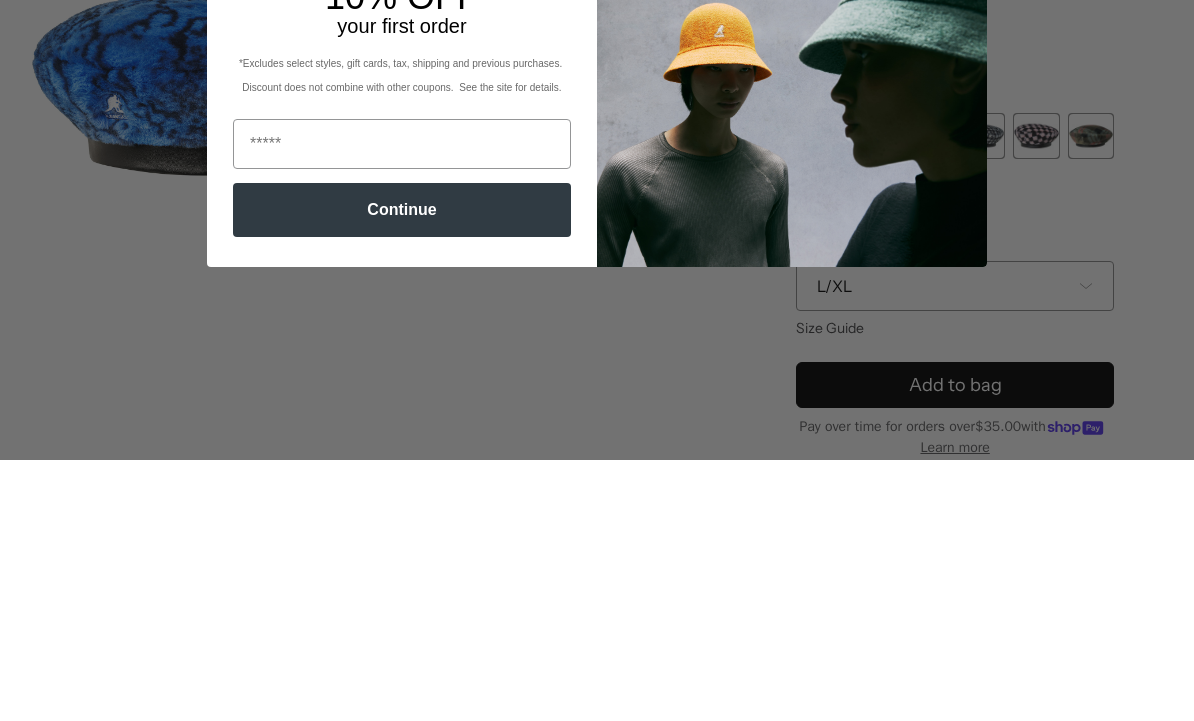 scroll, scrollTop: 0, scrollLeft: 0, axis: both 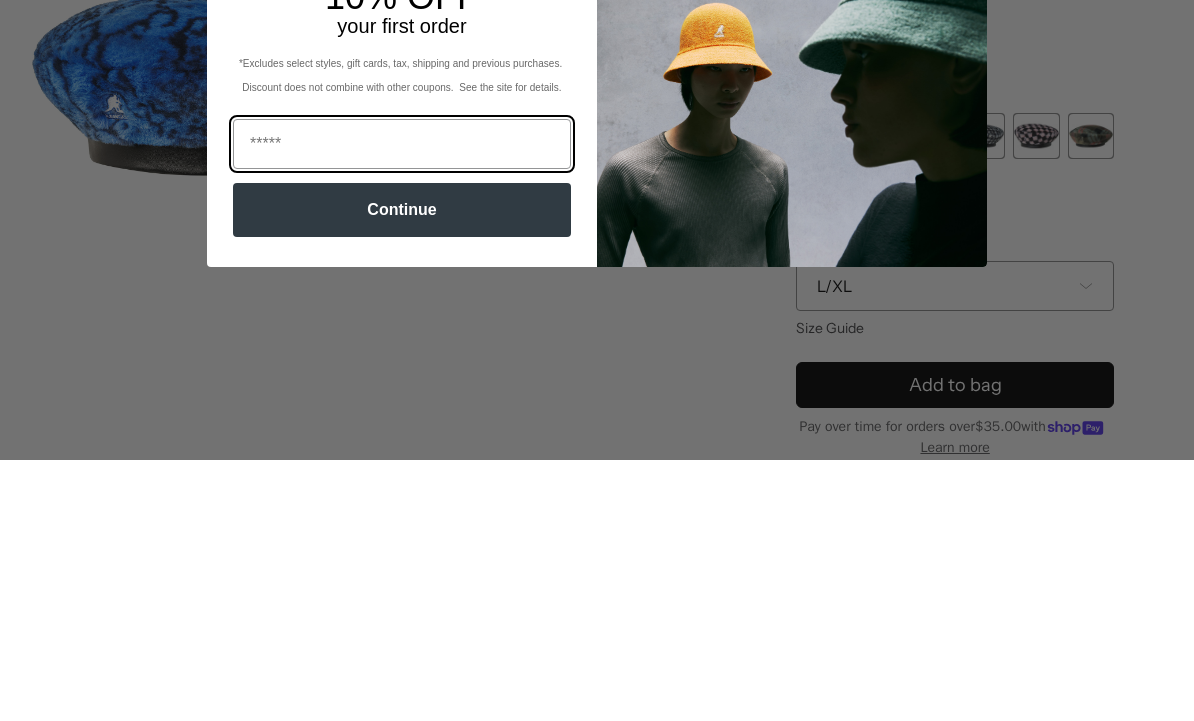 type on "**********" 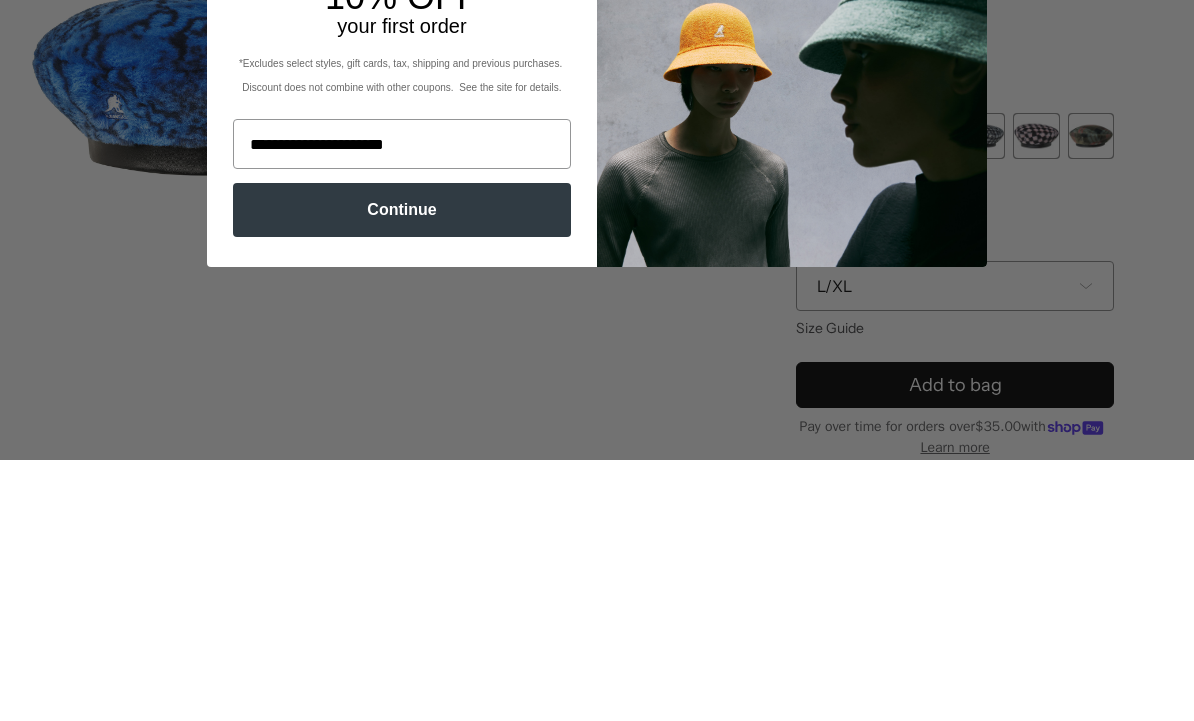 scroll, scrollTop: 261, scrollLeft: 0, axis: vertical 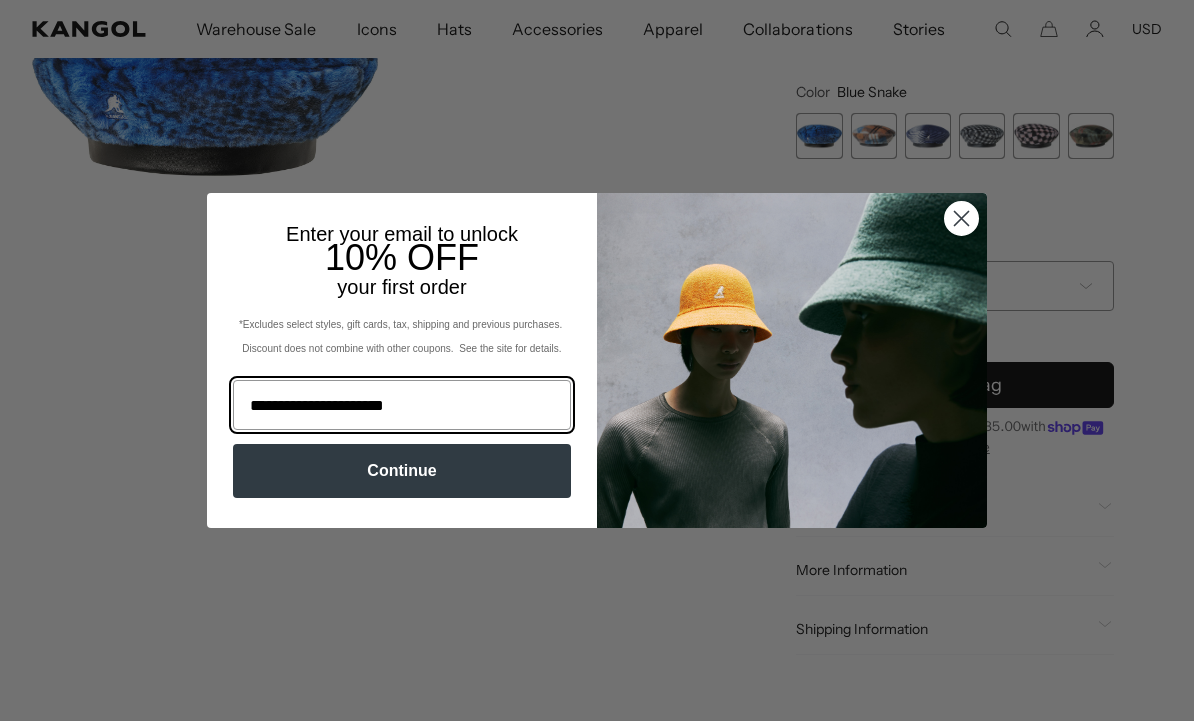 click on "**********" at bounding box center [402, 405] 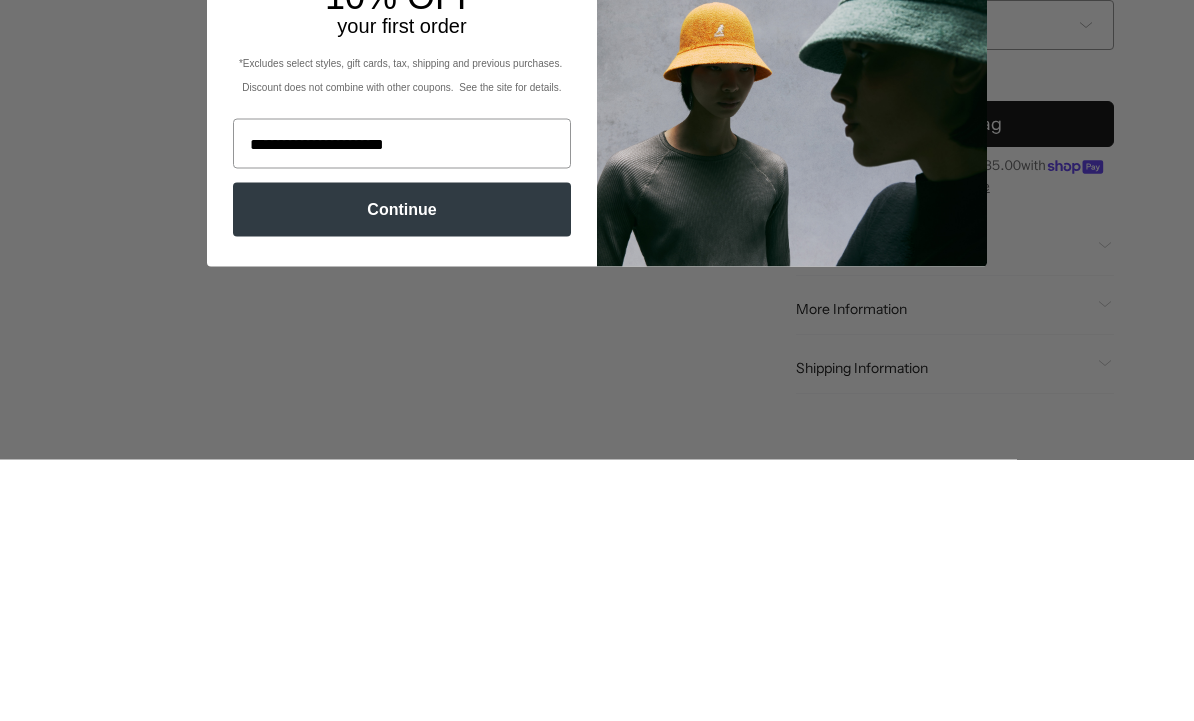 click on "Continue" at bounding box center [402, 471] 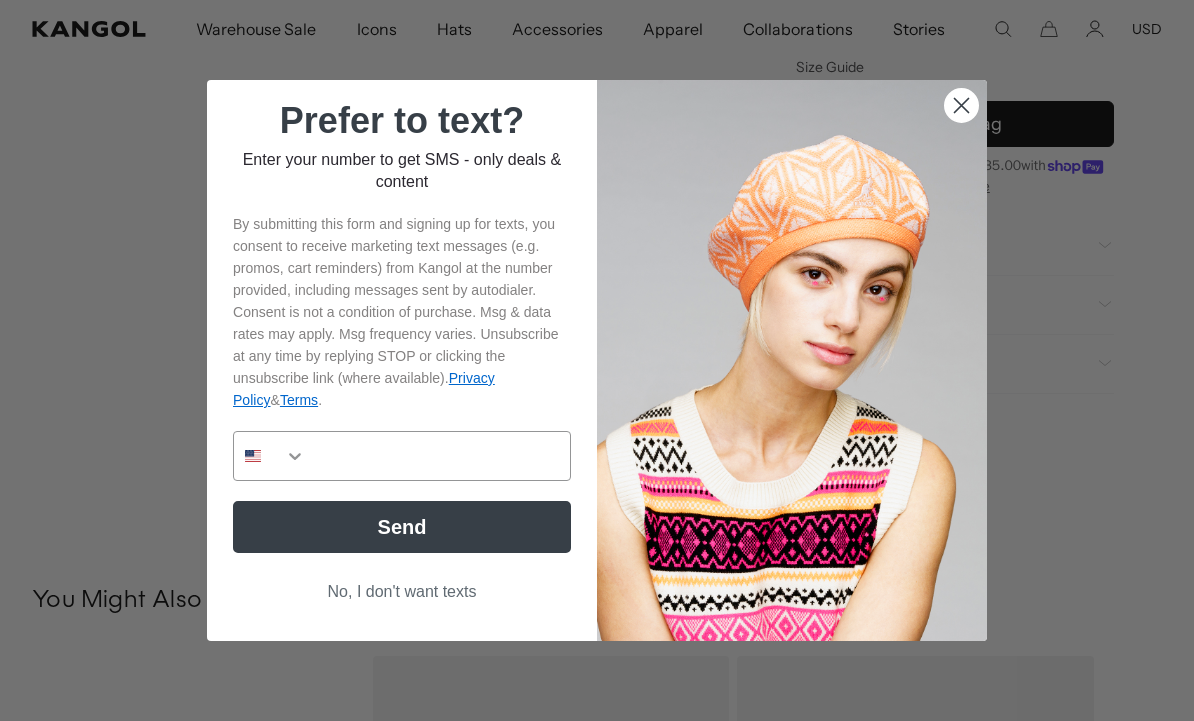 scroll, scrollTop: 0, scrollLeft: 412, axis: horizontal 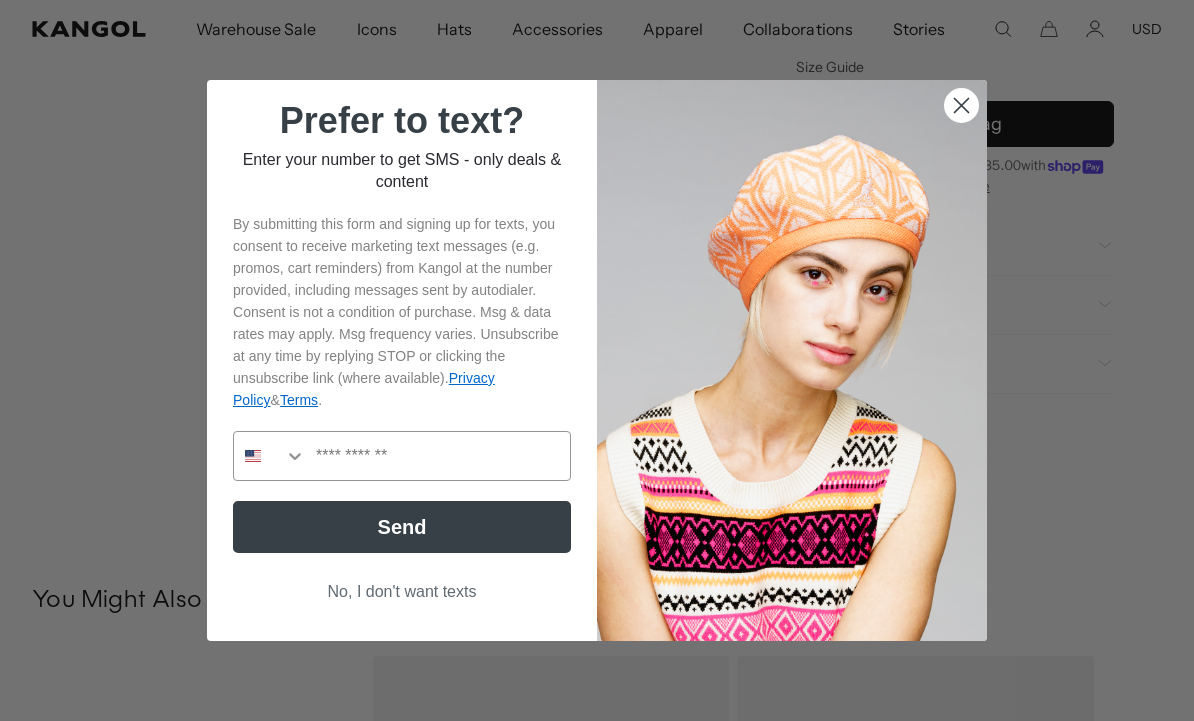 click on "No, I don't want texts" at bounding box center (402, 592) 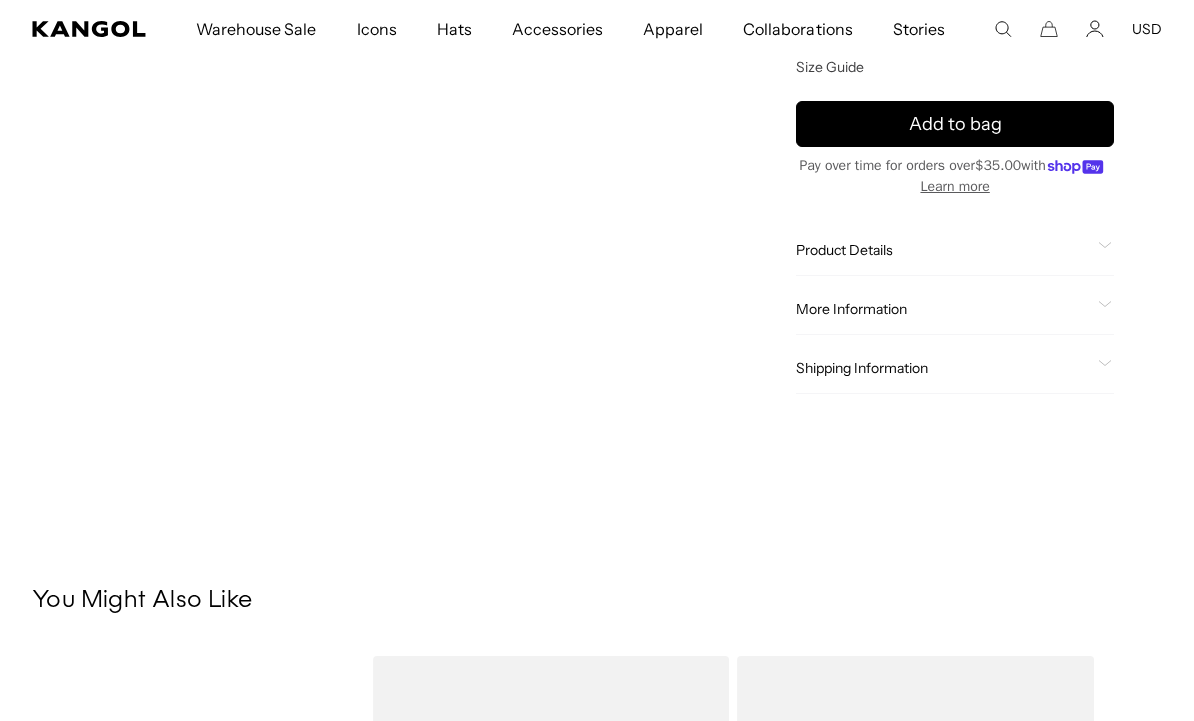scroll, scrollTop: 0, scrollLeft: 0, axis: both 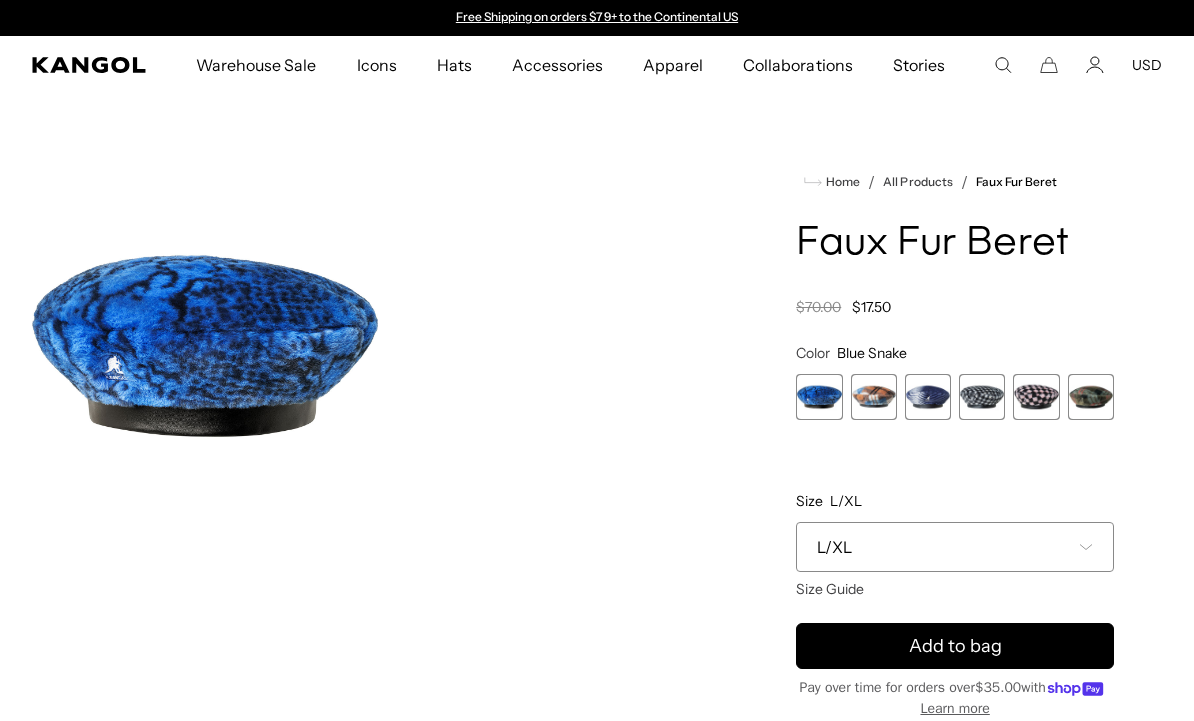 click at bounding box center (874, 397) 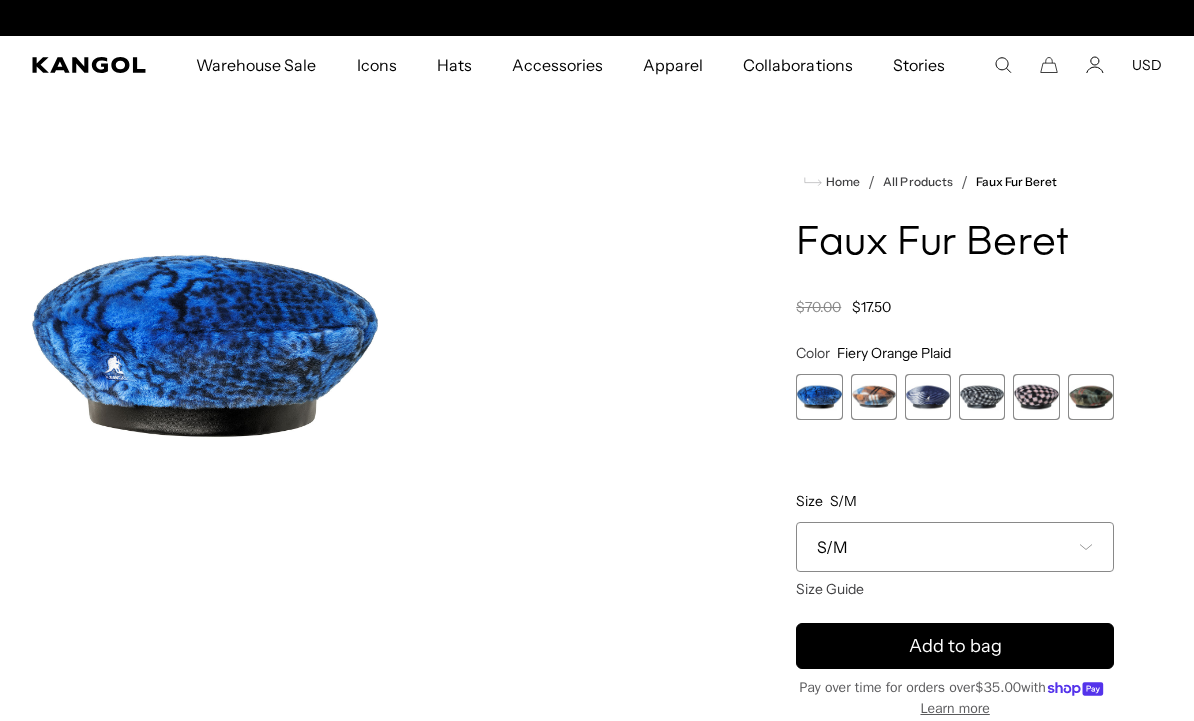 click at bounding box center (874, 397) 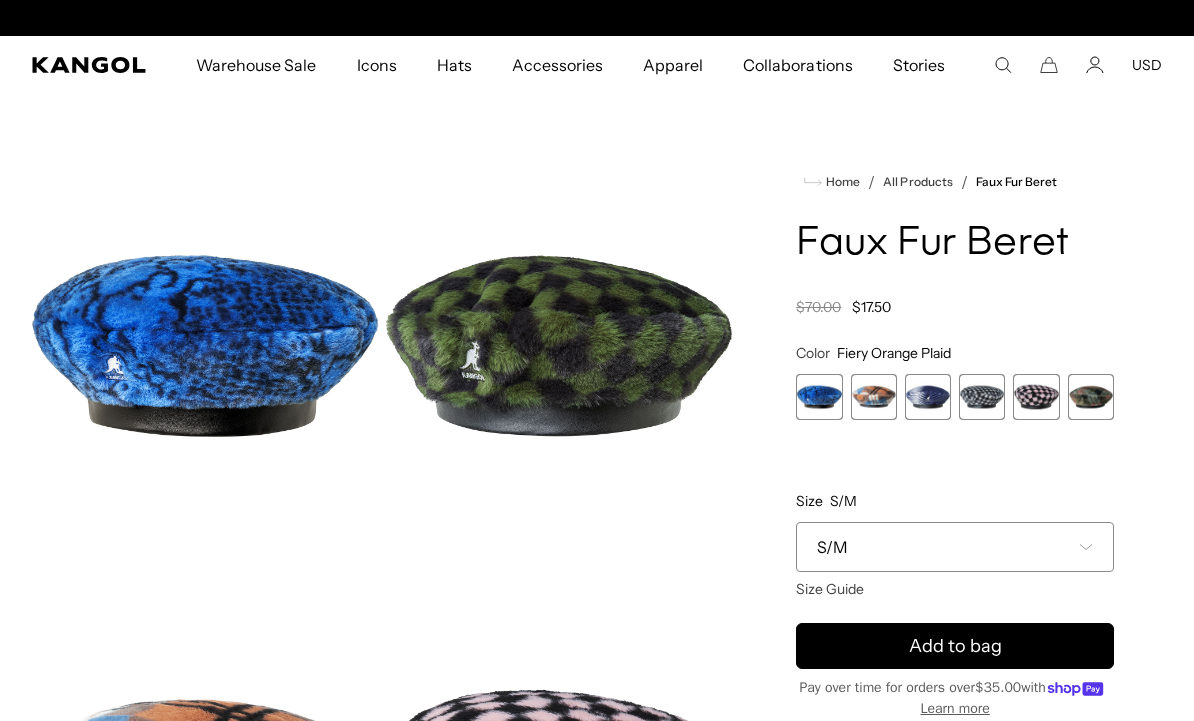 scroll, scrollTop: 0, scrollLeft: 0, axis: both 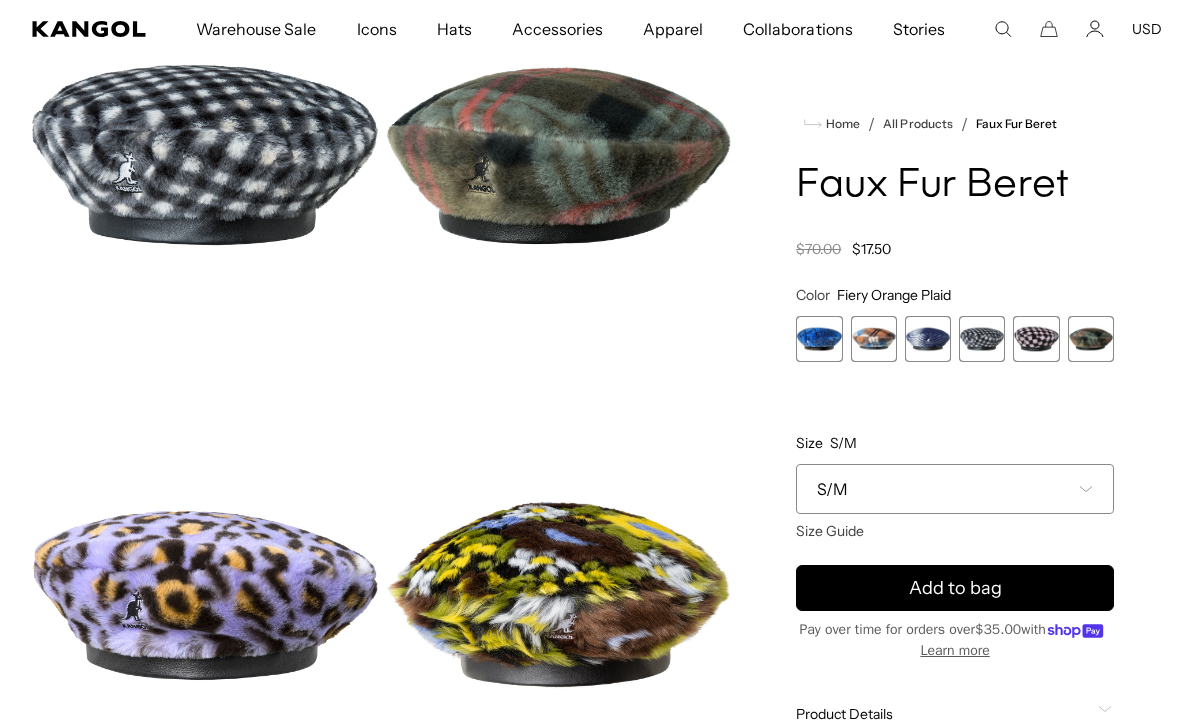 click at bounding box center [1091, 339] 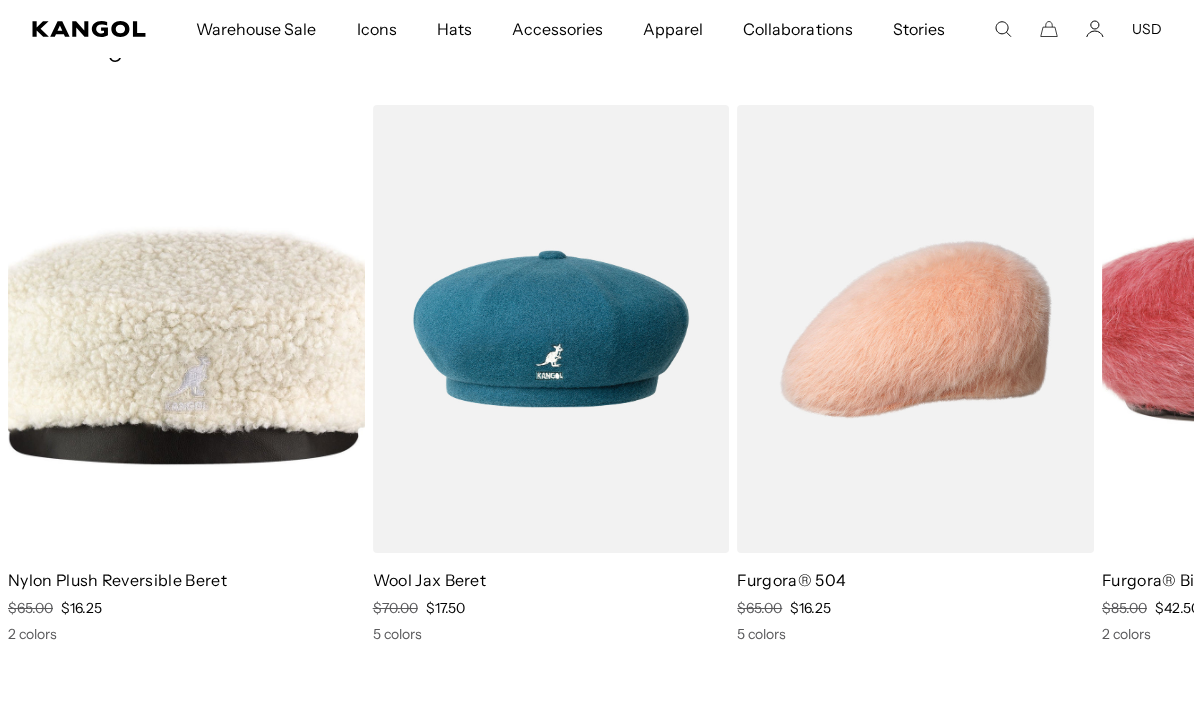 scroll, scrollTop: 0, scrollLeft: 0, axis: both 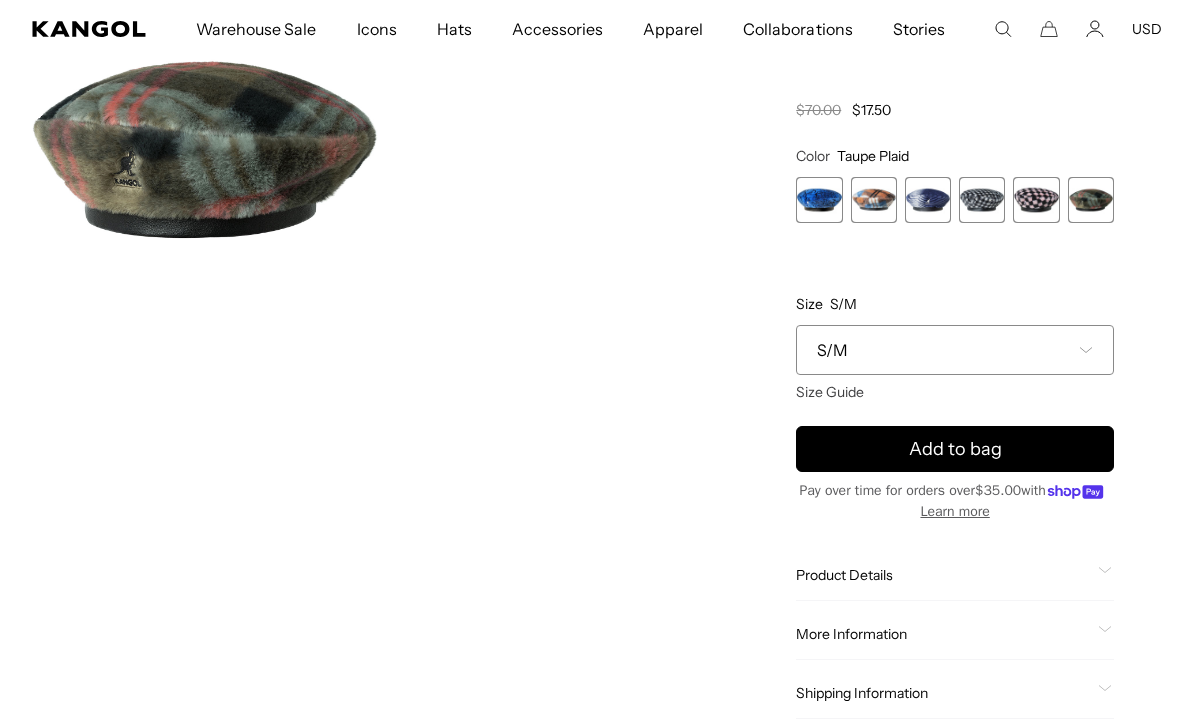click on "Add to bag" at bounding box center (955, 449) 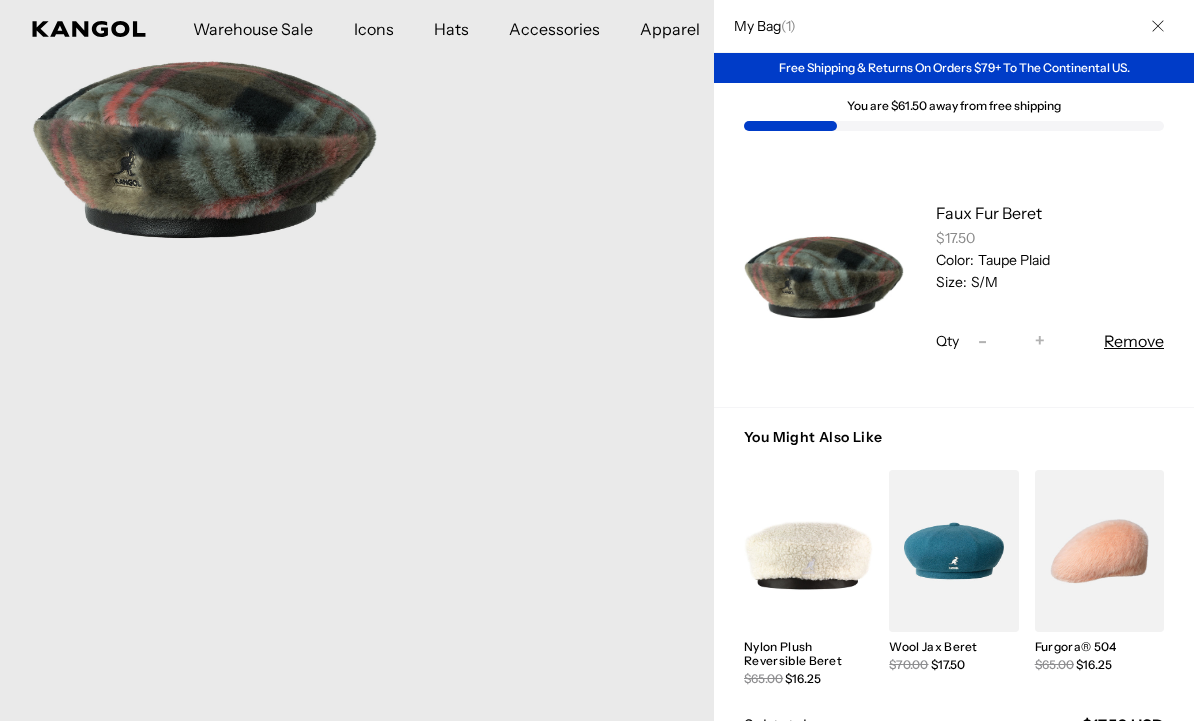 click at bounding box center (1099, 551) 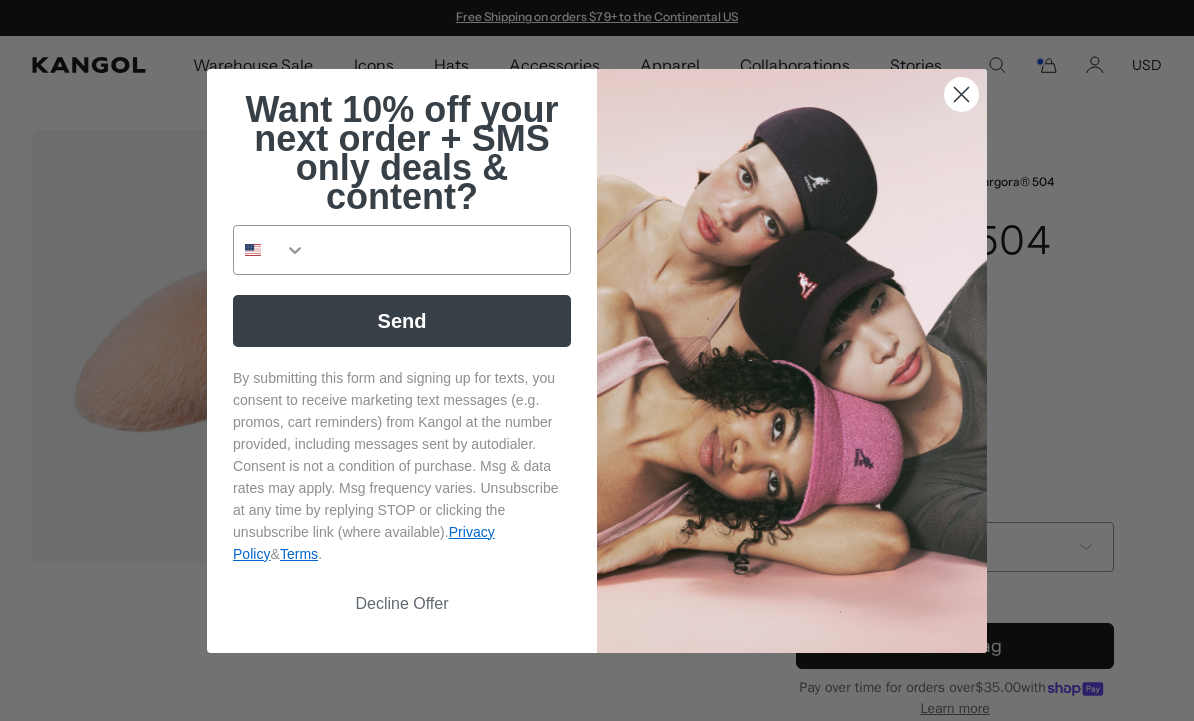 scroll, scrollTop: 0, scrollLeft: 0, axis: both 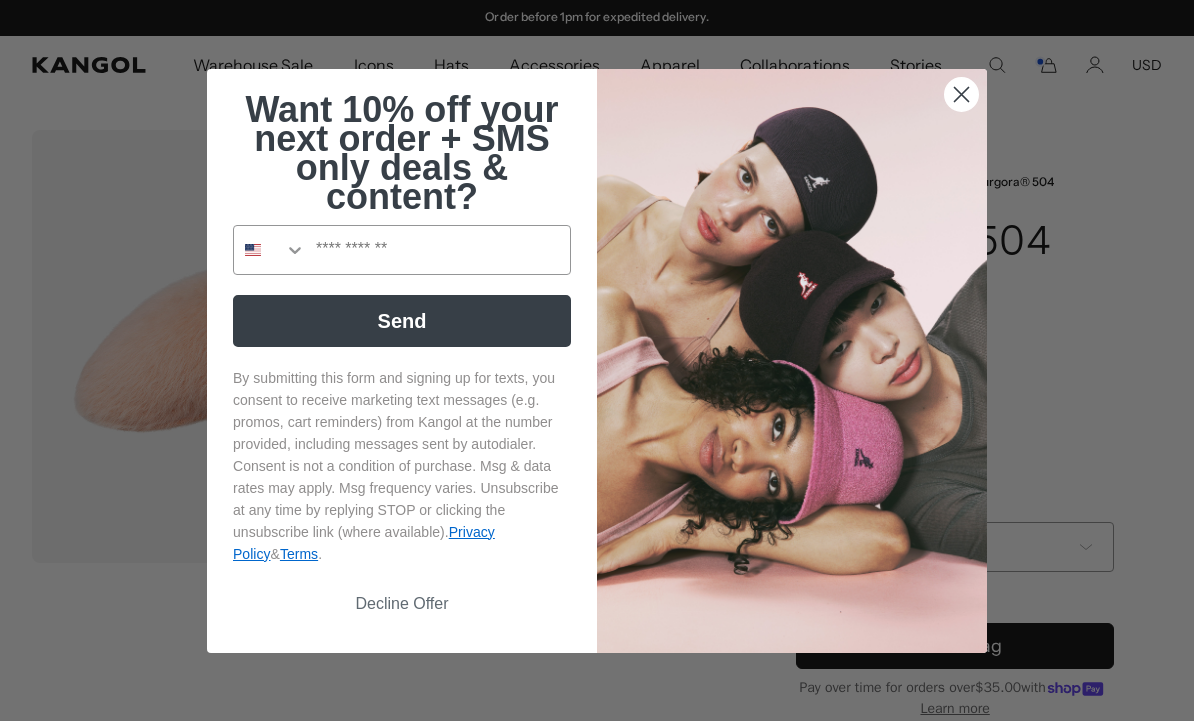 click 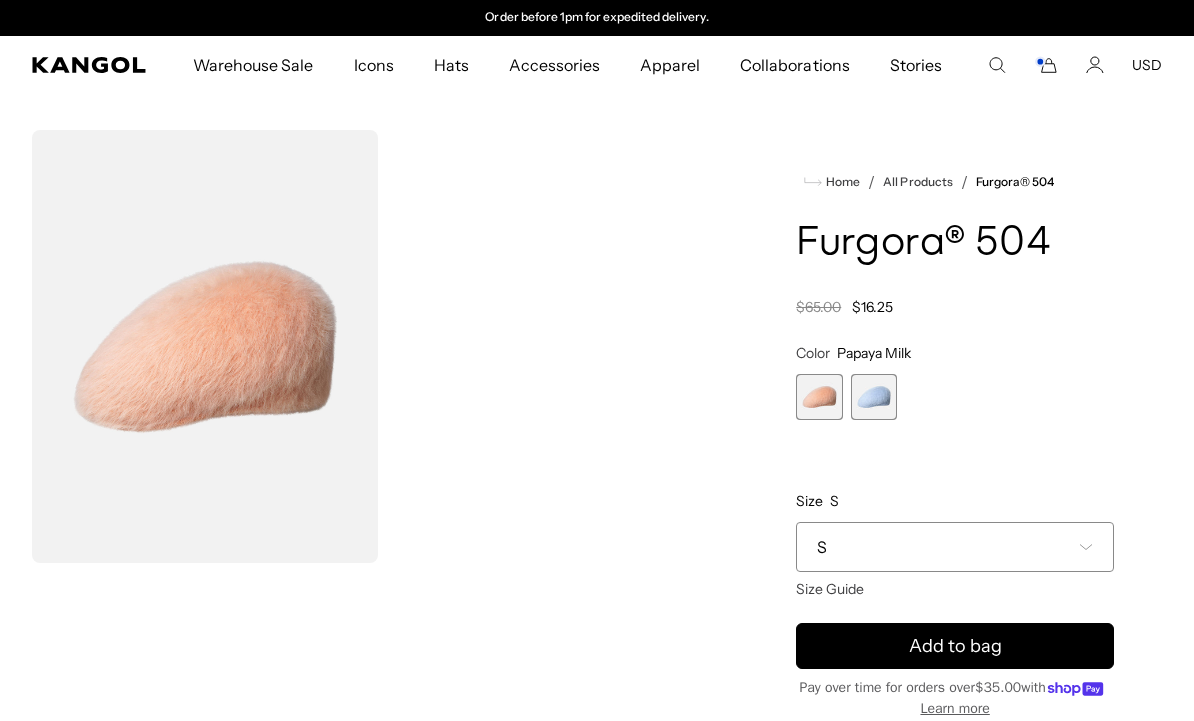 click at bounding box center [874, 397] 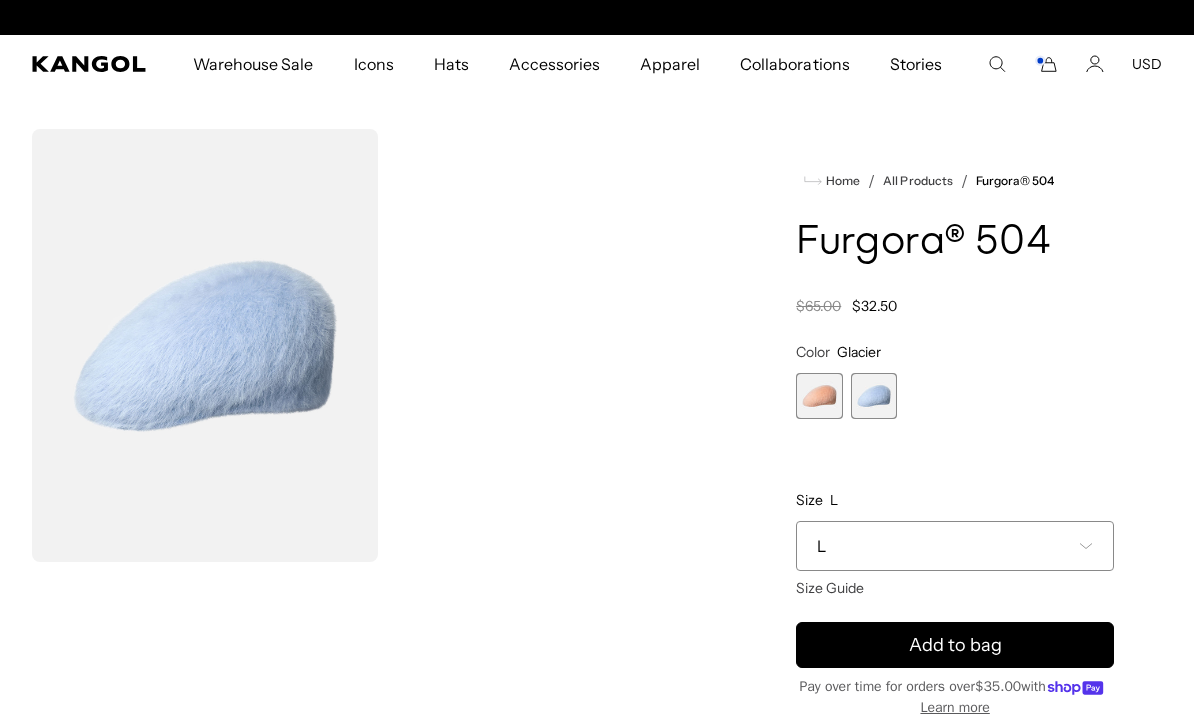 scroll, scrollTop: 212, scrollLeft: 0, axis: vertical 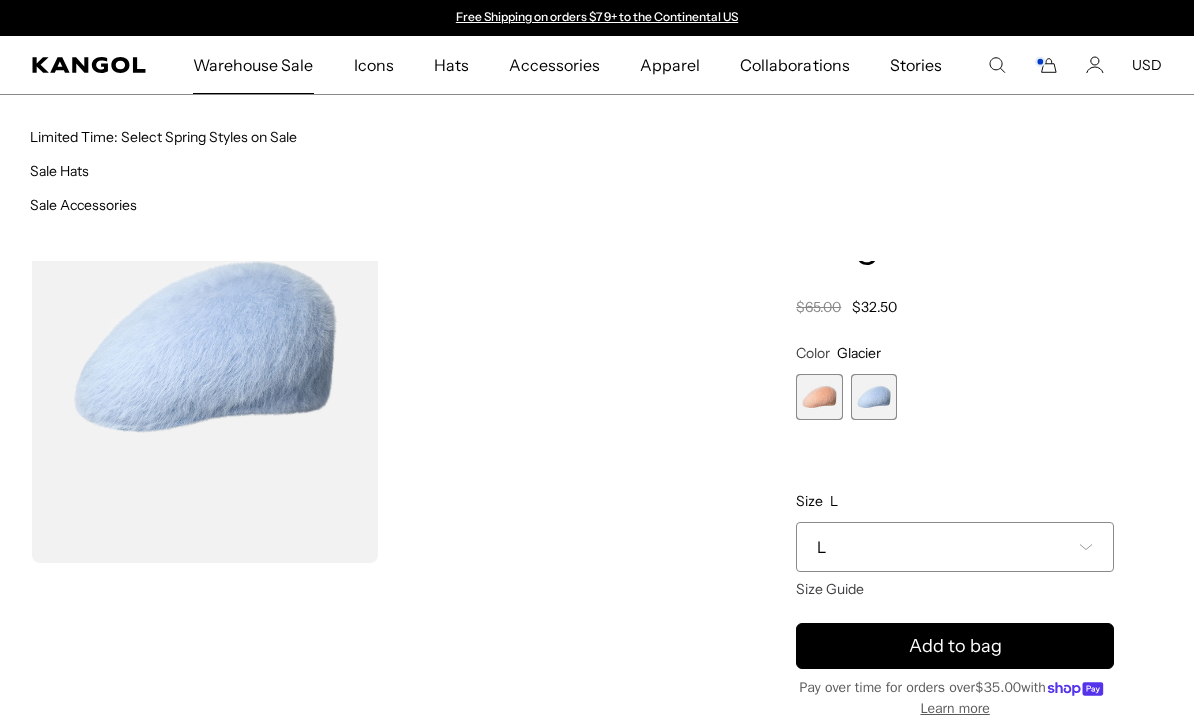 click on "Sale Hats" at bounding box center [313, 170] 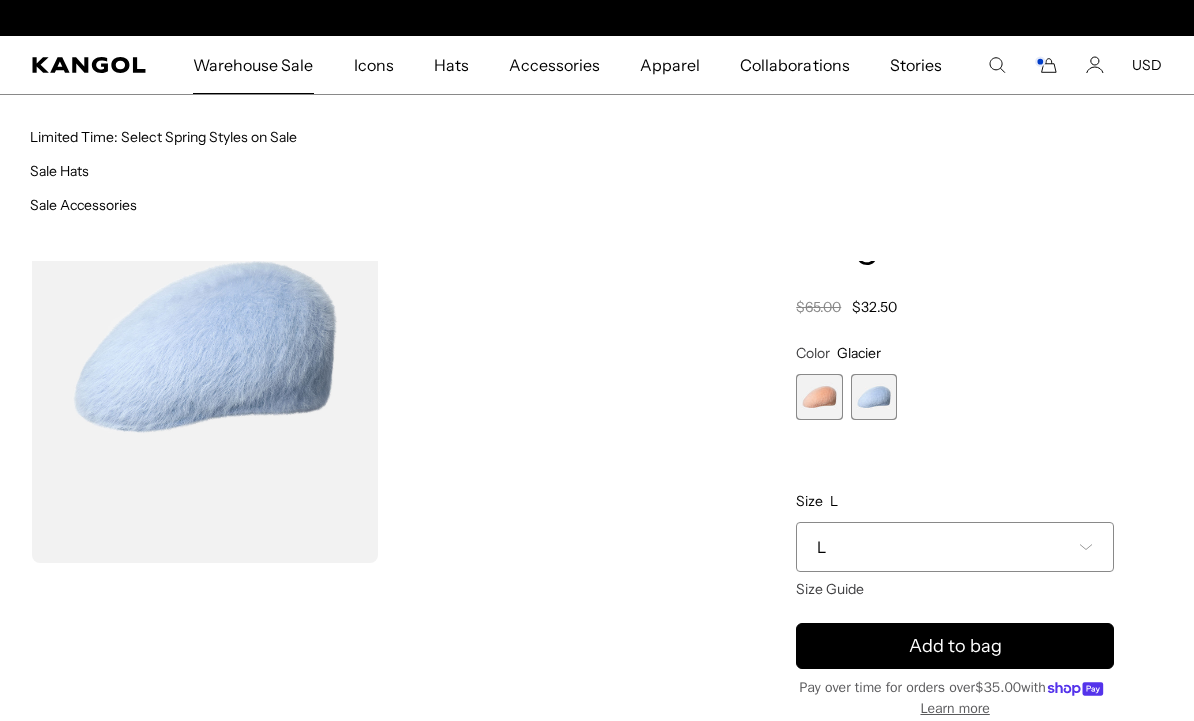scroll, scrollTop: 0, scrollLeft: 412, axis: horizontal 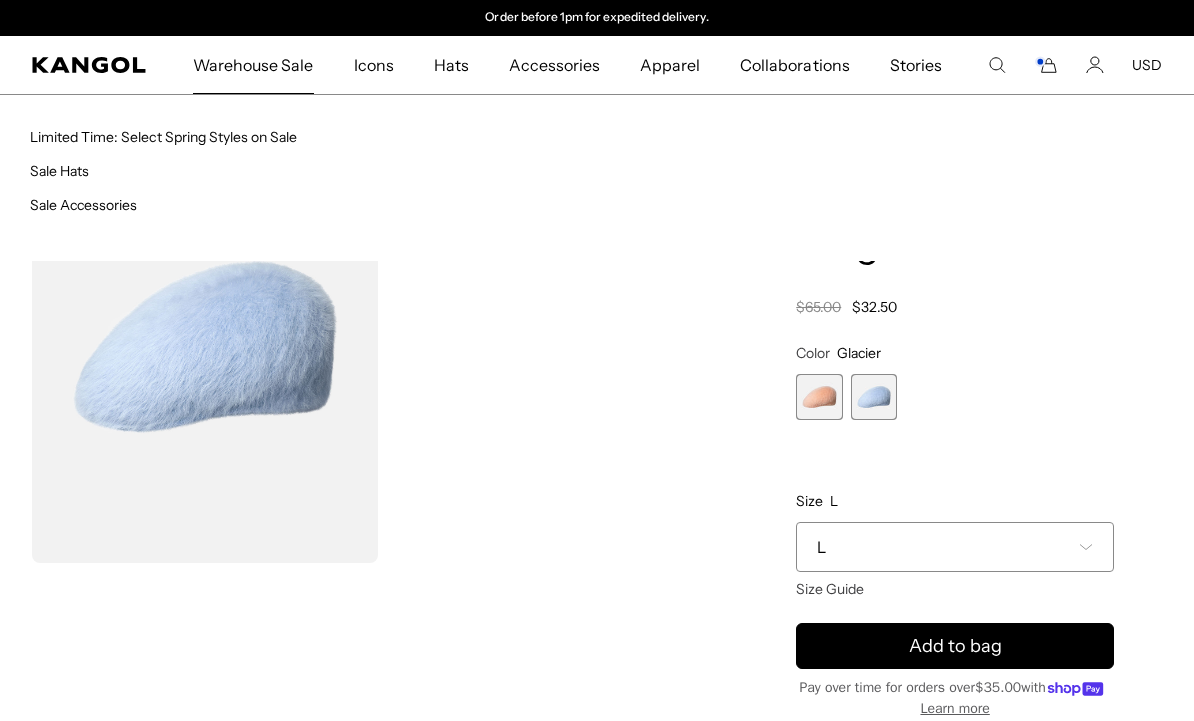 click on "Limited Time: Select Spring Styles on Sale" at bounding box center (163, 137) 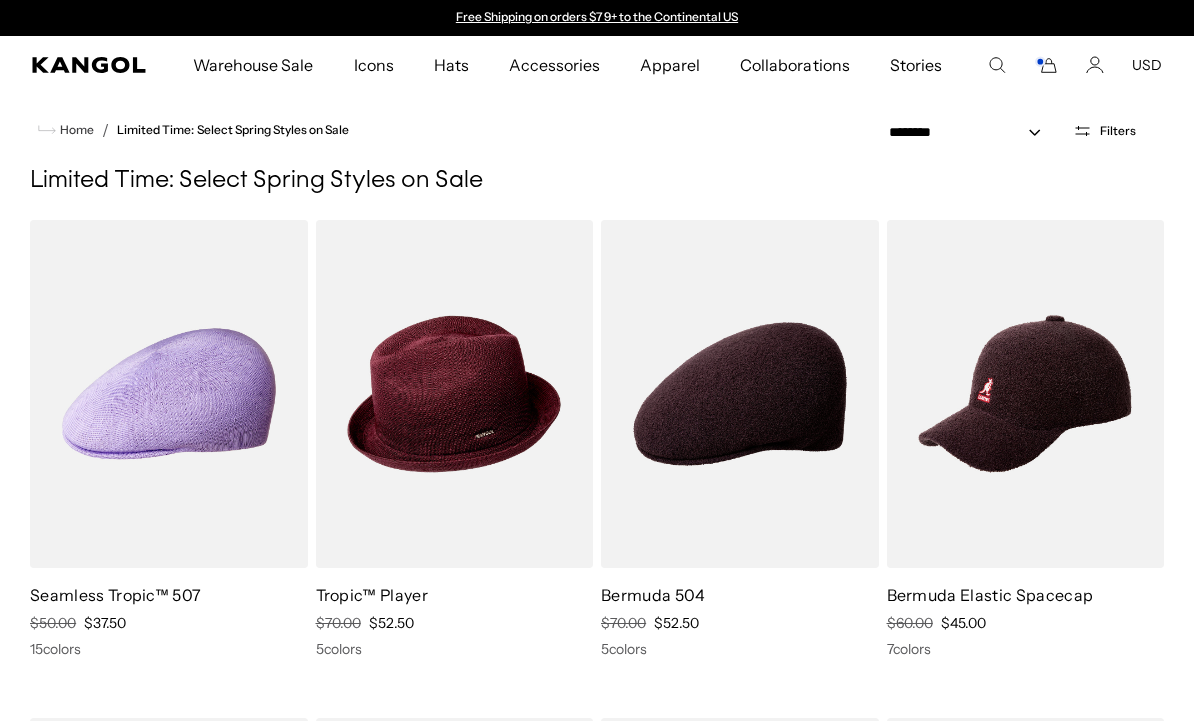 scroll, scrollTop: 0, scrollLeft: 0, axis: both 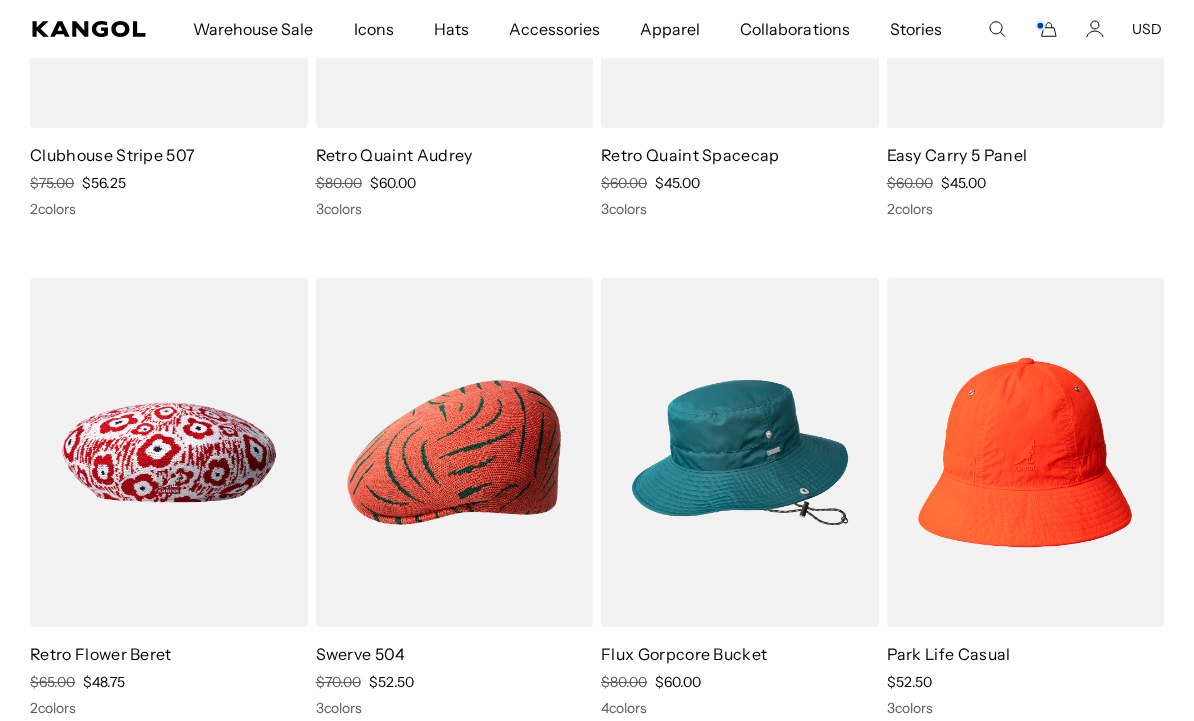 click at bounding box center [0, 0] 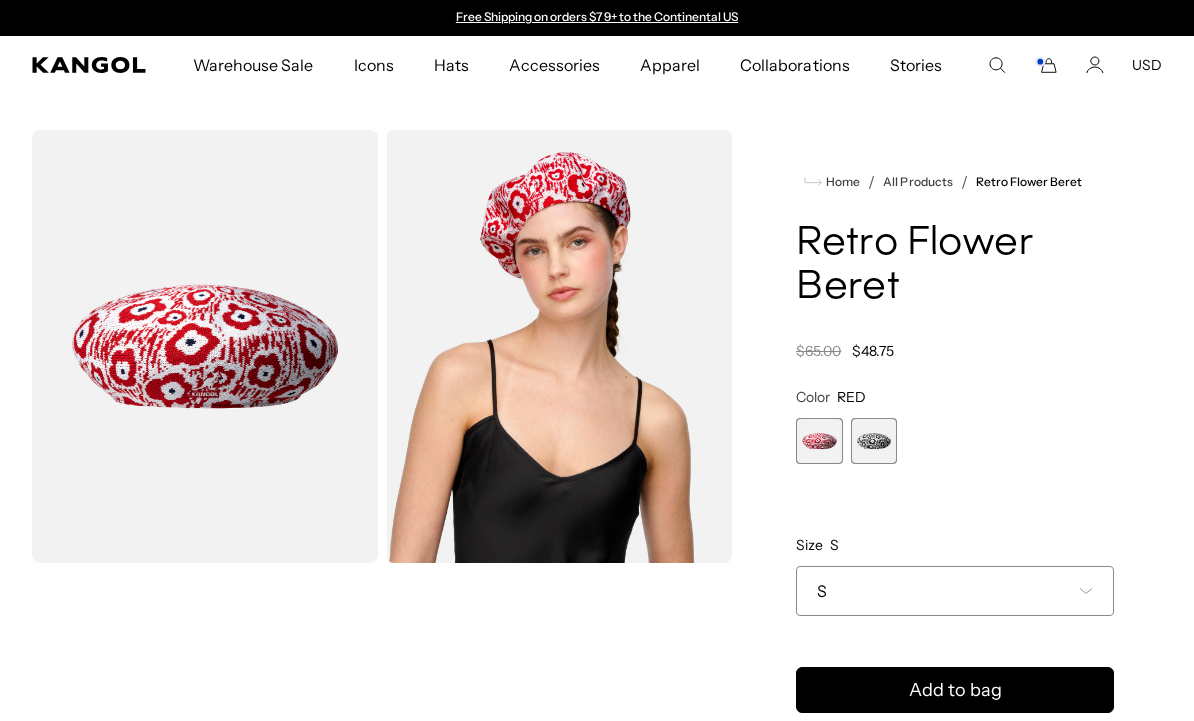 scroll, scrollTop: 75, scrollLeft: 0, axis: vertical 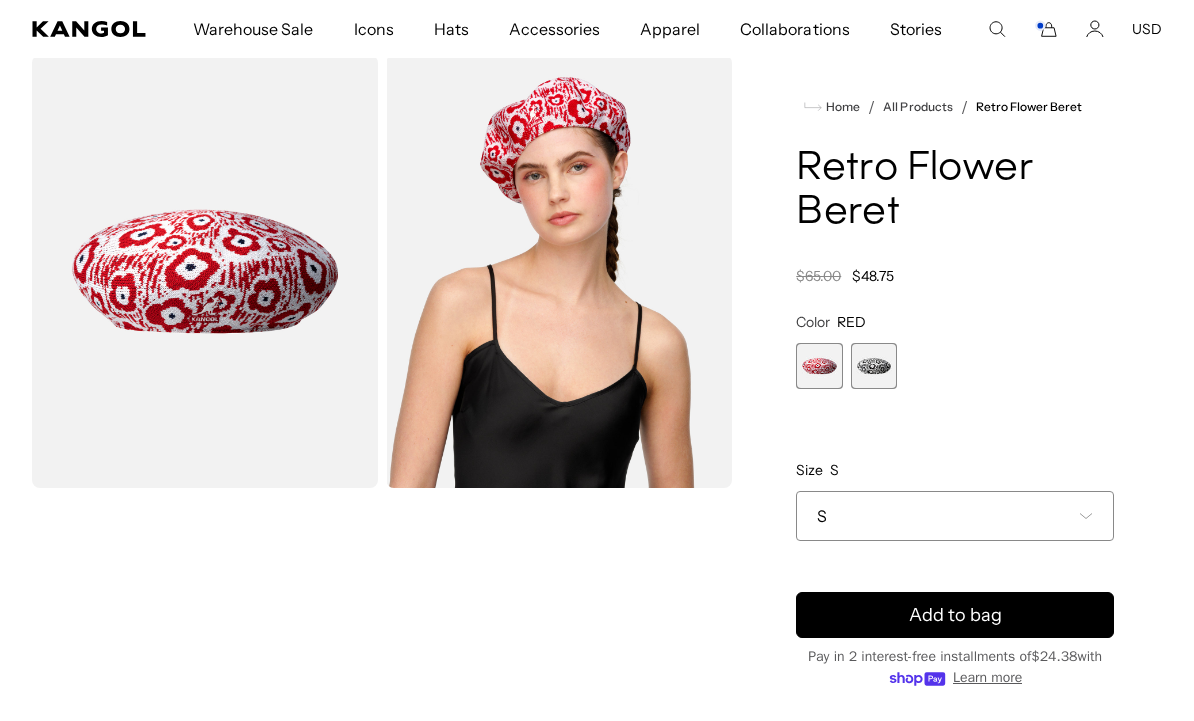 click at bounding box center [874, 366] 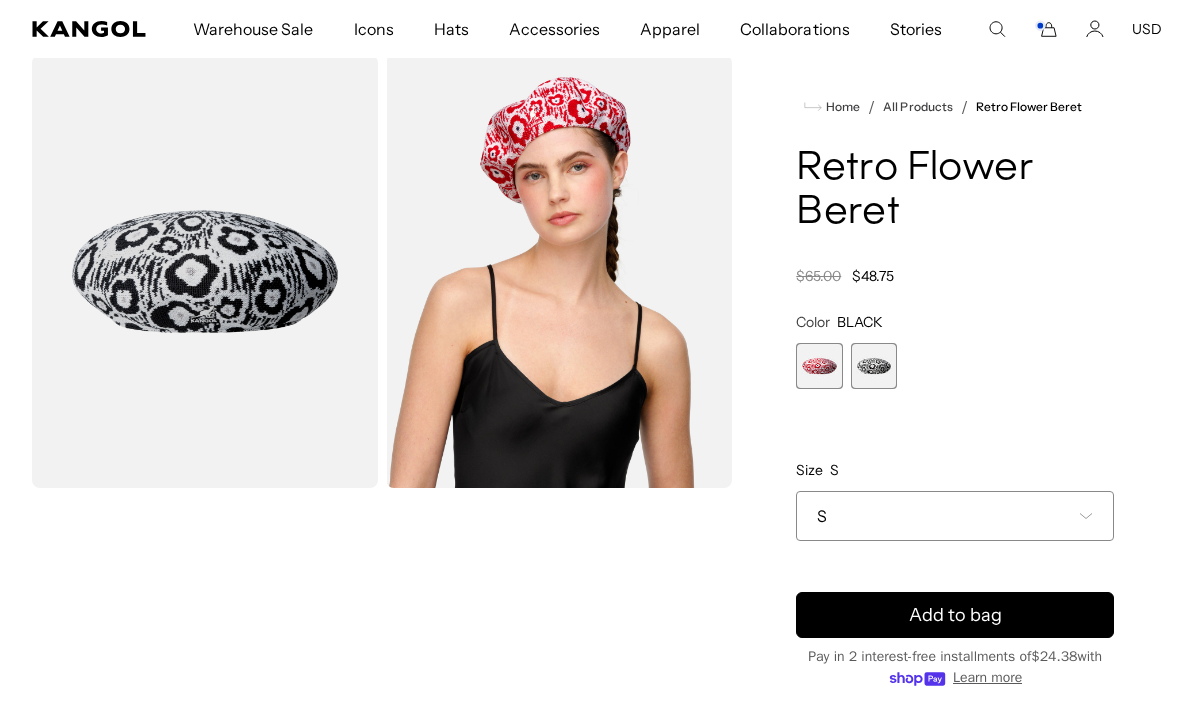 scroll, scrollTop: 0, scrollLeft: 412, axis: horizontal 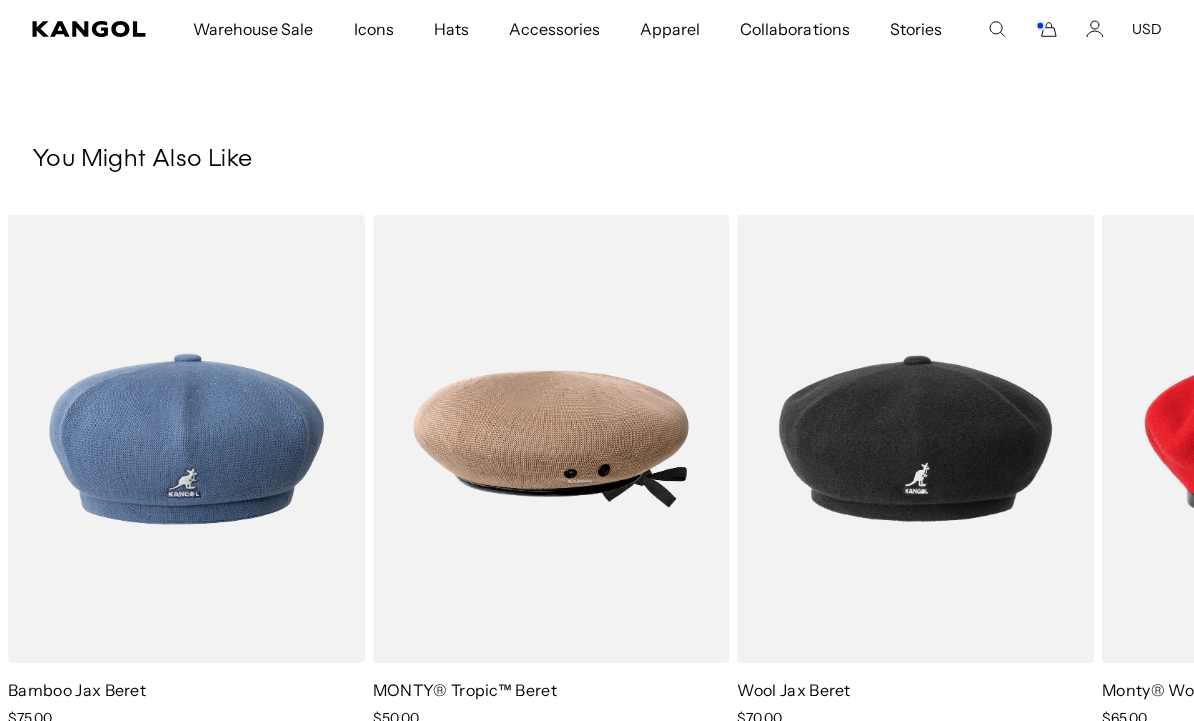 click on "Warehouse Sale" at bounding box center [253, 29] 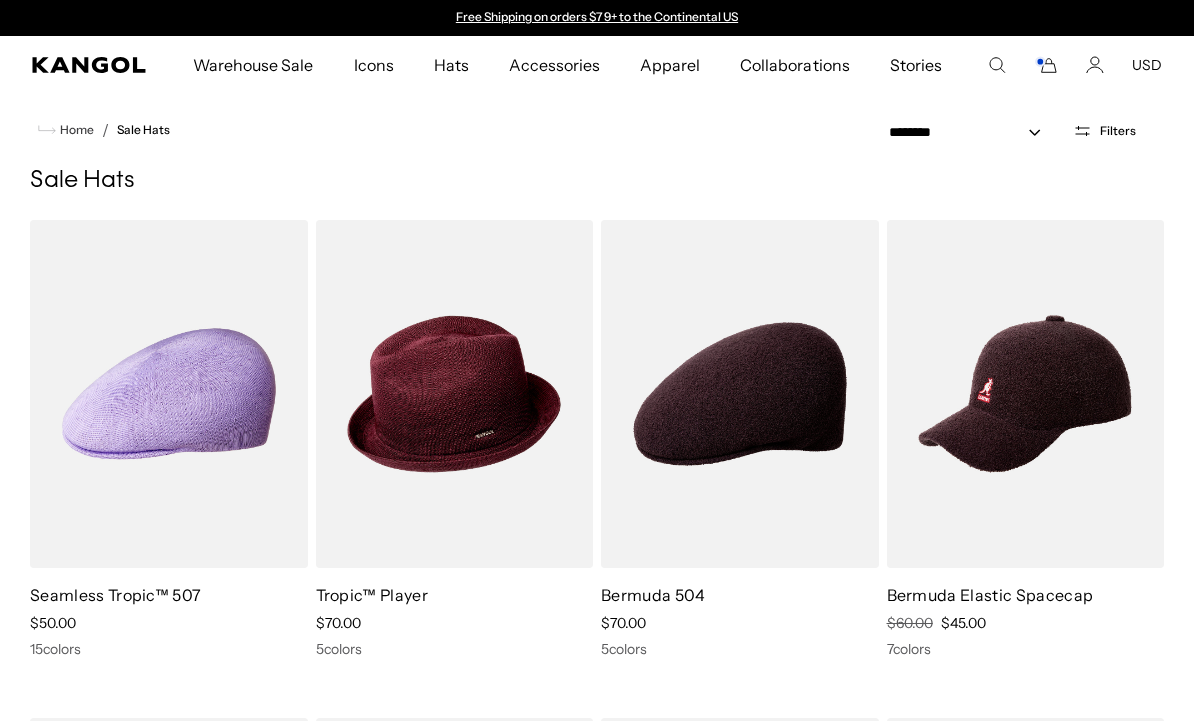 scroll, scrollTop: 0, scrollLeft: 0, axis: both 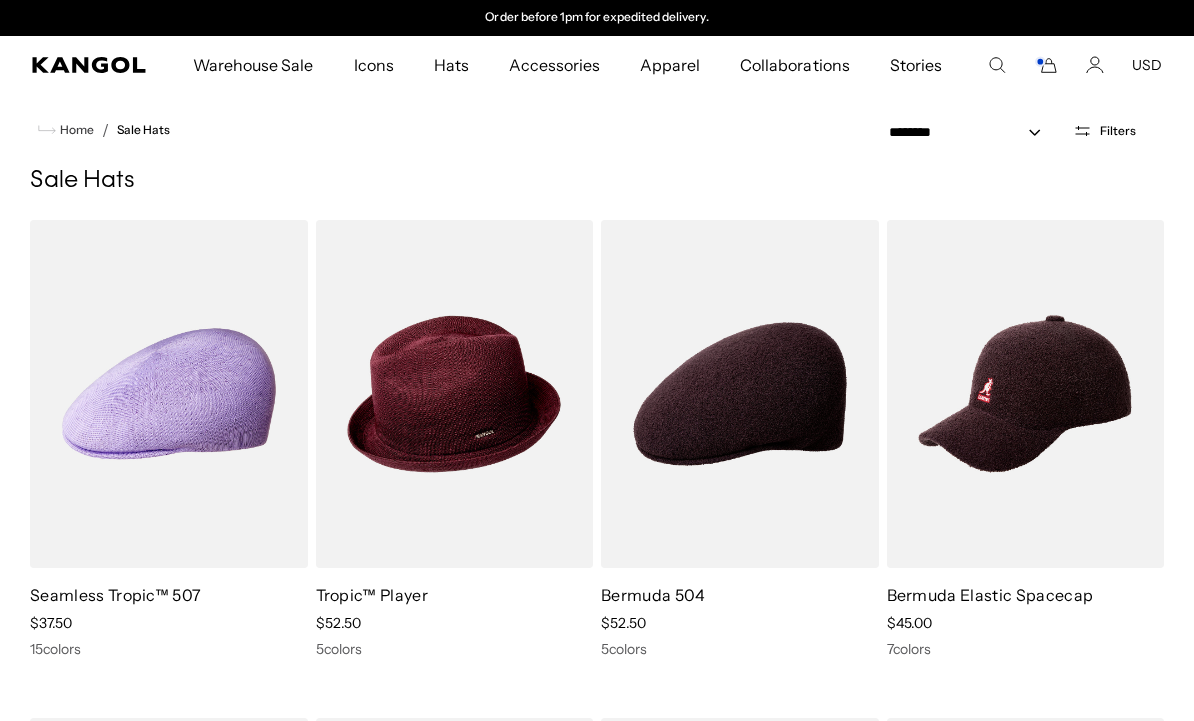 click on "**********" at bounding box center (1022, 130) 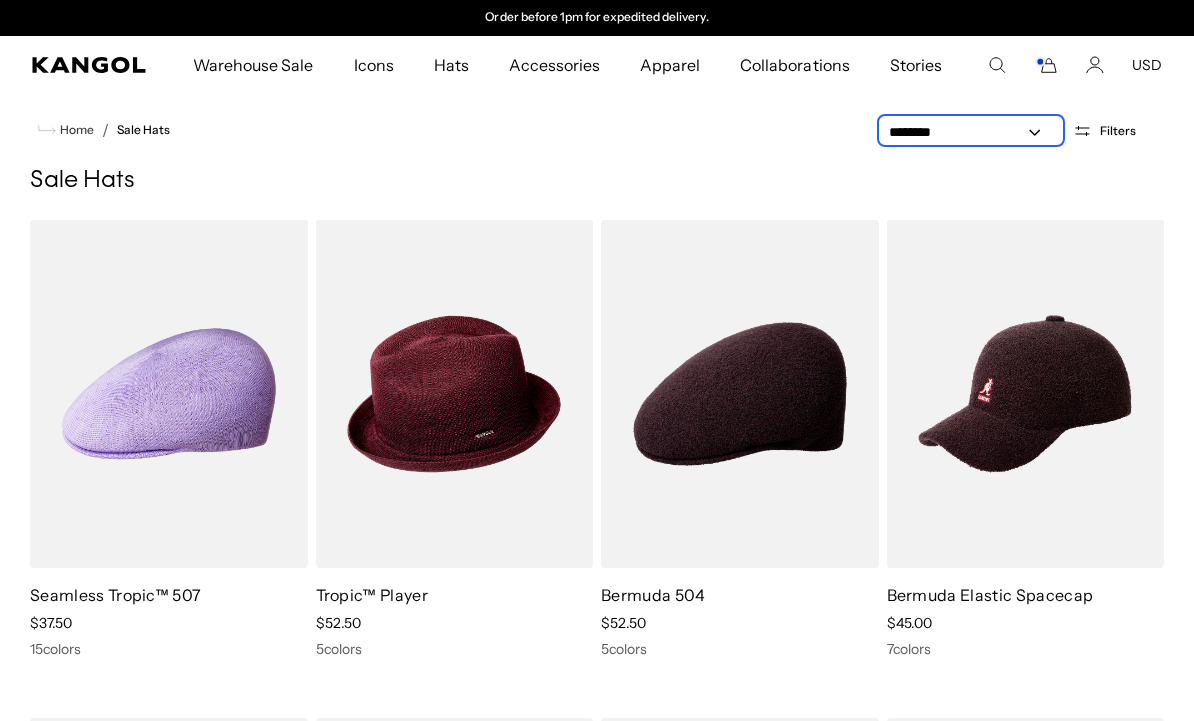 click on "**********" at bounding box center [971, 132] 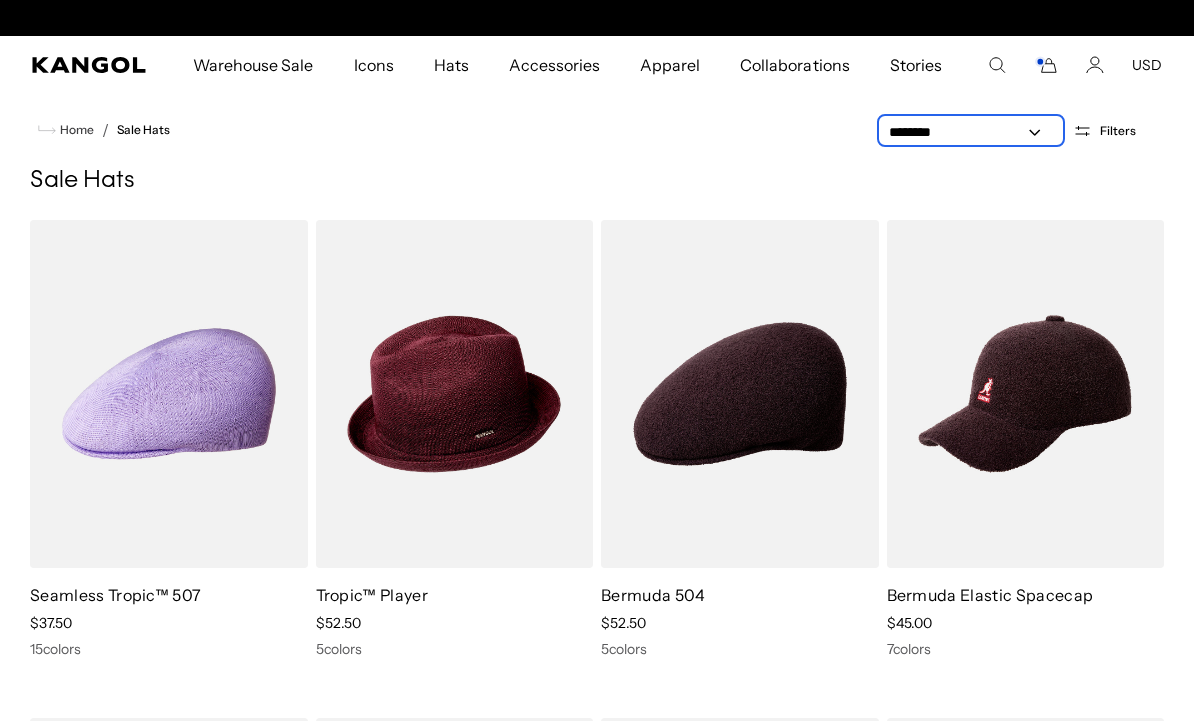 scroll, scrollTop: 0, scrollLeft: 0, axis: both 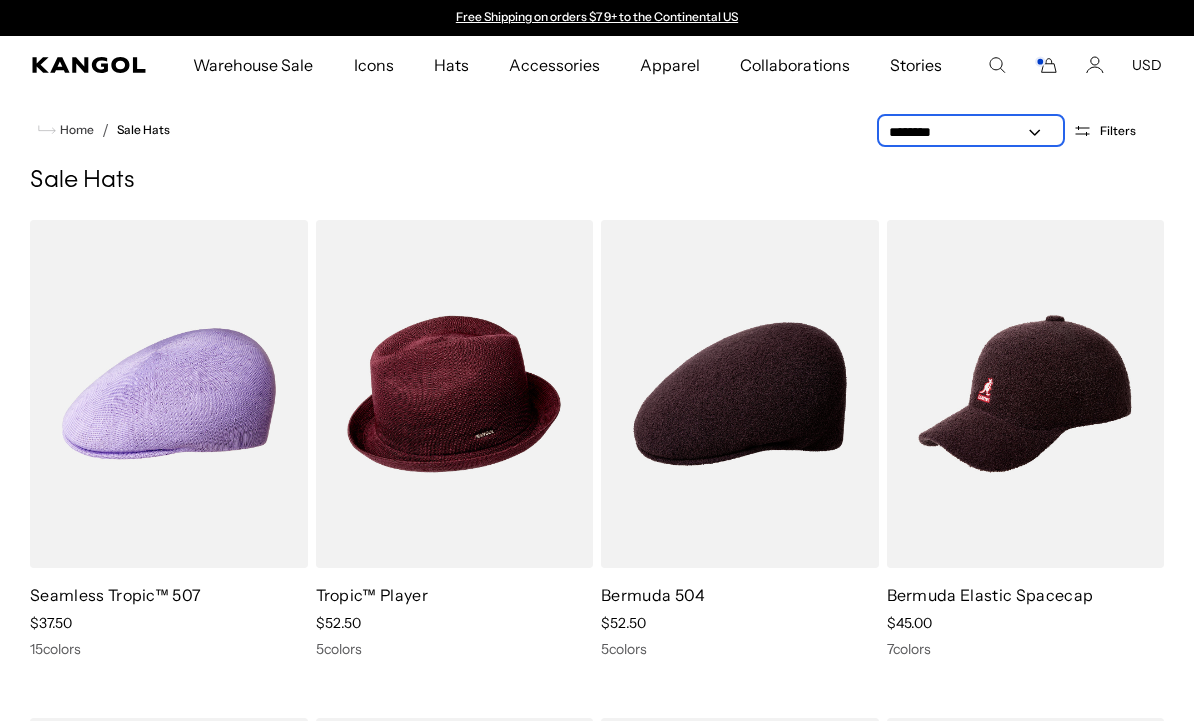select on "*****" 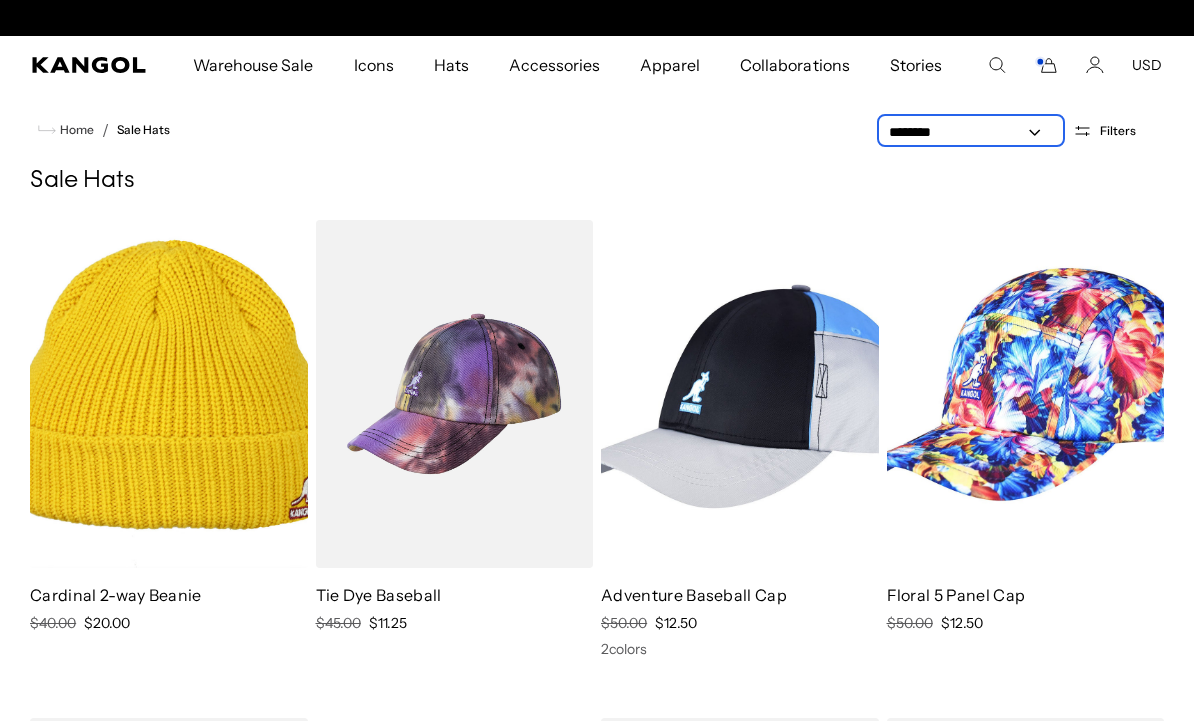 scroll, scrollTop: 0, scrollLeft: 412, axis: horizontal 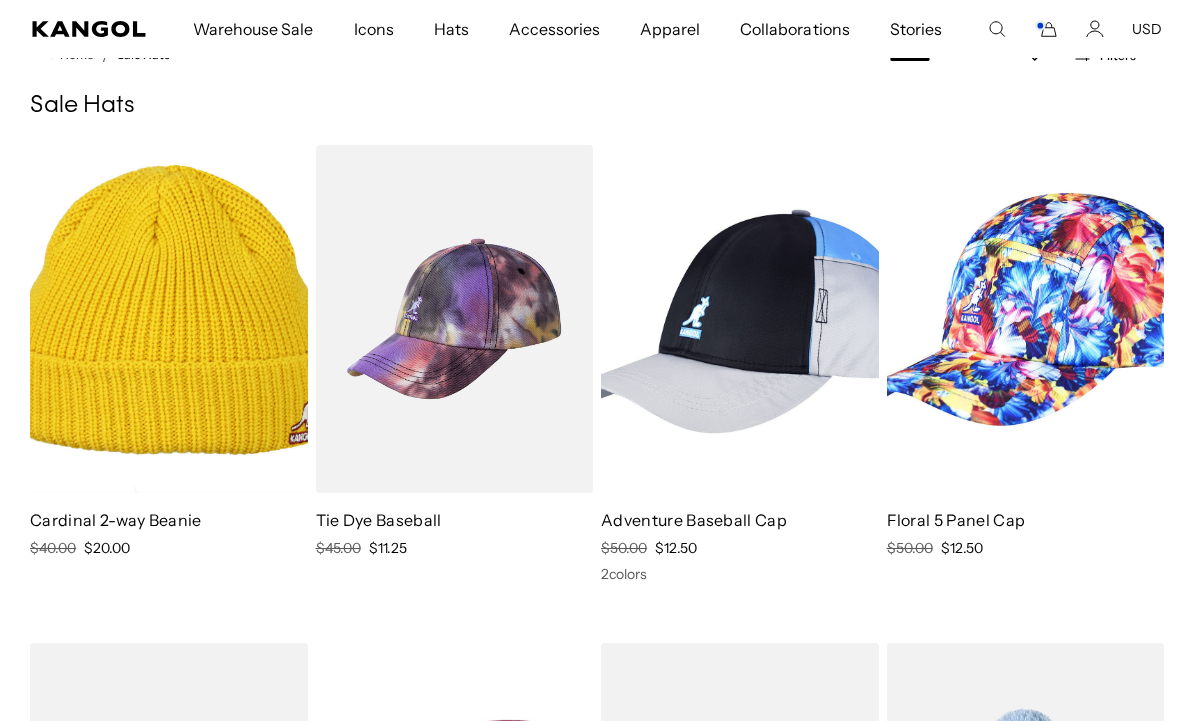 click at bounding box center [0, 0] 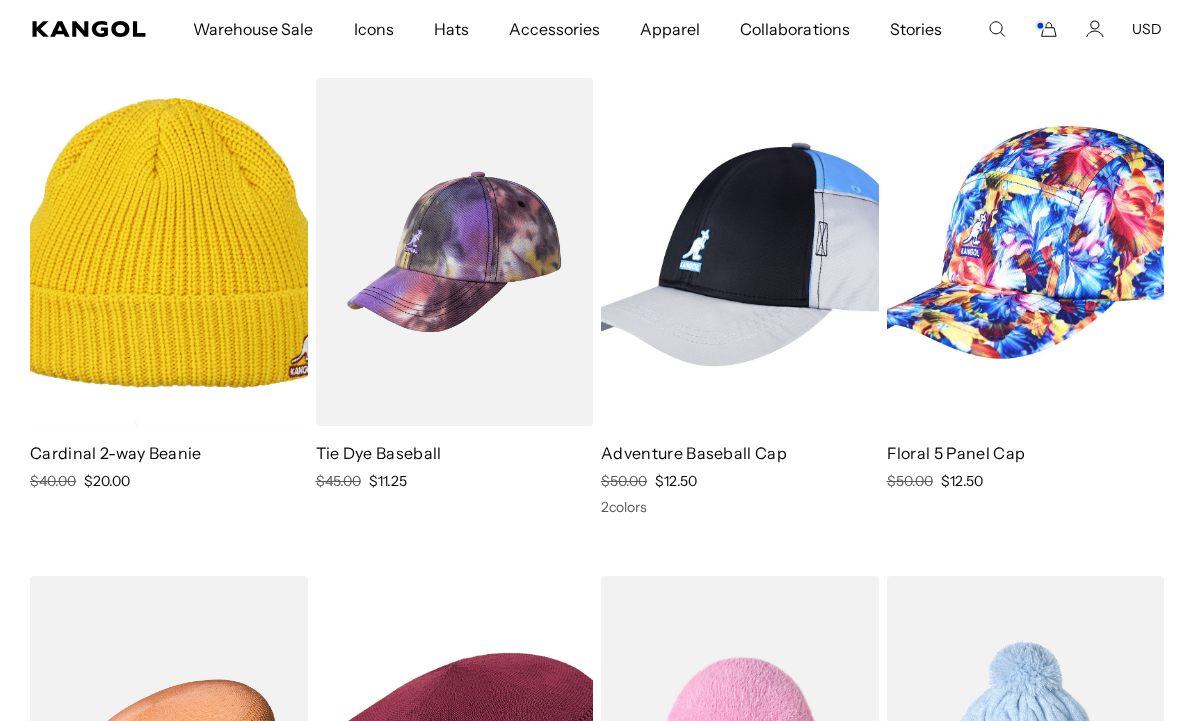 scroll, scrollTop: 252, scrollLeft: 0, axis: vertical 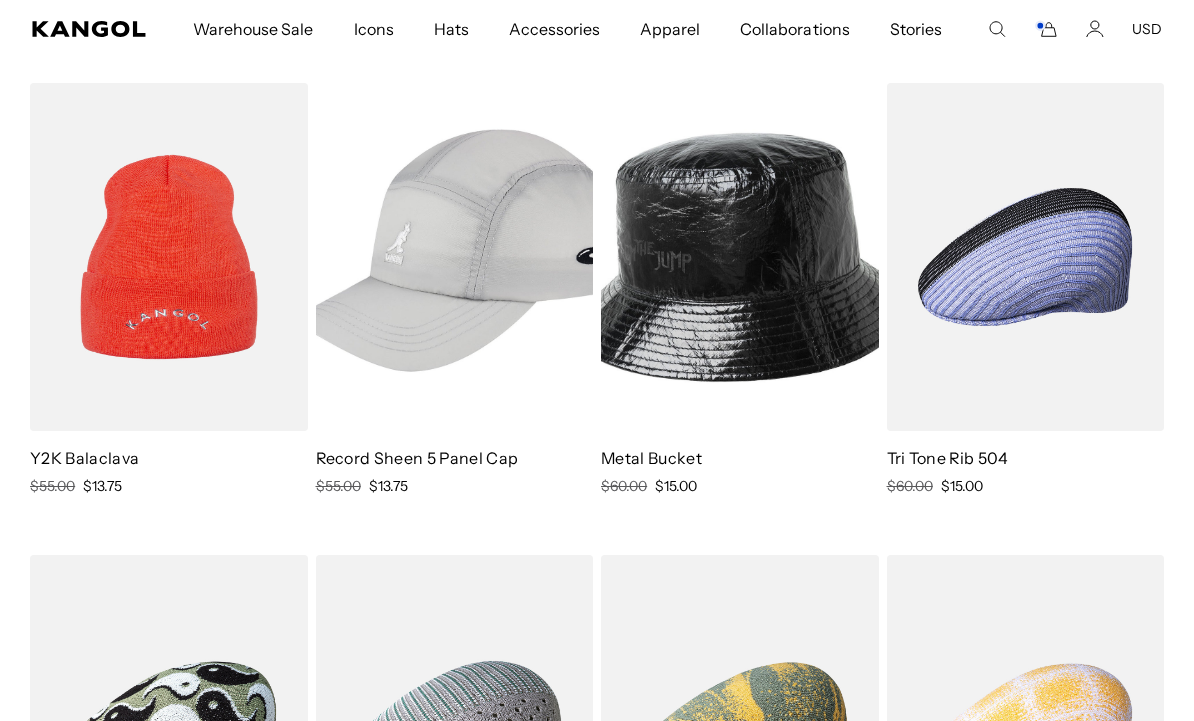 click at bounding box center (0, 0) 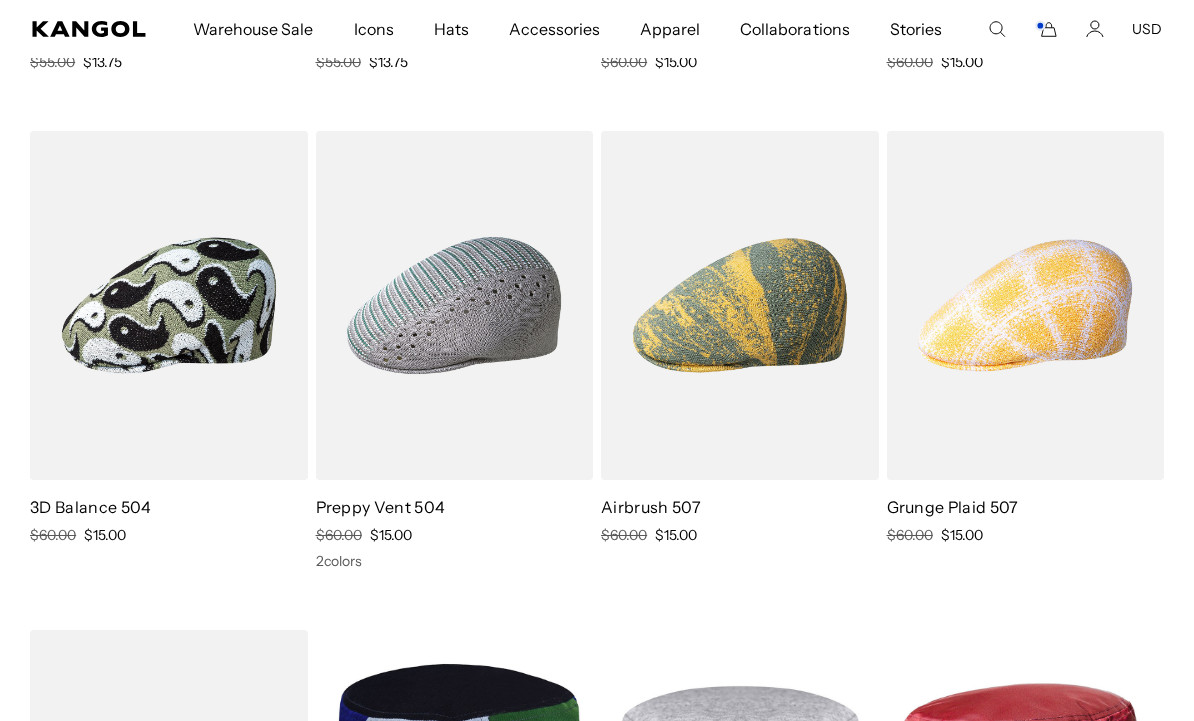 scroll, scrollTop: 1590, scrollLeft: 0, axis: vertical 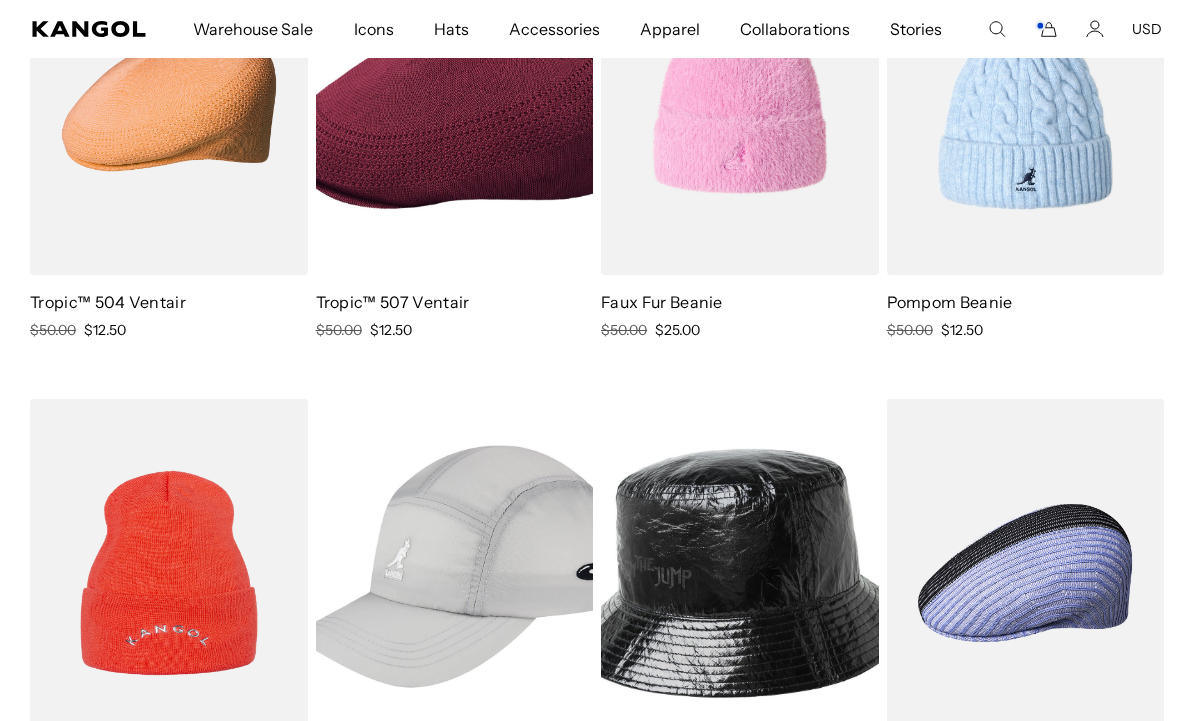 click at bounding box center (0, 0) 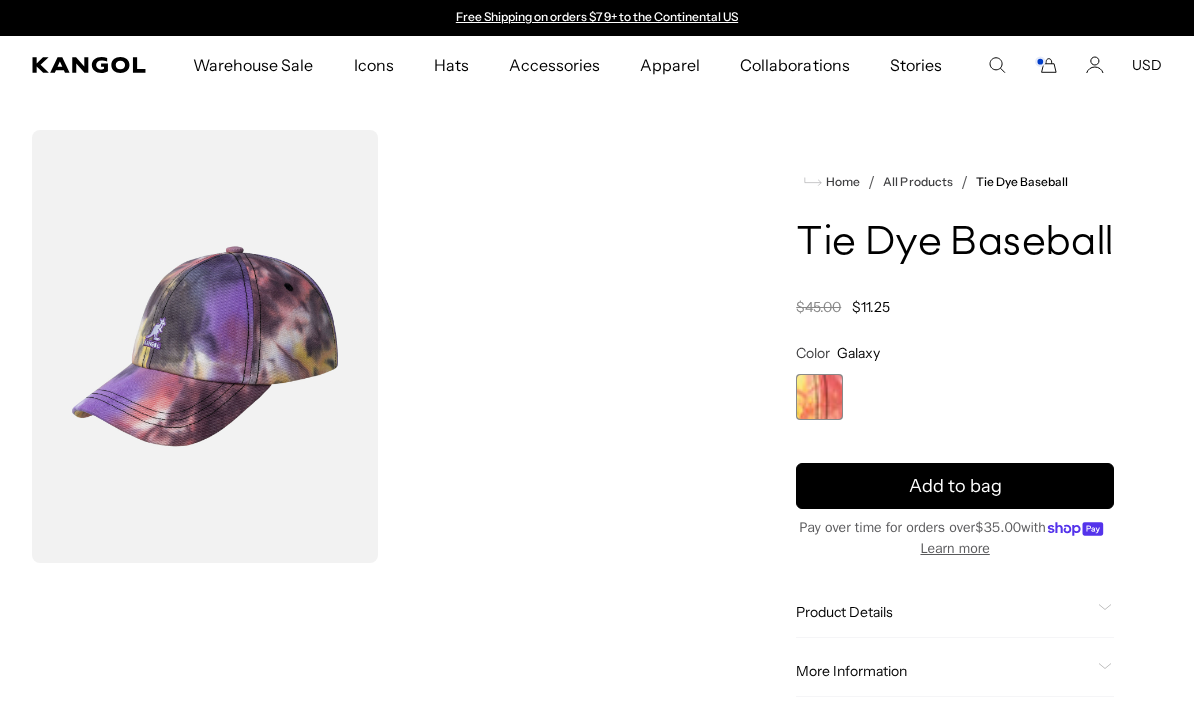 scroll, scrollTop: 0, scrollLeft: 0, axis: both 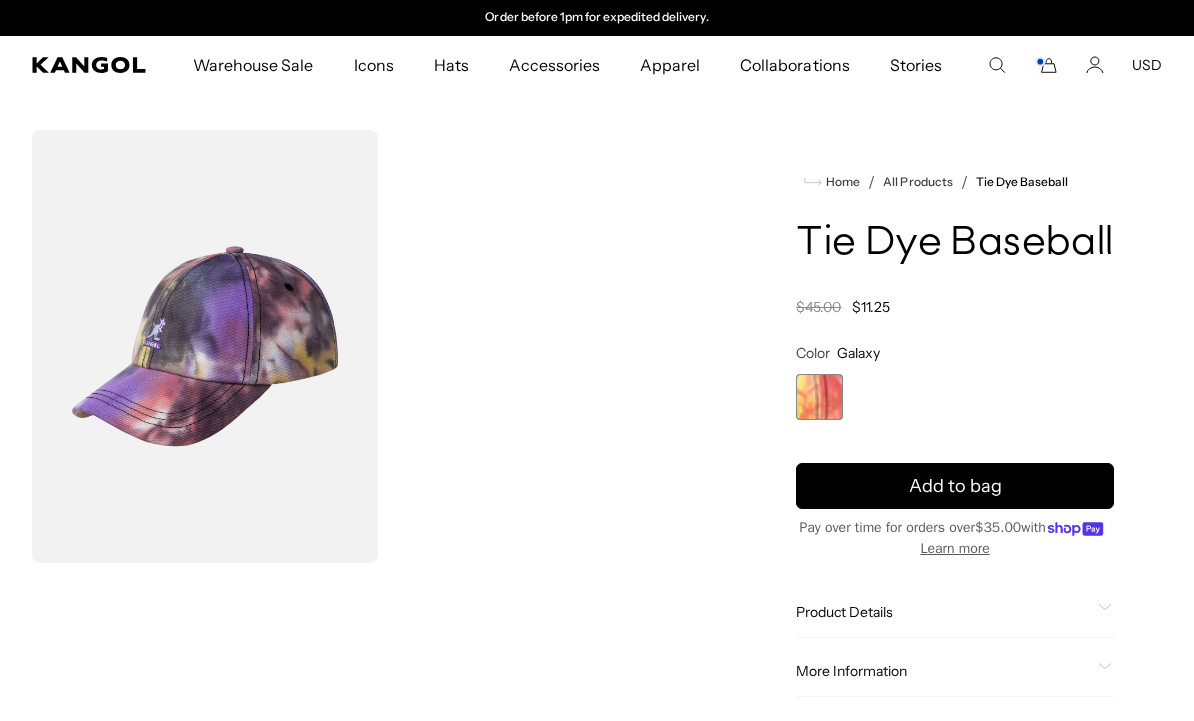 click on "Add to bag" at bounding box center (955, 478) 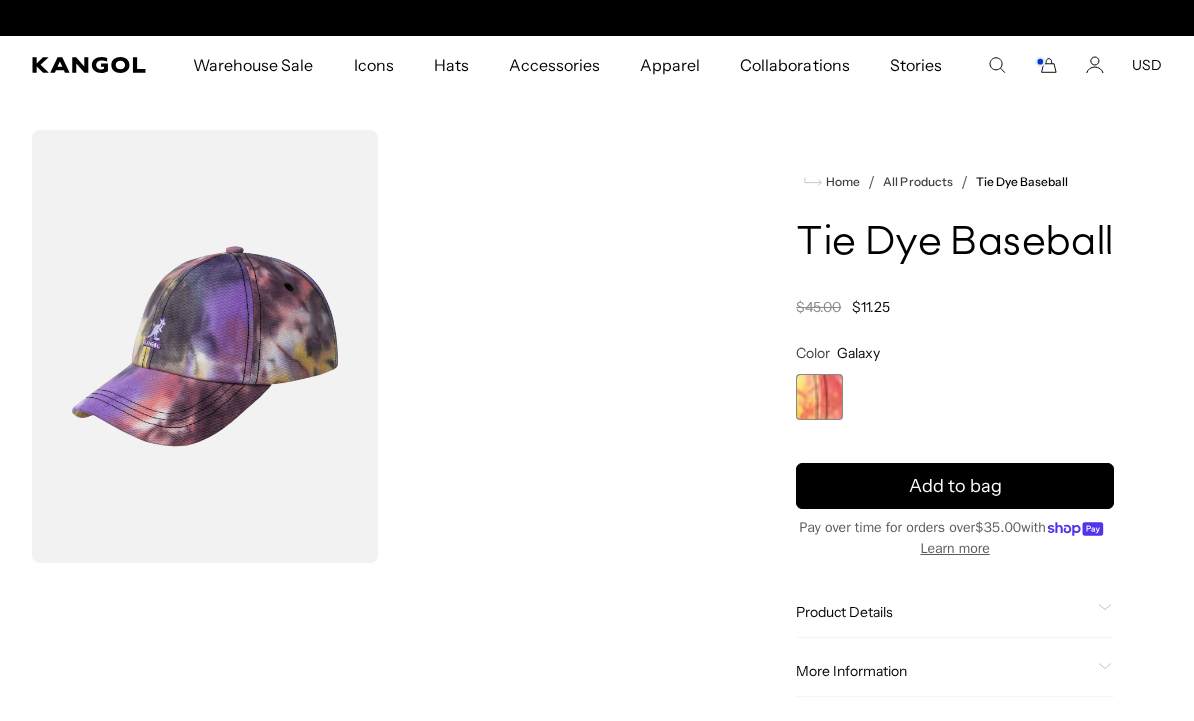 click on "Add to bag" at bounding box center [955, 486] 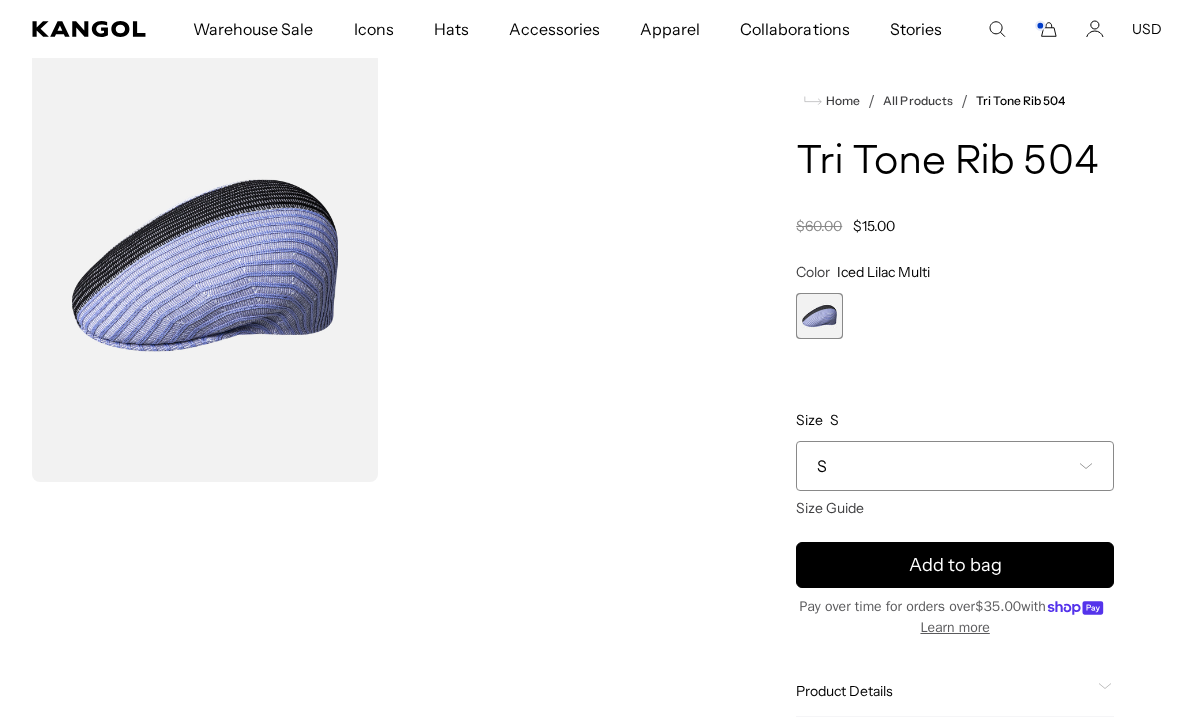 scroll, scrollTop: 96, scrollLeft: 0, axis: vertical 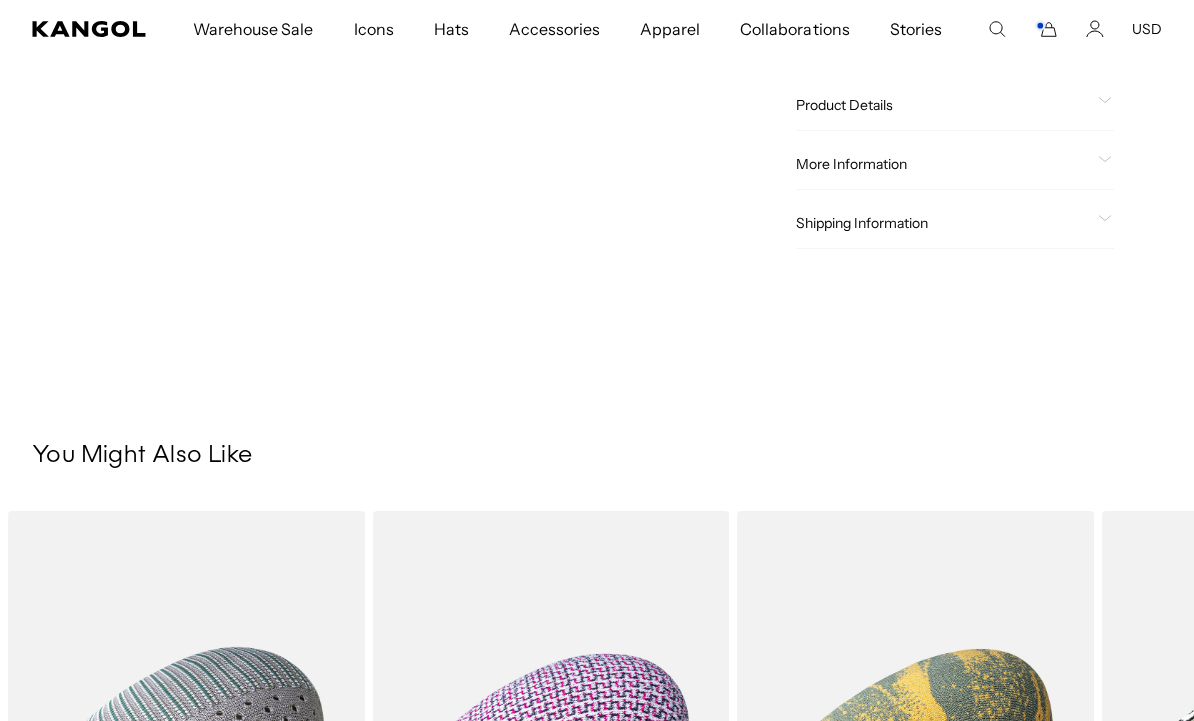 click on "Product Details" 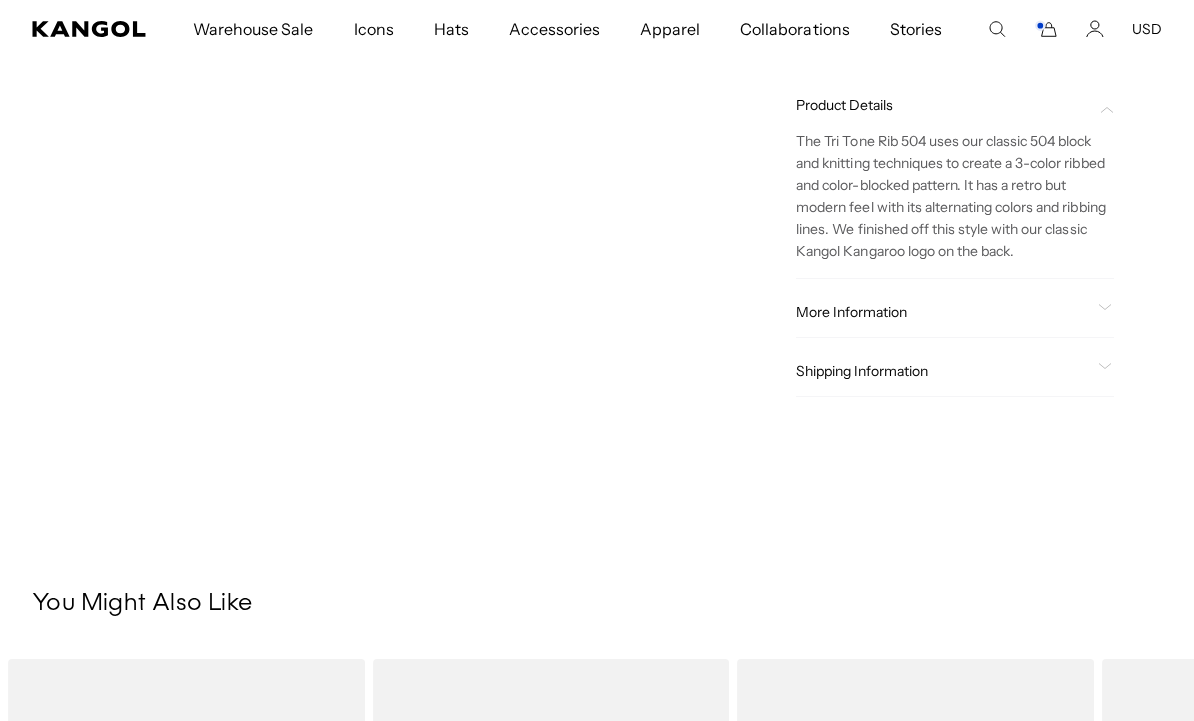 scroll, scrollTop: 0, scrollLeft: 412, axis: horizontal 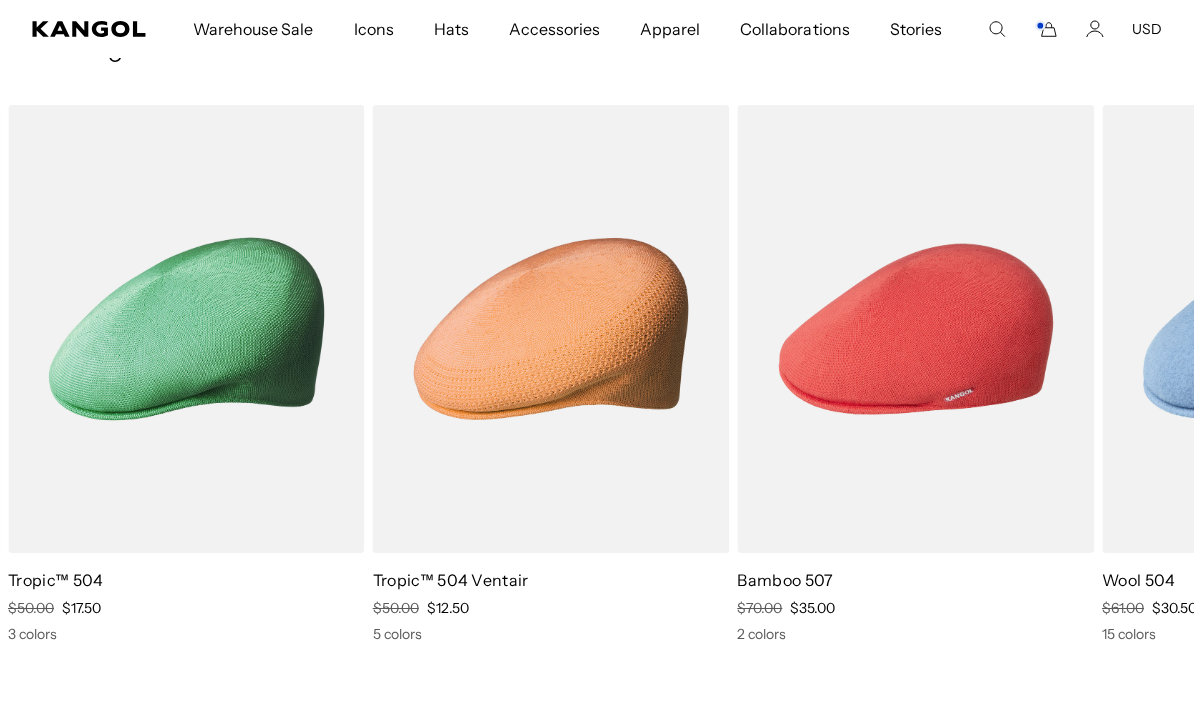click at bounding box center [0, 0] 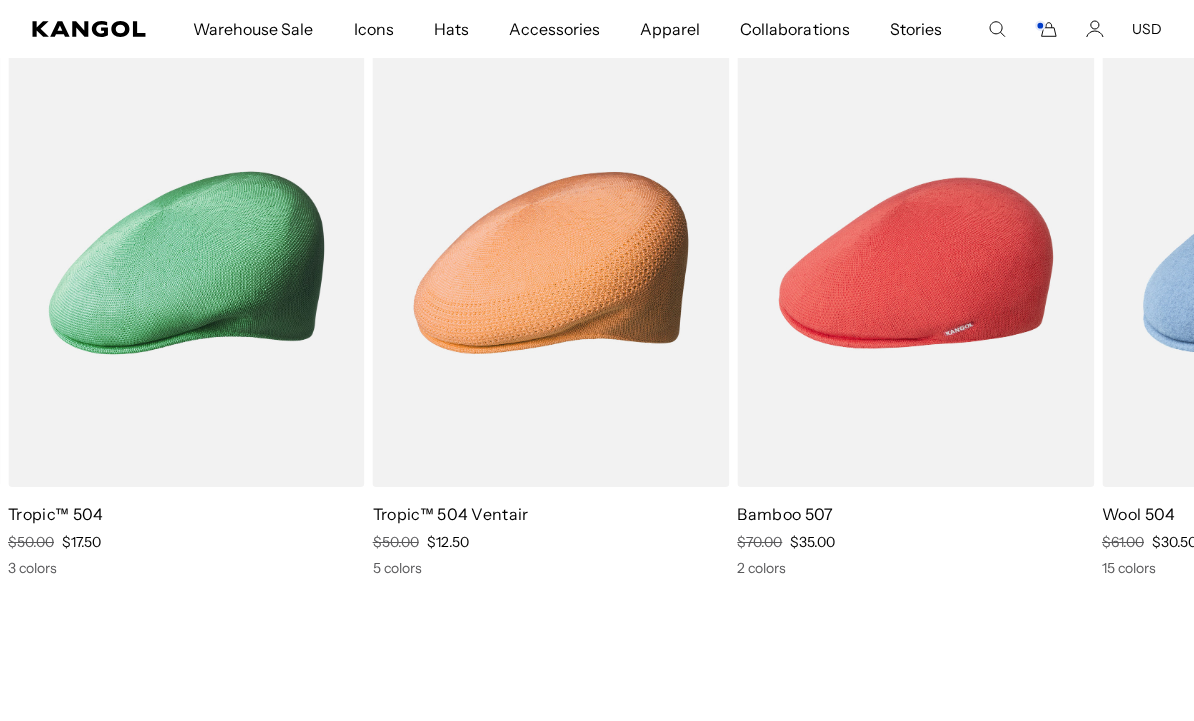 scroll, scrollTop: 0, scrollLeft: 0, axis: both 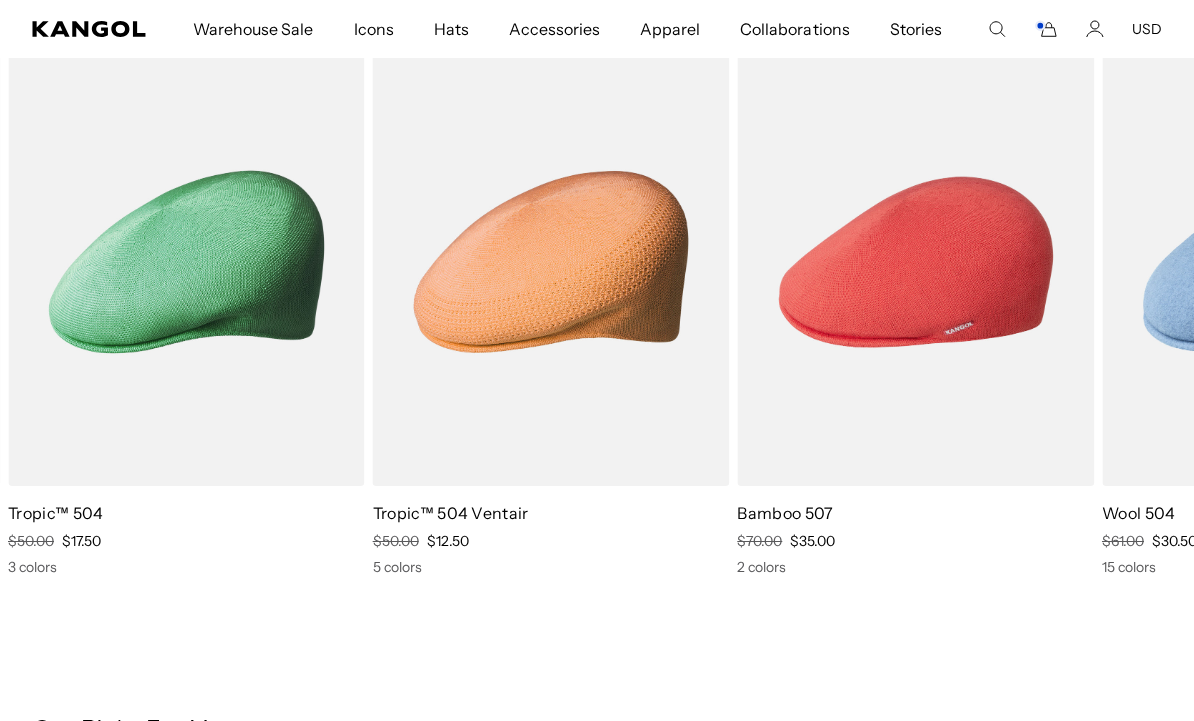 click at bounding box center (0, 0) 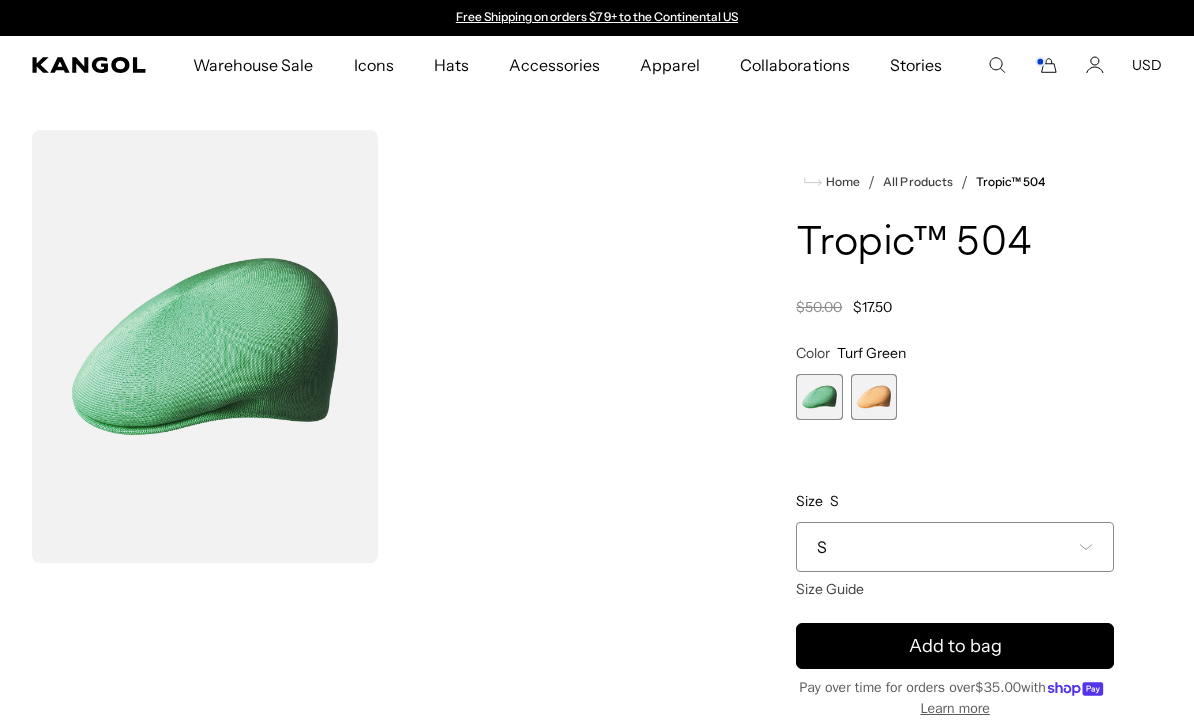 scroll, scrollTop: 0, scrollLeft: 0, axis: both 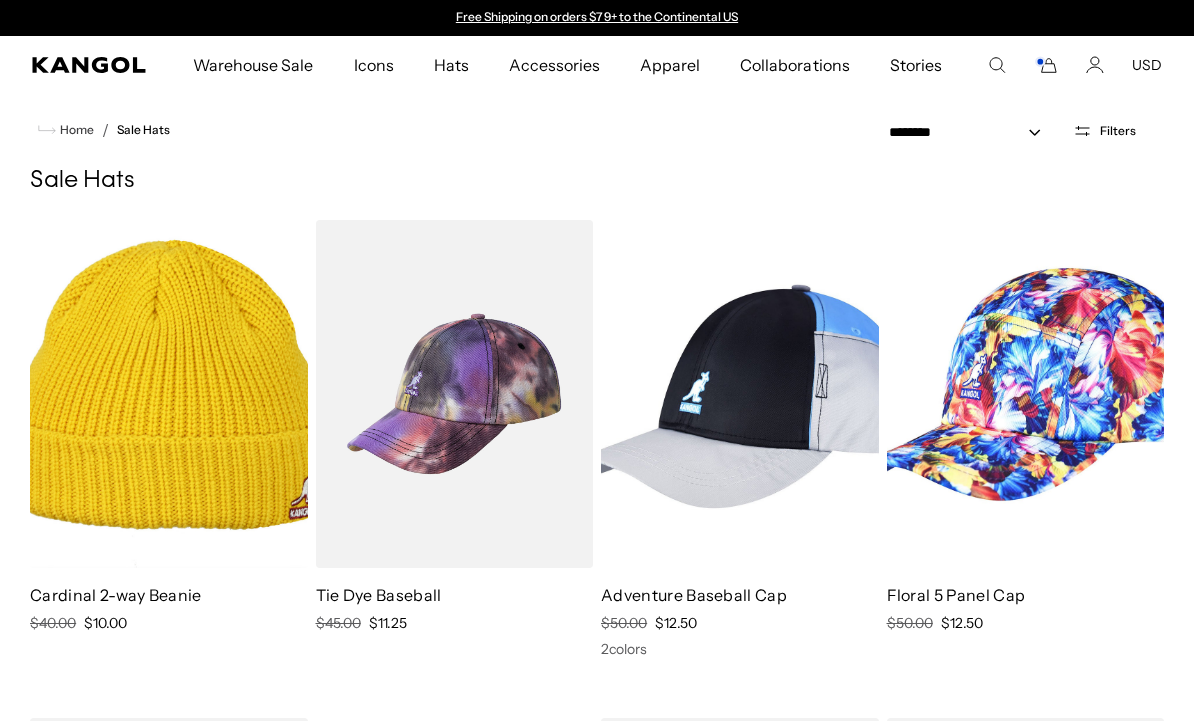 select on "*****" 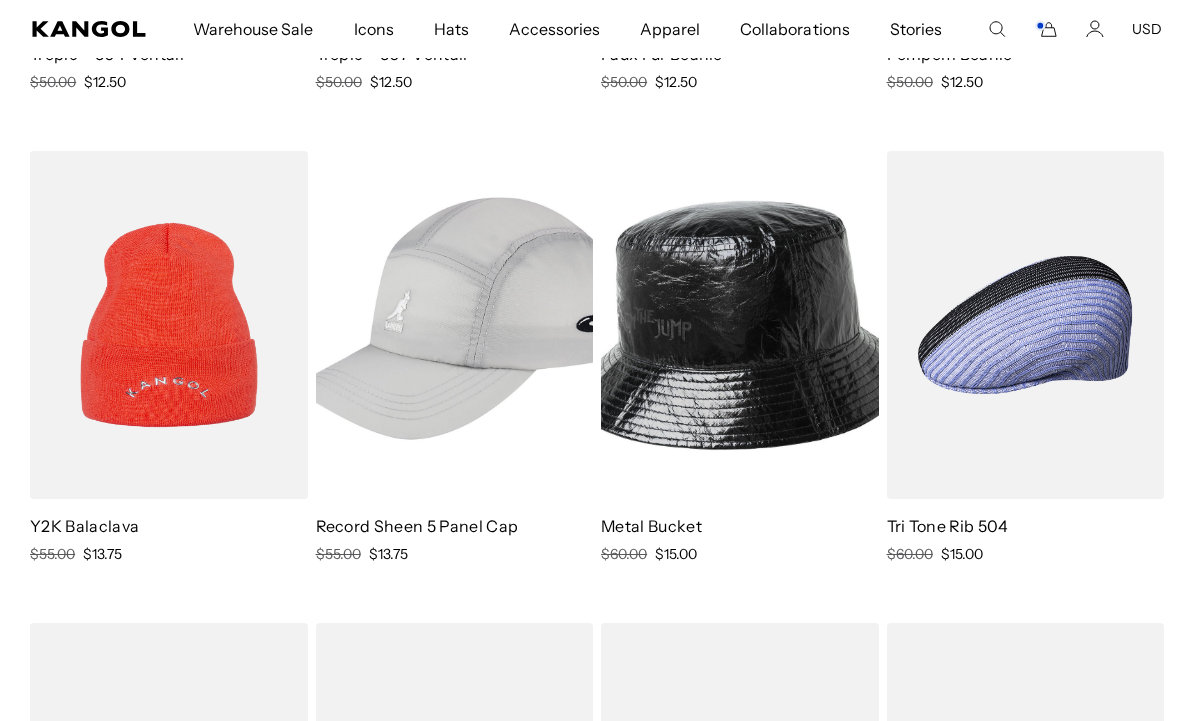 scroll, scrollTop: 0, scrollLeft: 0, axis: both 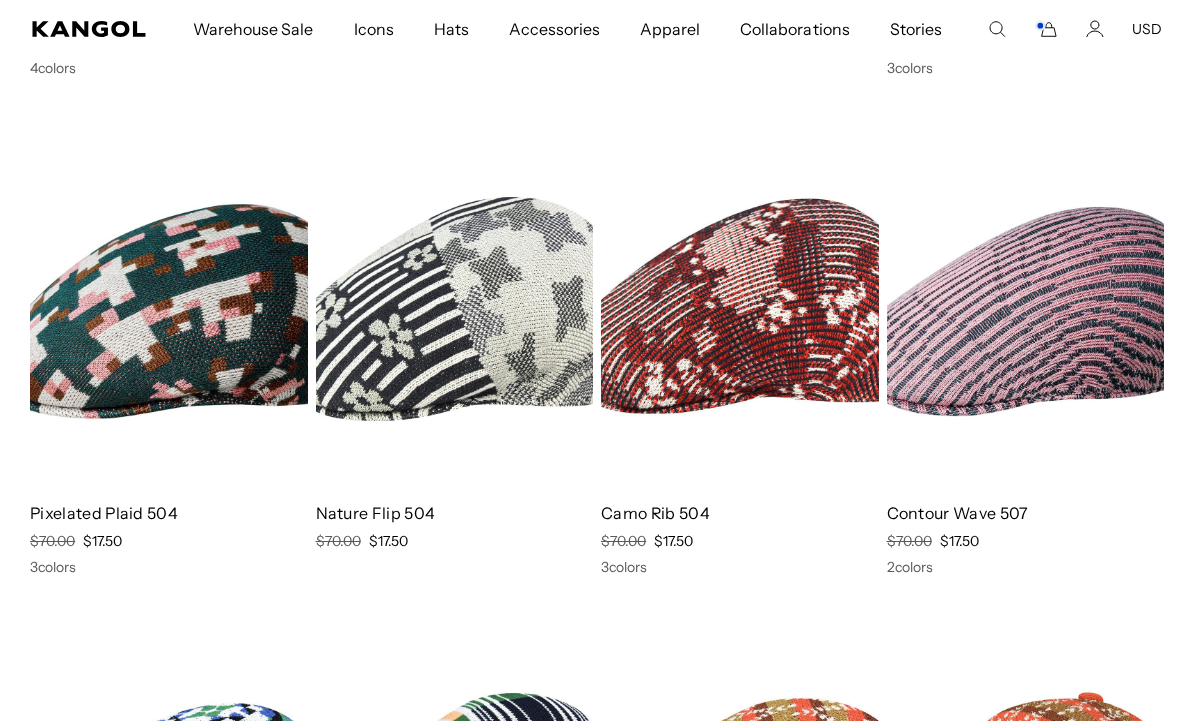 click at bounding box center [0, 0] 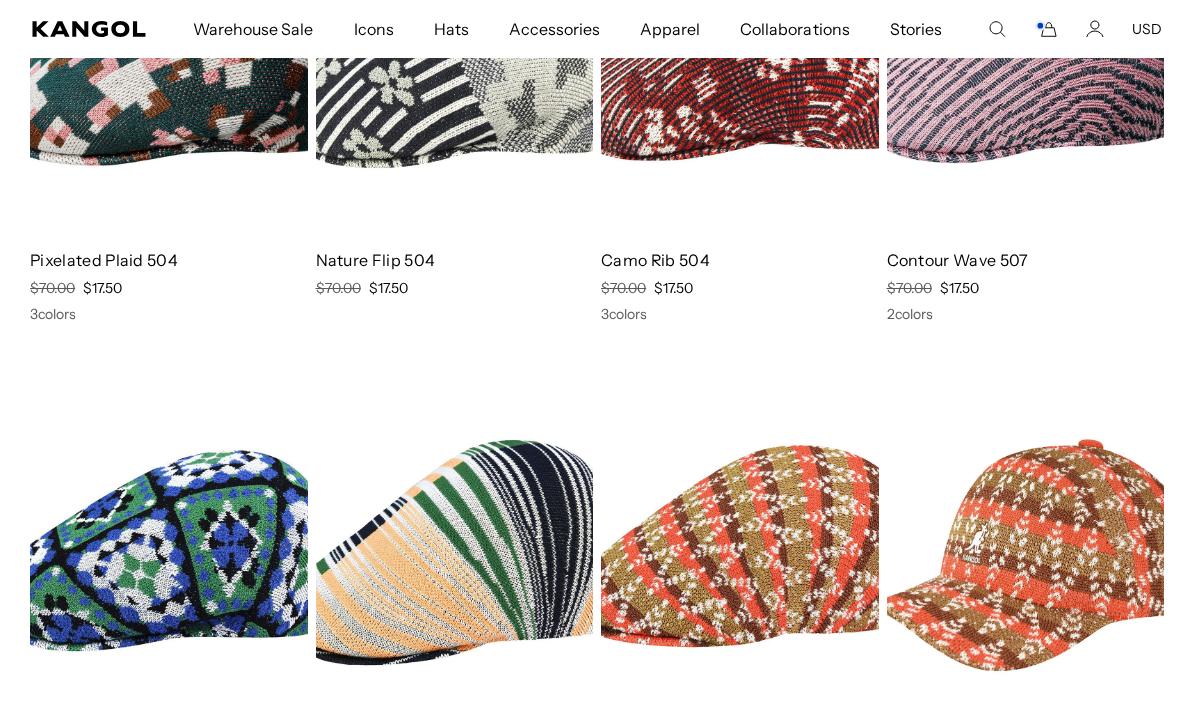 scroll, scrollTop: 4788, scrollLeft: 0, axis: vertical 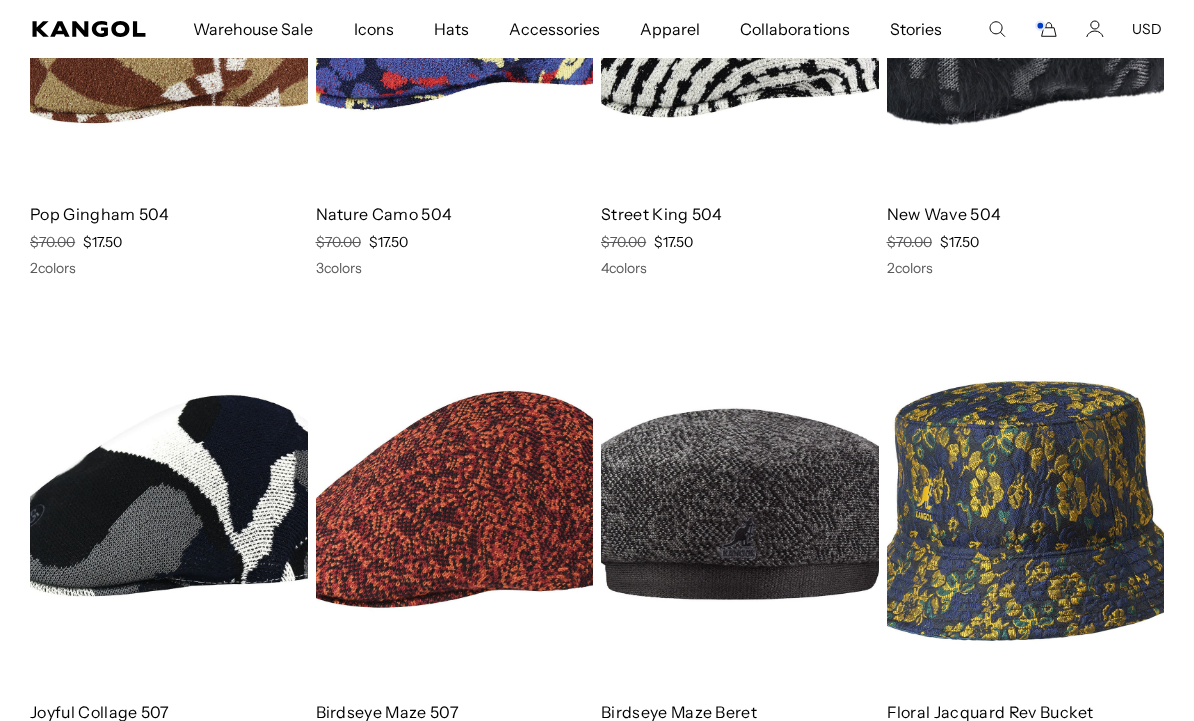 click on "Stories" at bounding box center (916, 29) 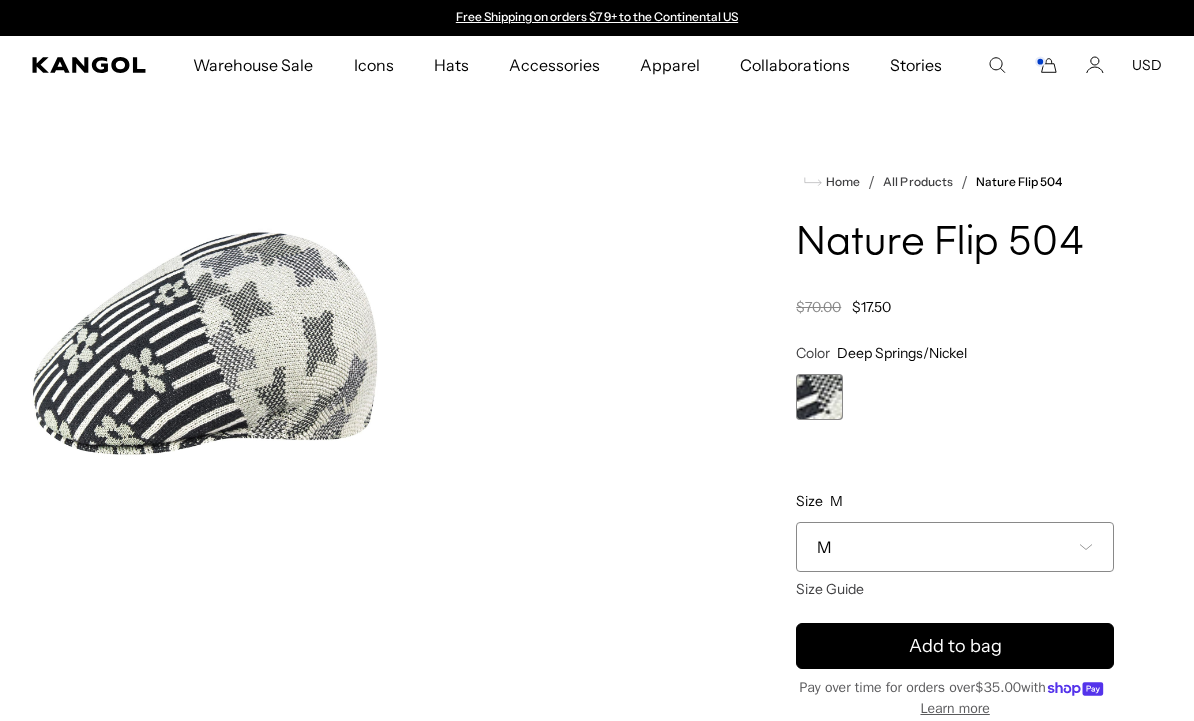scroll, scrollTop: 0, scrollLeft: 0, axis: both 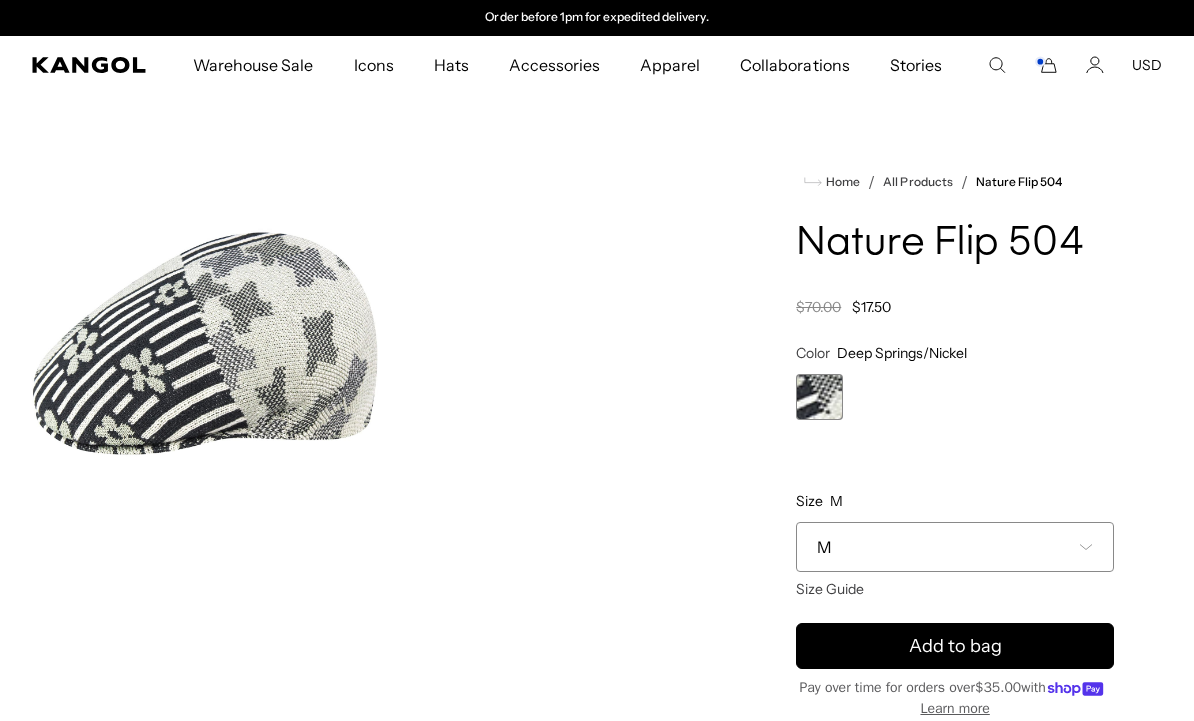 click on "M" at bounding box center (955, 547) 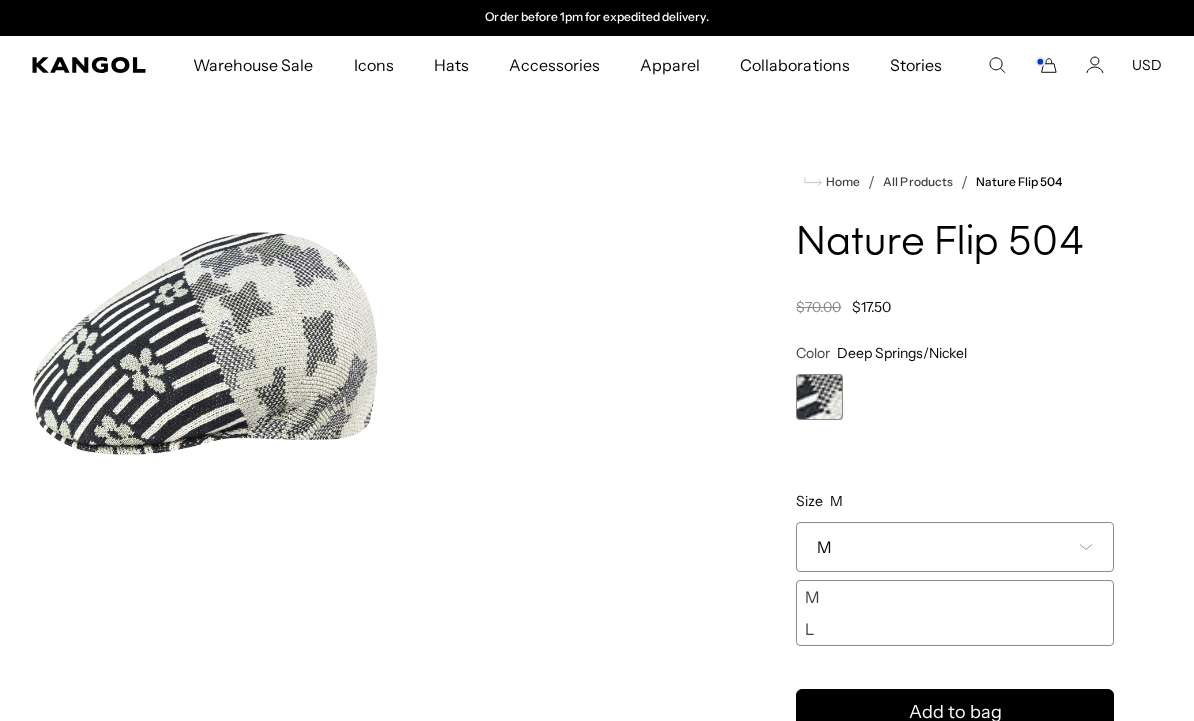click on "M" at bounding box center (955, 597) 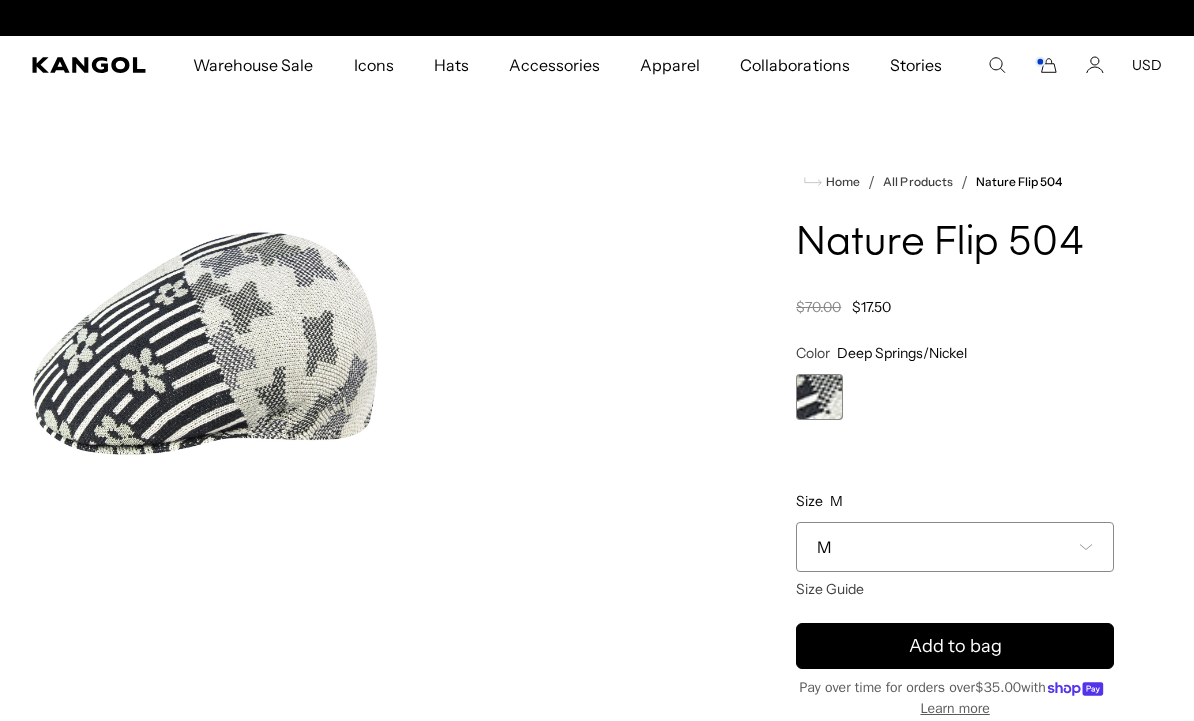 scroll, scrollTop: 0, scrollLeft: 0, axis: both 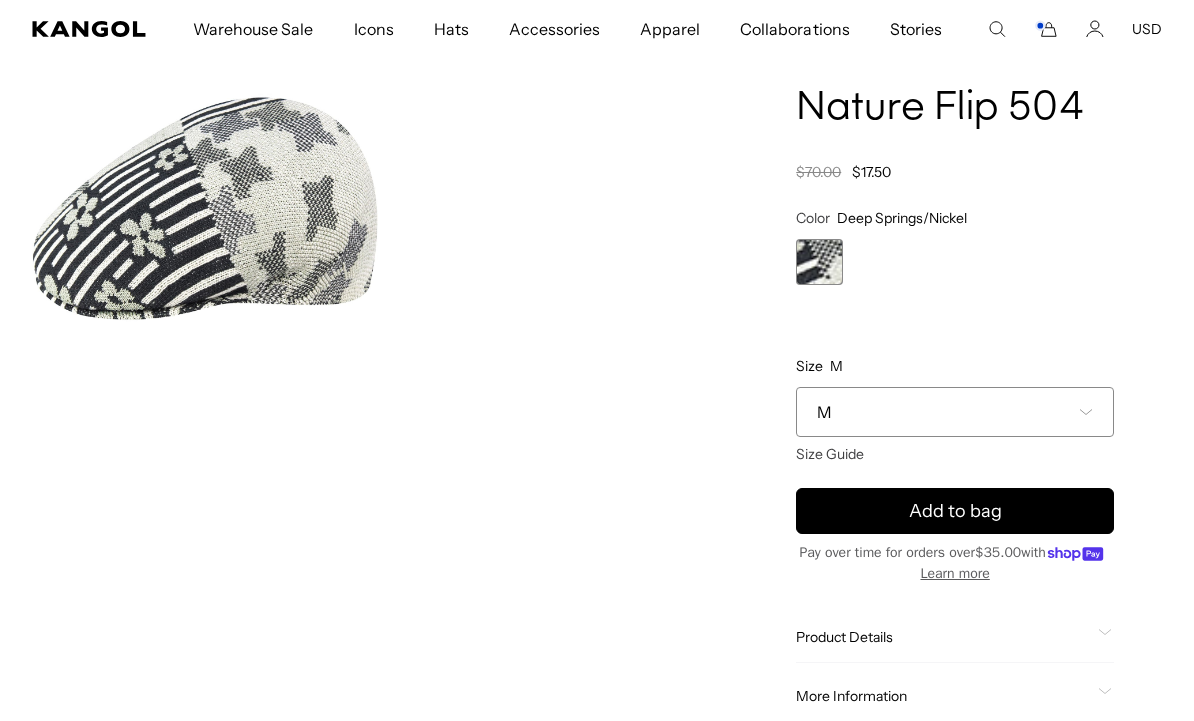 click on "Add to bag" at bounding box center (955, 511) 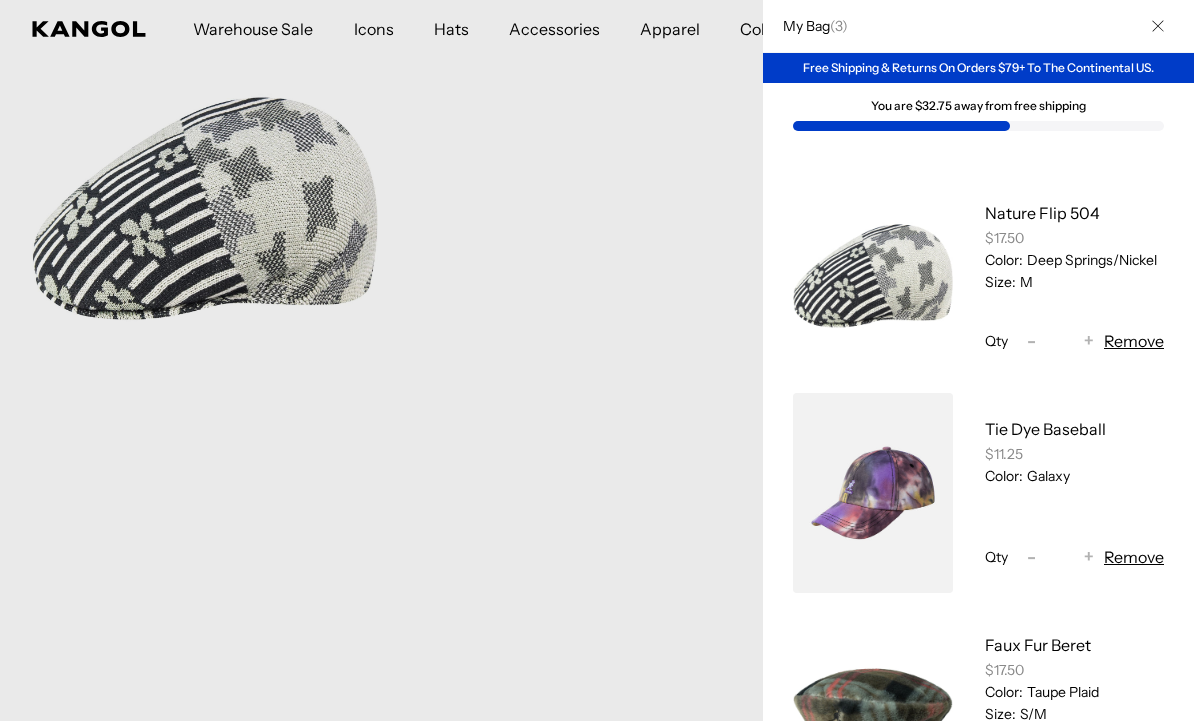 scroll, scrollTop: 0, scrollLeft: 412, axis: horizontal 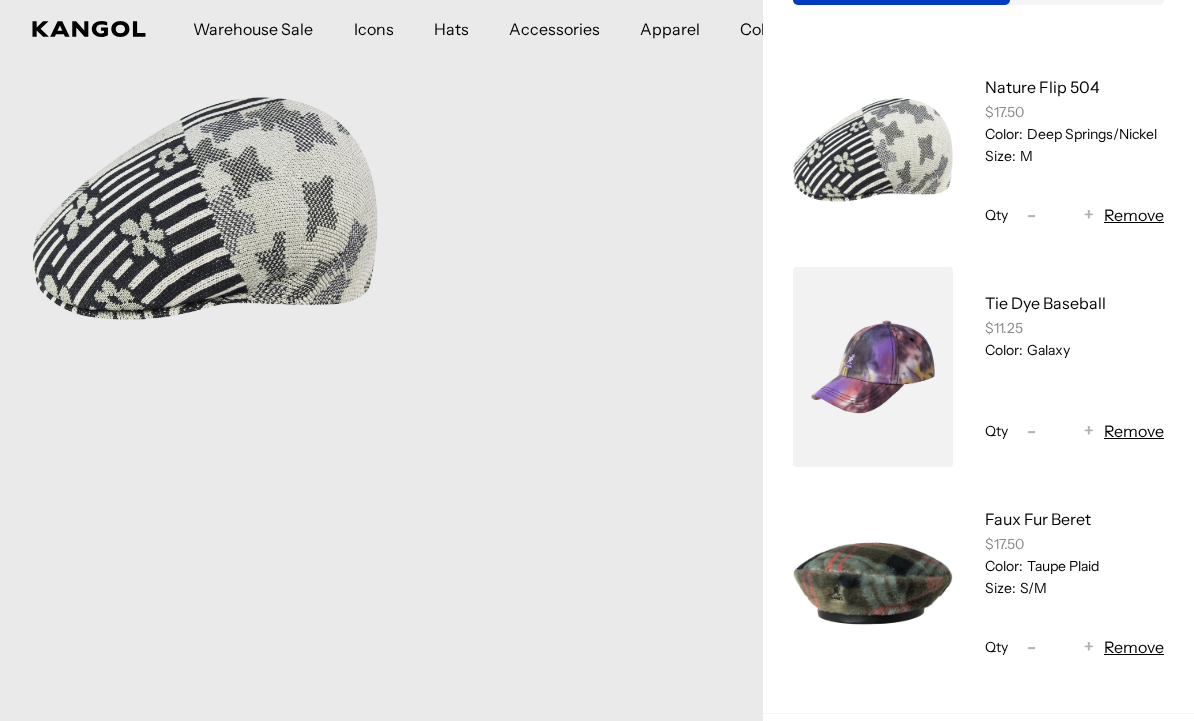 click on "Remove" at bounding box center (1134, 647) 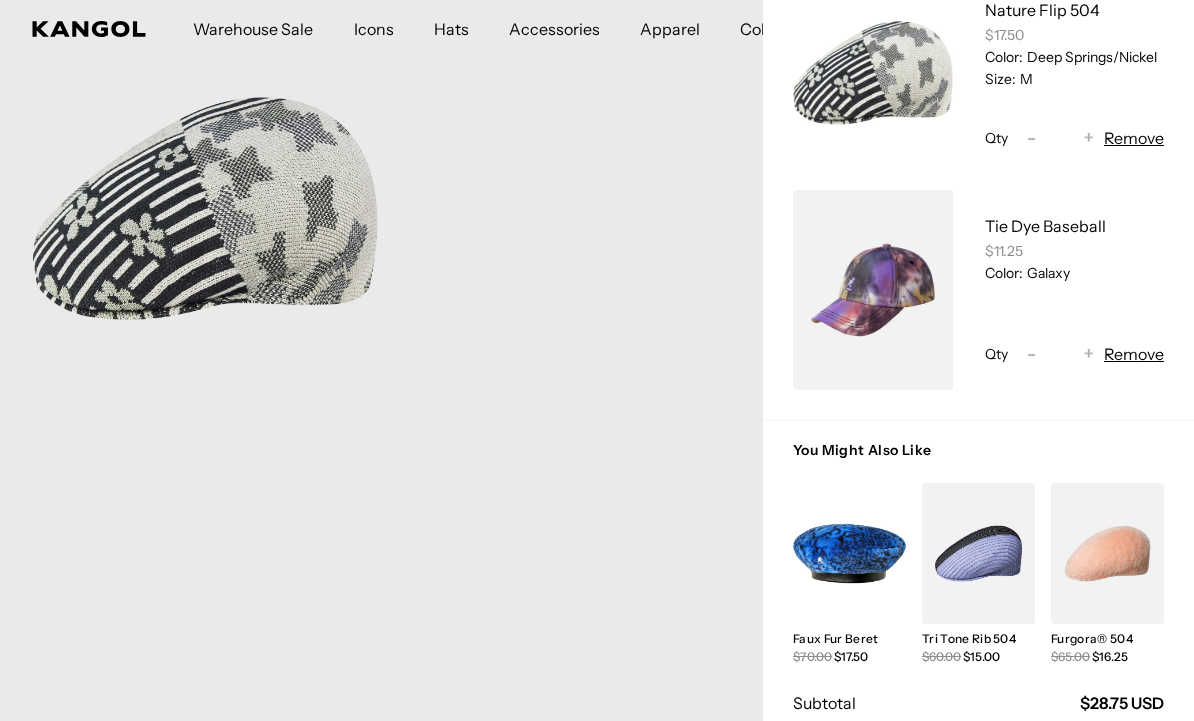 scroll, scrollTop: 211, scrollLeft: 0, axis: vertical 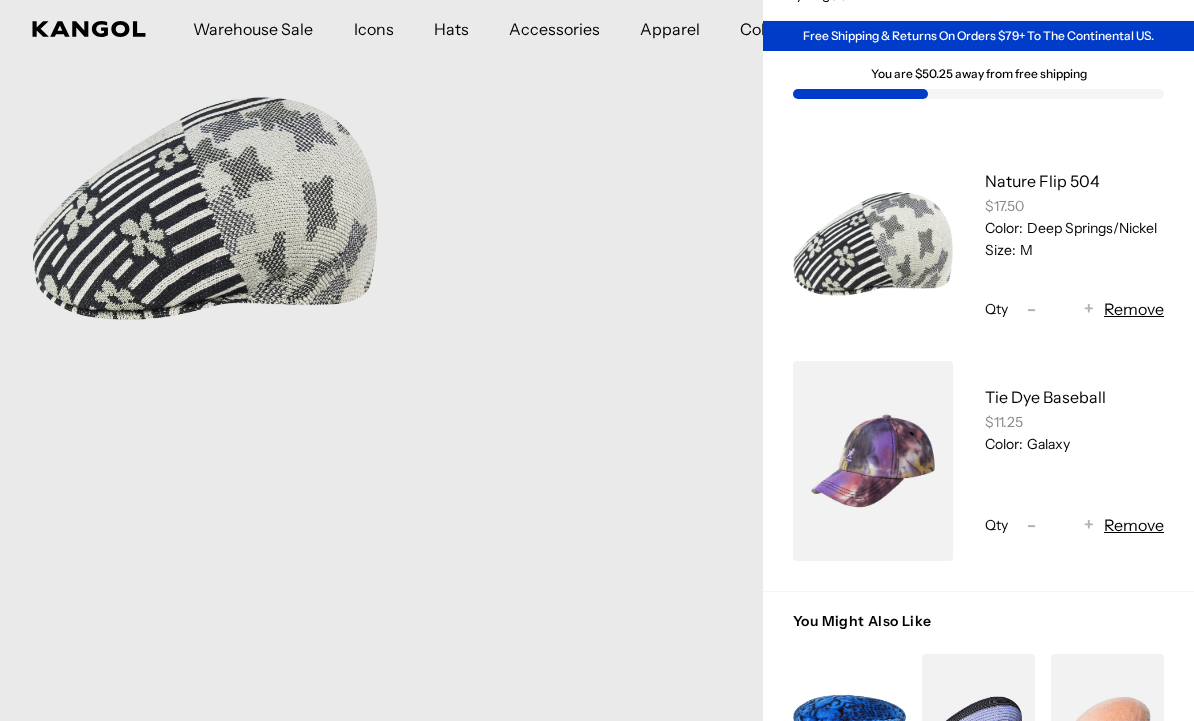 click at bounding box center [597, 360] 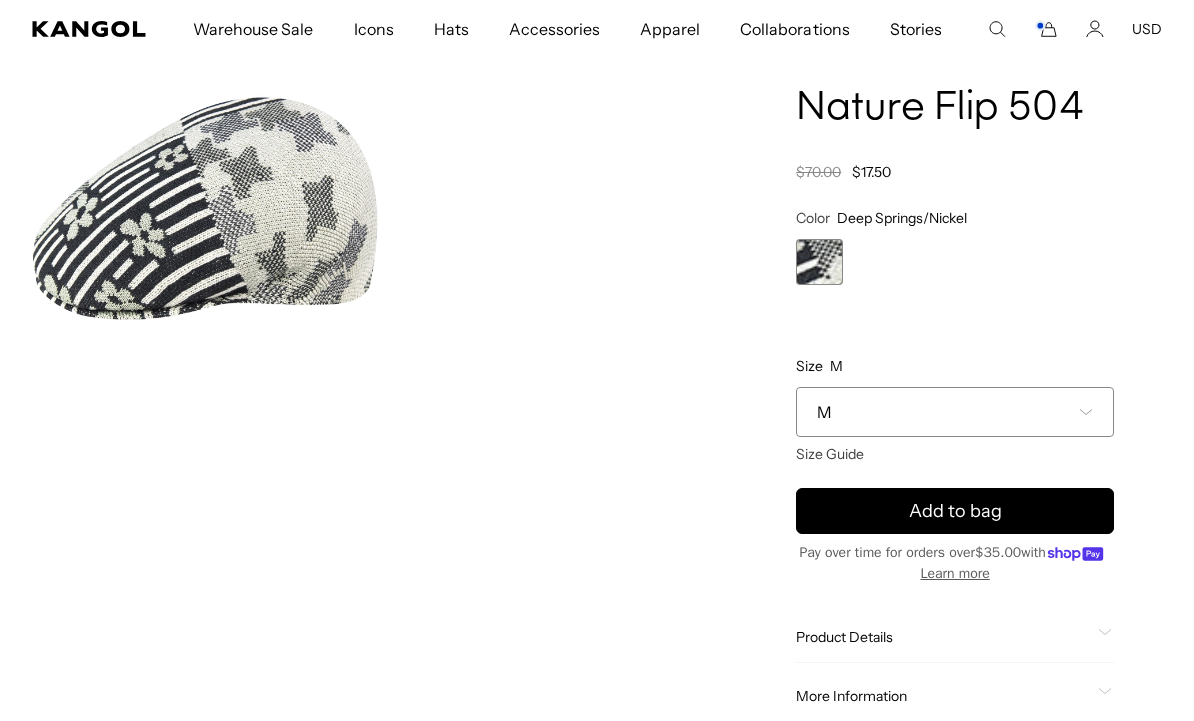 scroll, scrollTop: 24, scrollLeft: 0, axis: vertical 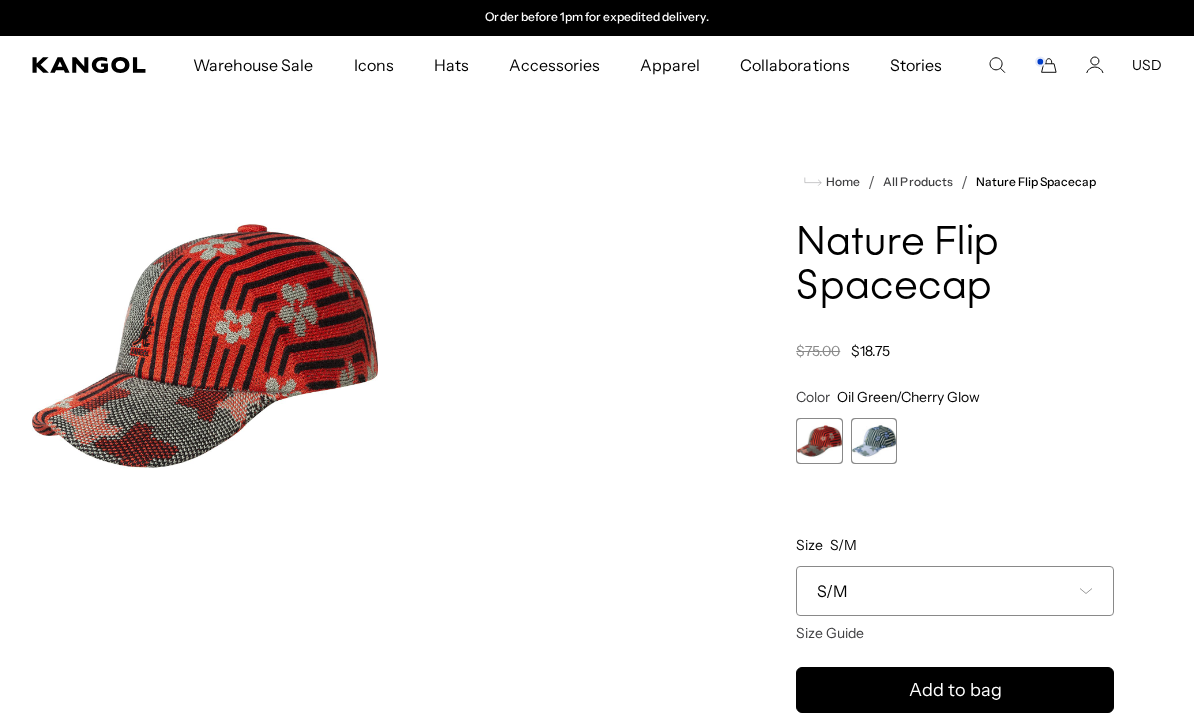 click on "S/M" at bounding box center [955, 591] 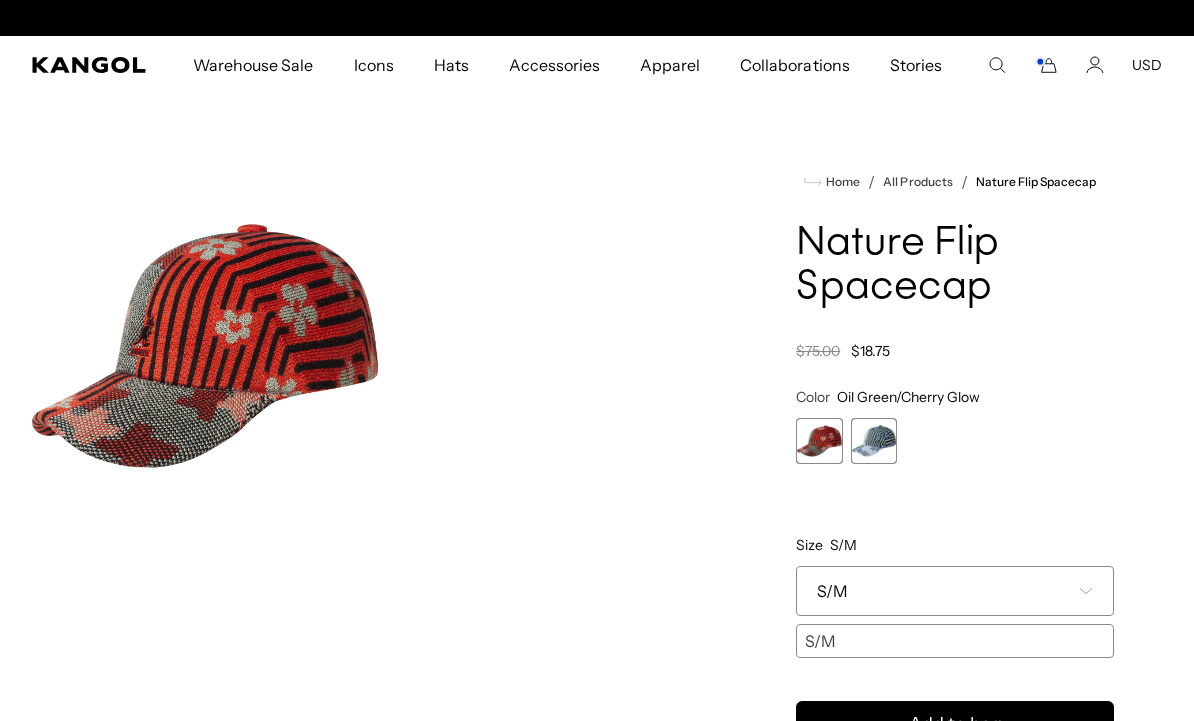 scroll, scrollTop: 0, scrollLeft: 0, axis: both 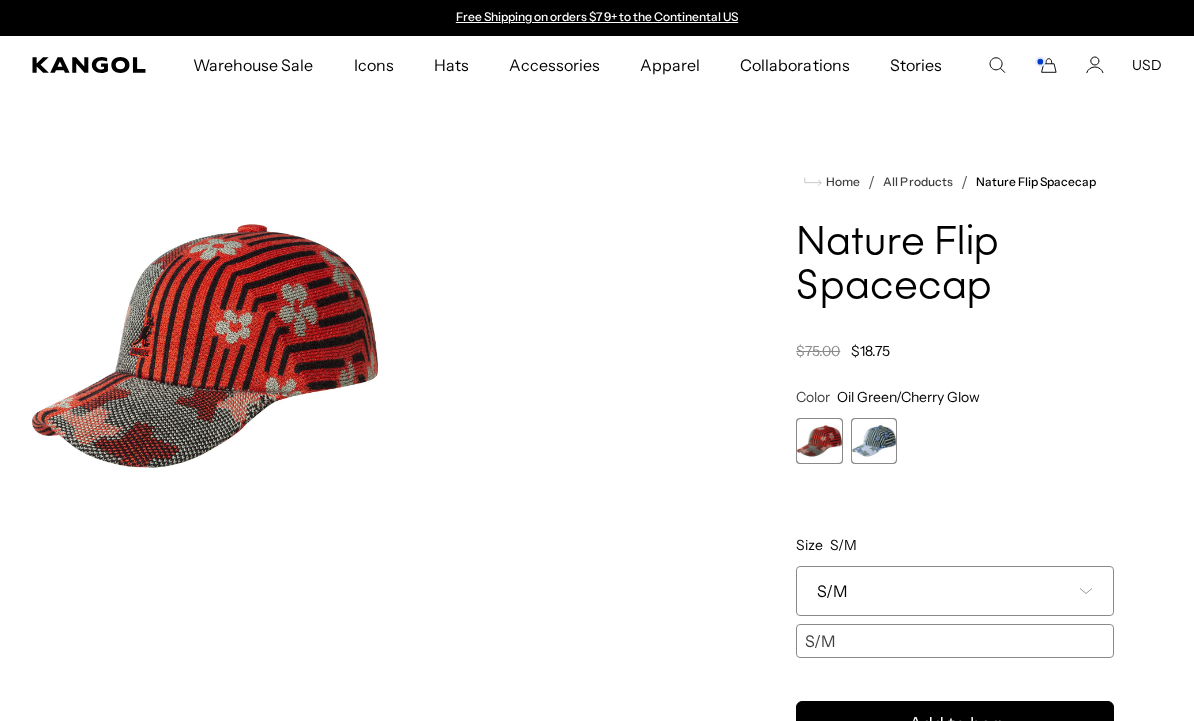 click on "Oil Green/Cherry Glow
Variant sold out or unavailable
Deep Springs/Nickel
Variant sold out or unavailable" at bounding box center [955, 441] 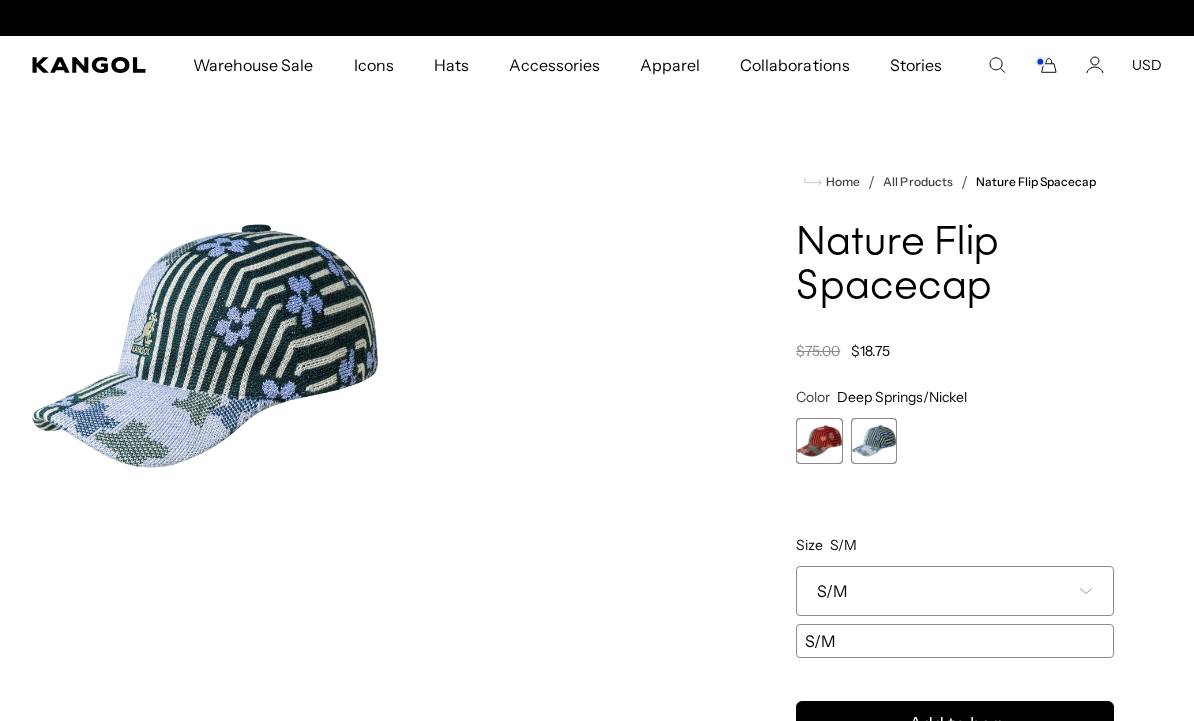 scroll, scrollTop: 0, scrollLeft: 412, axis: horizontal 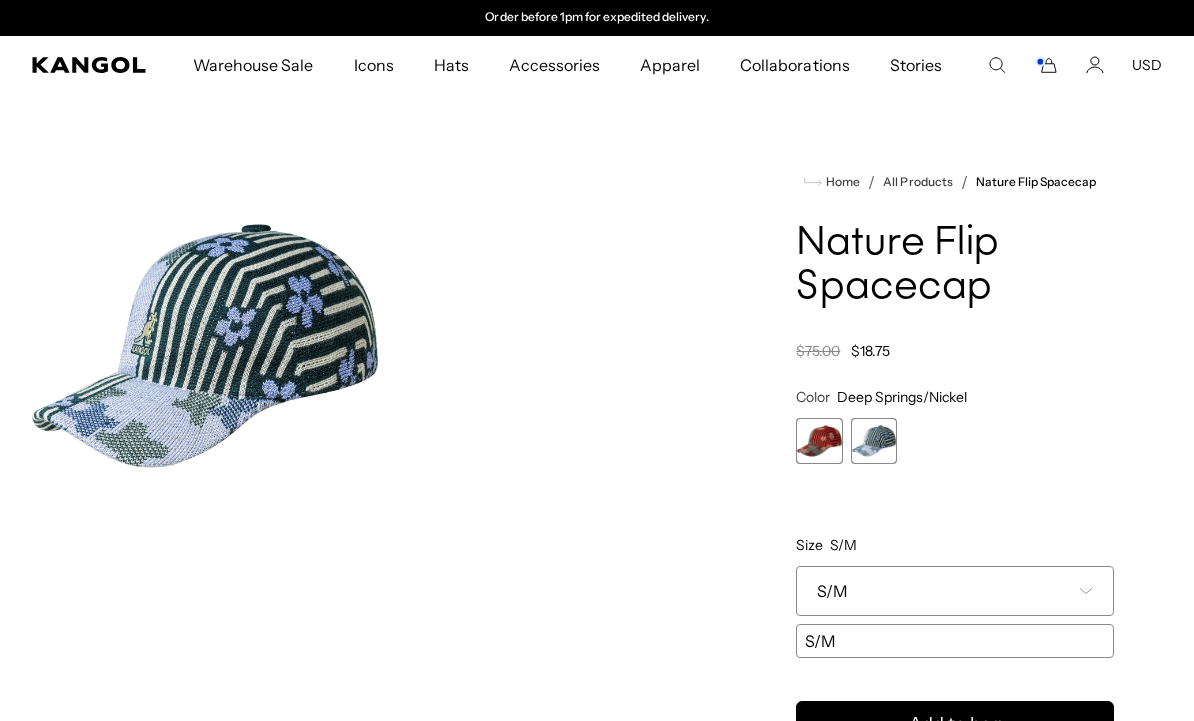 click on "Color
Deep Springs/Nickel
Previous
Next
Oil Green/Cherry Glow
Variant sold out or unavailable
Deep Springs/Nickel
Variant sold out or unavailable" at bounding box center [955, 426] 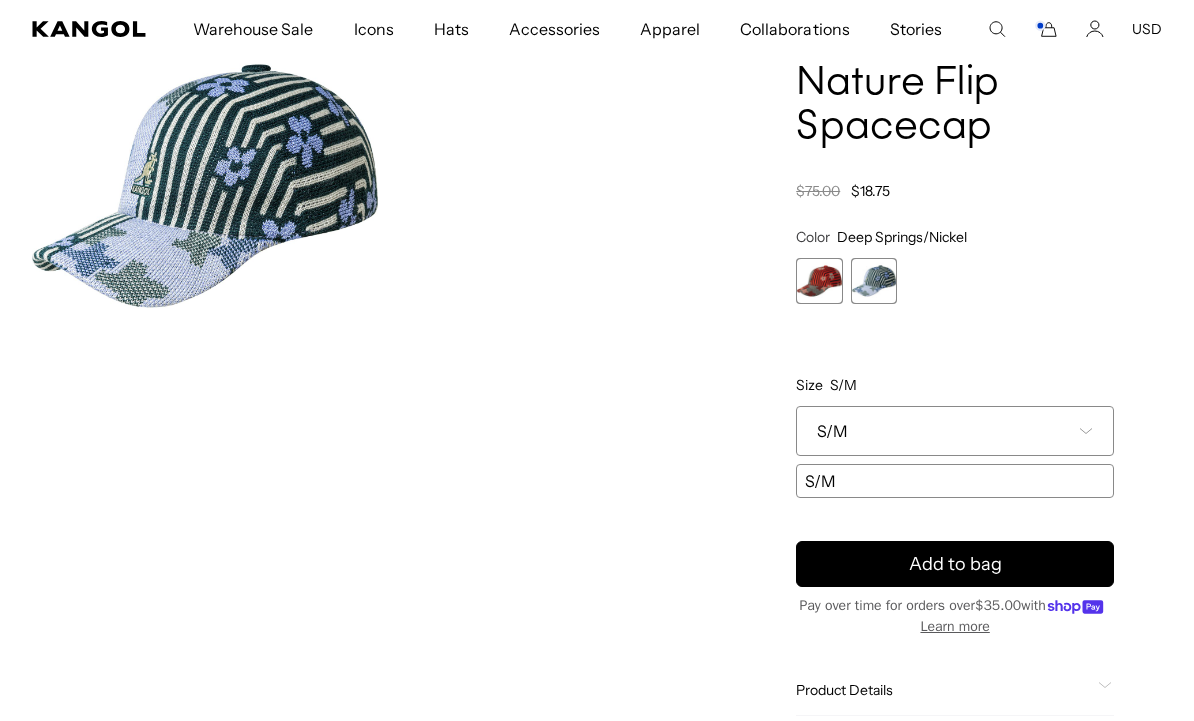 scroll, scrollTop: 157, scrollLeft: 0, axis: vertical 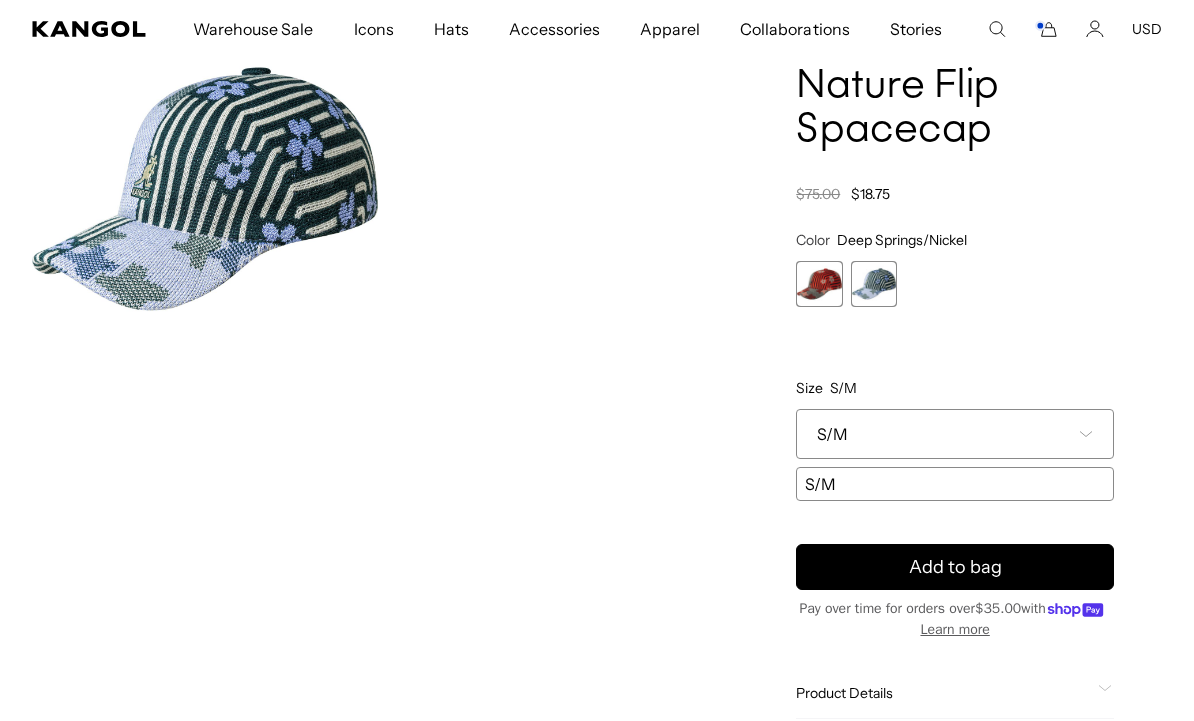 click on "S/M" at bounding box center (955, 434) 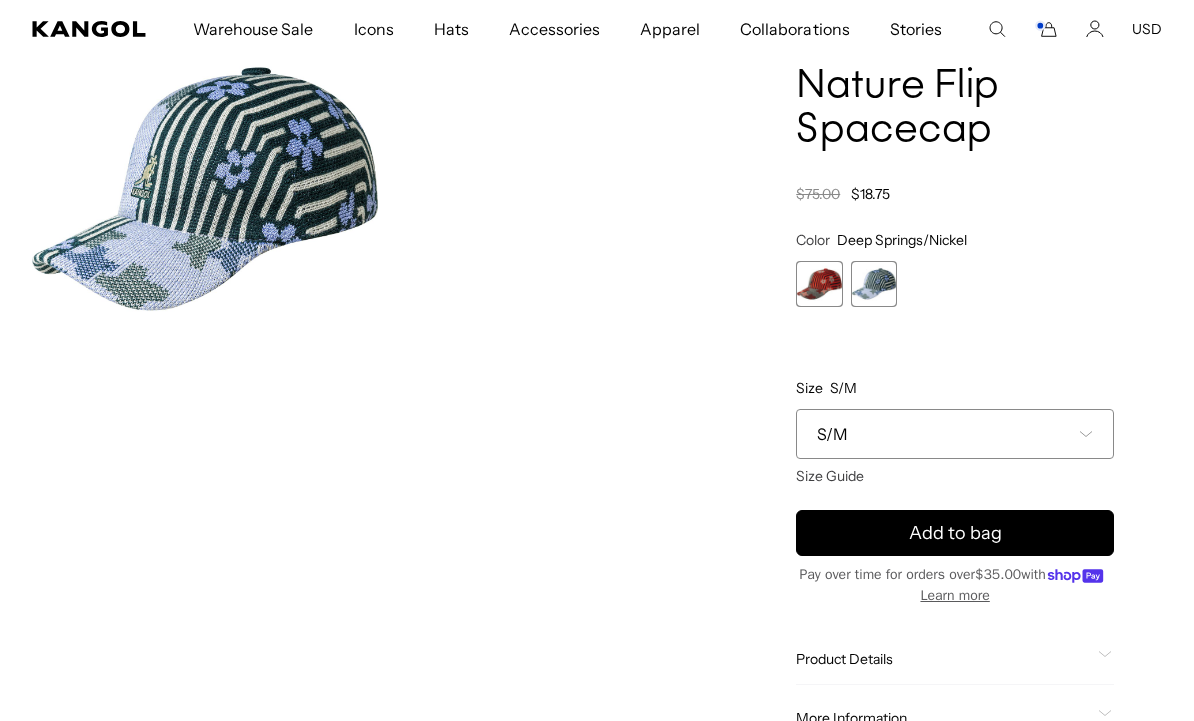 scroll, scrollTop: 0, scrollLeft: 0, axis: both 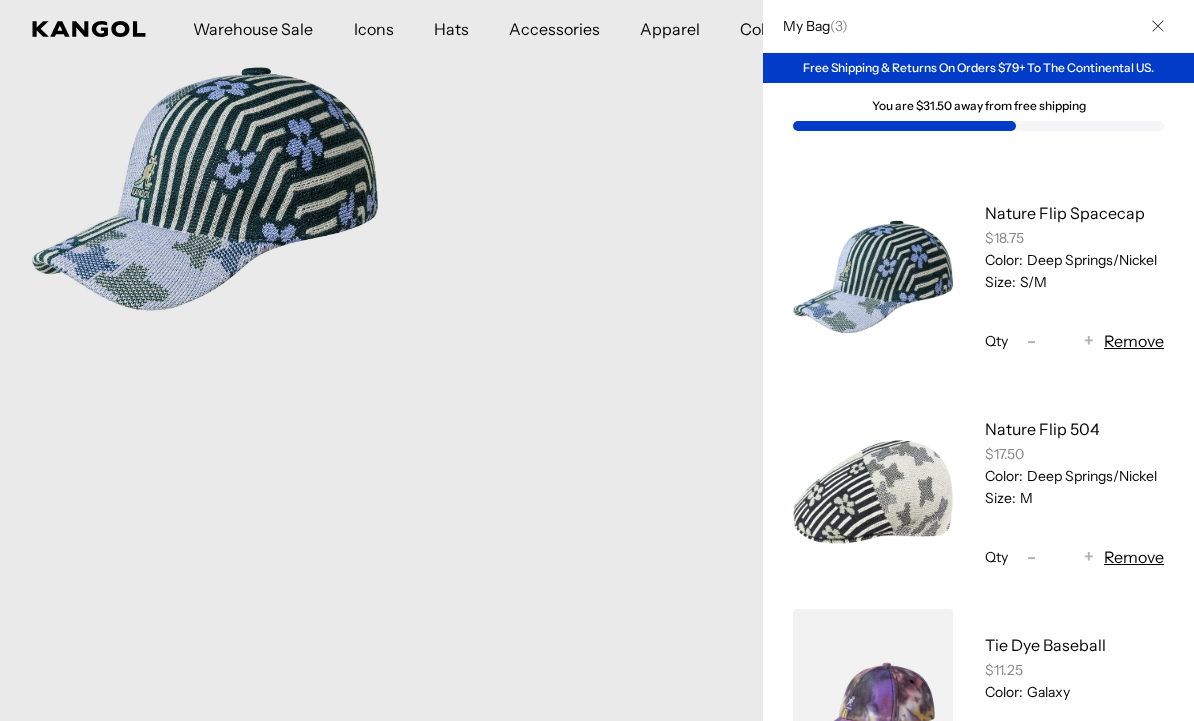 click on "Remove" at bounding box center (1134, 341) 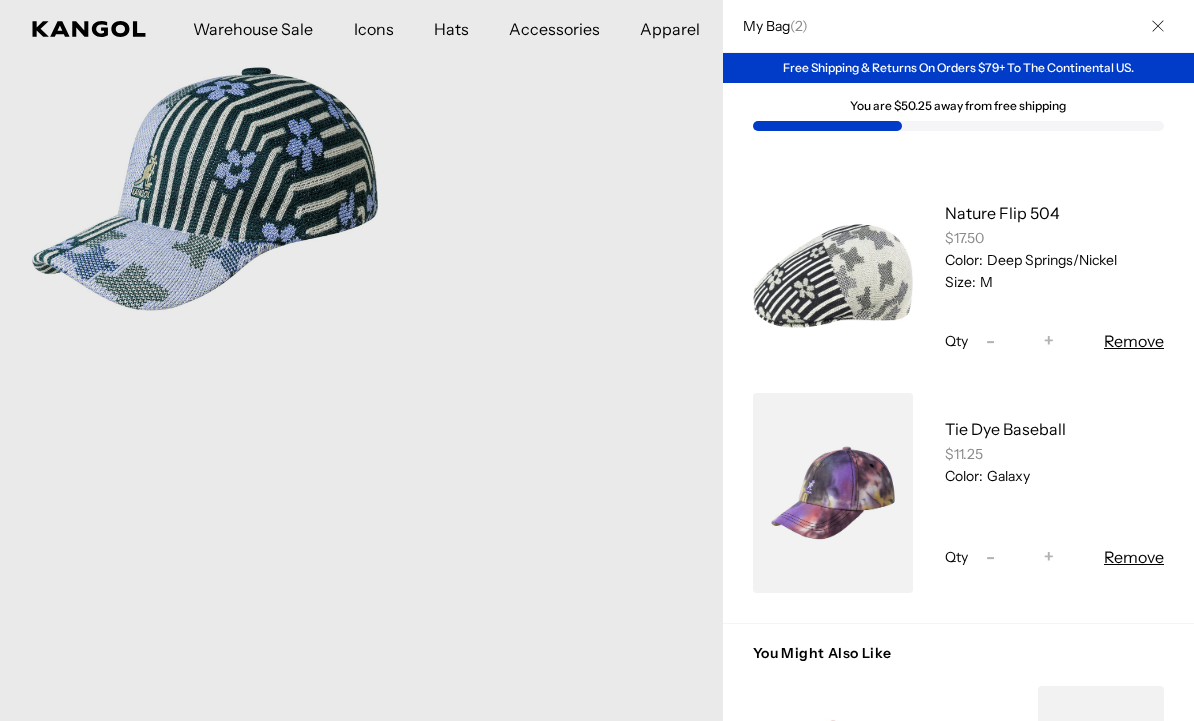 scroll, scrollTop: 0, scrollLeft: 412, axis: horizontal 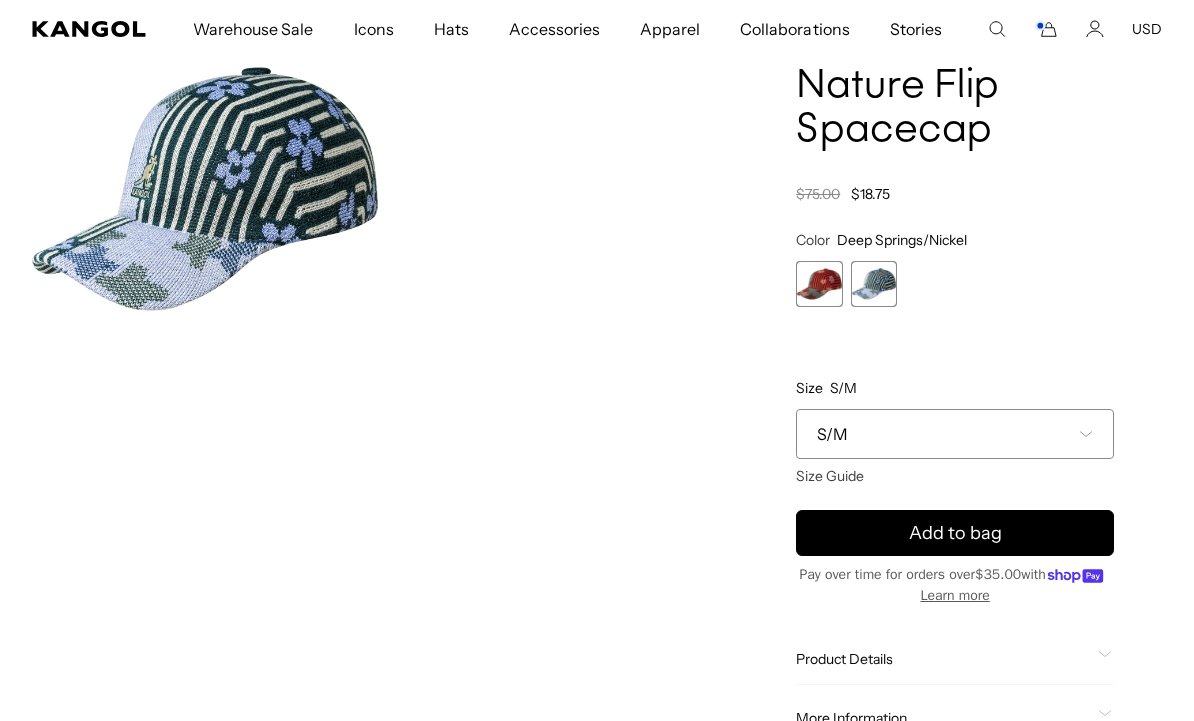 click at bounding box center [382, 189] 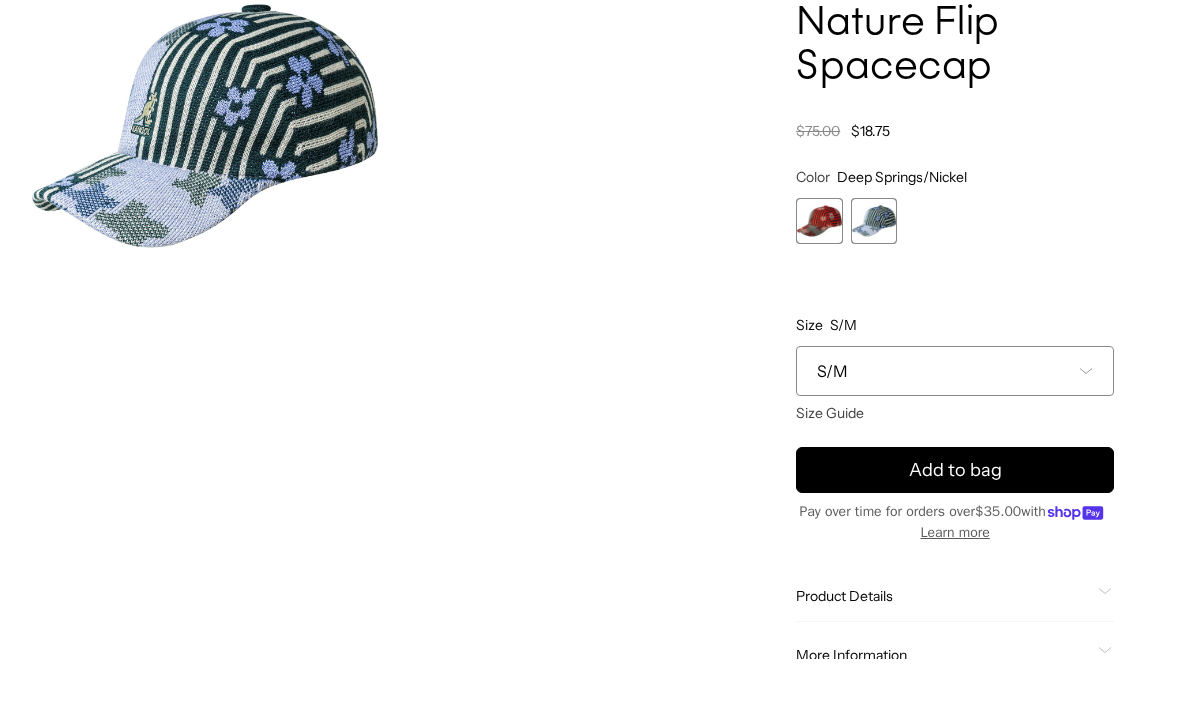 scroll, scrollTop: 224, scrollLeft: 0, axis: vertical 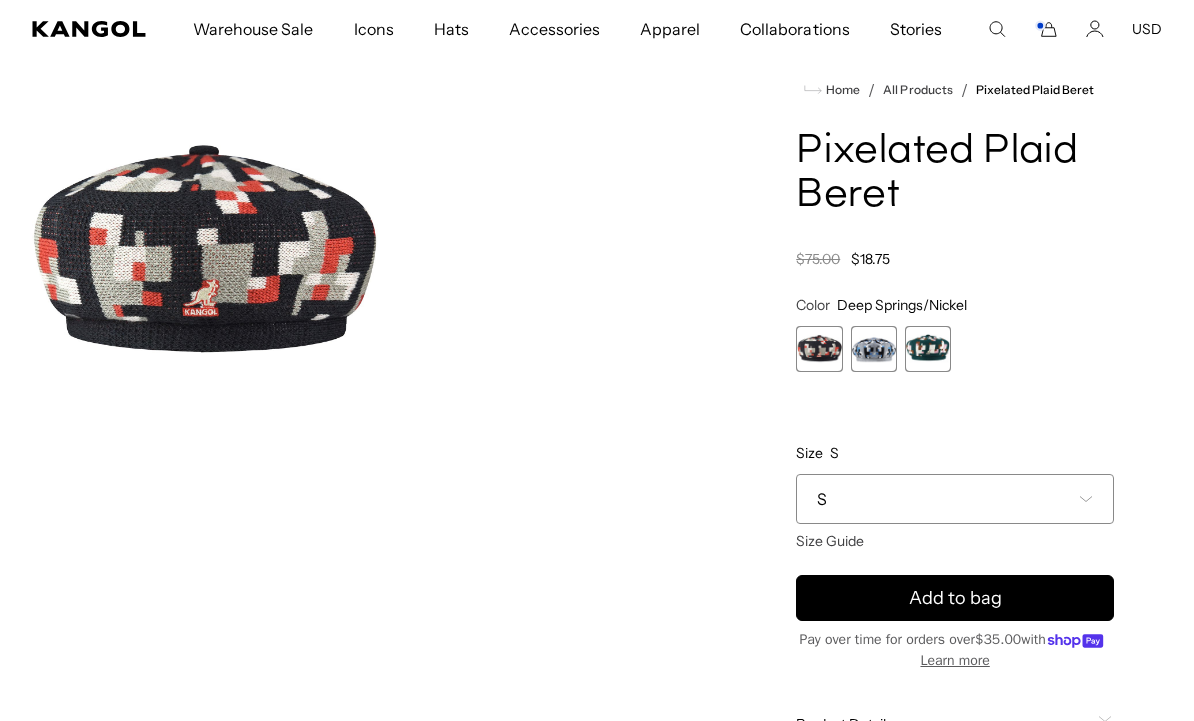 click at bounding box center [928, 349] 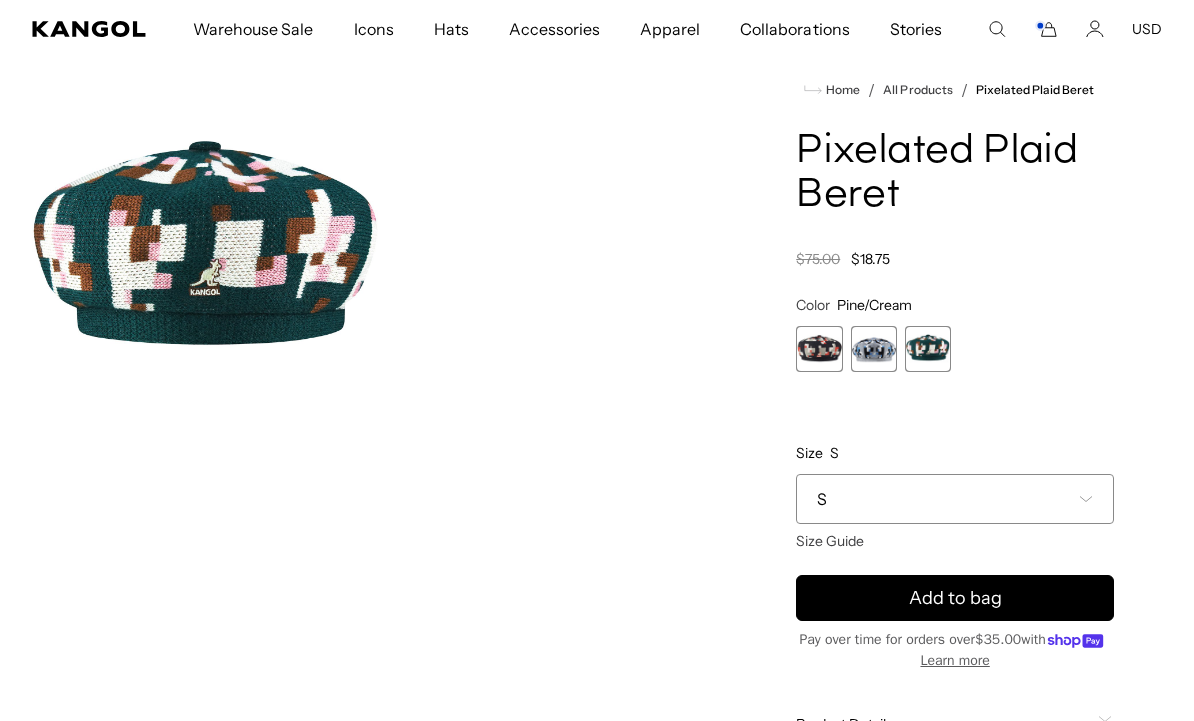 scroll, scrollTop: 0, scrollLeft: 0, axis: both 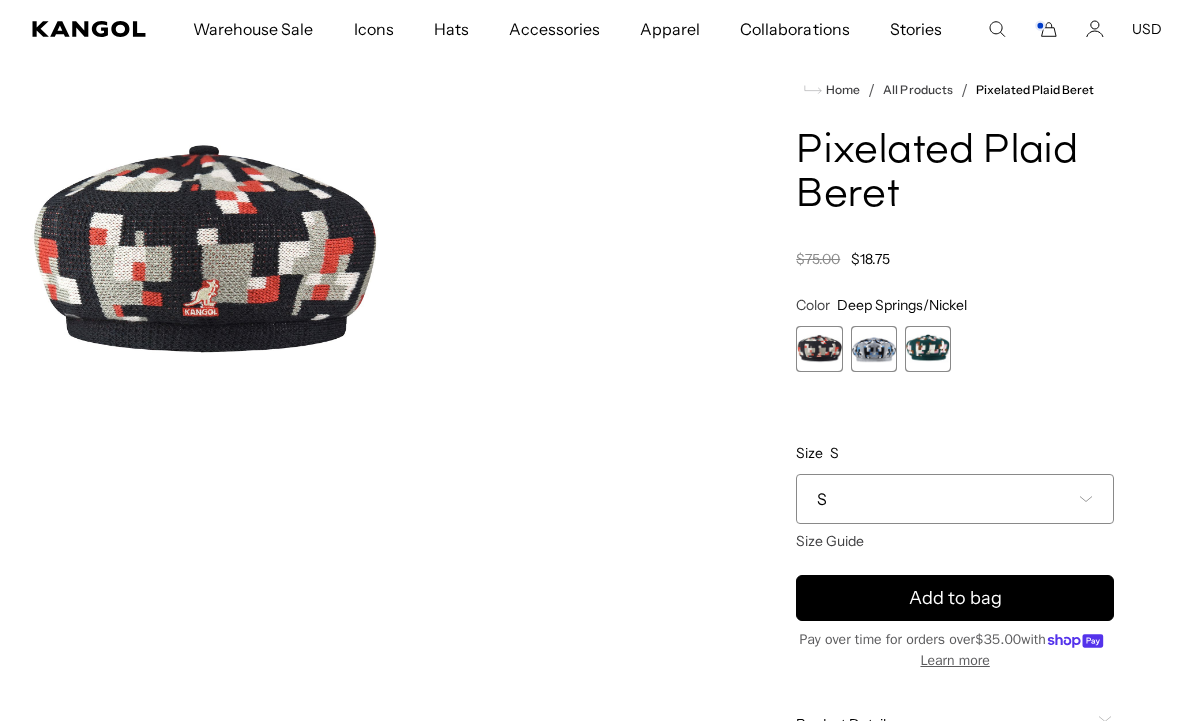 click at bounding box center (819, 349) 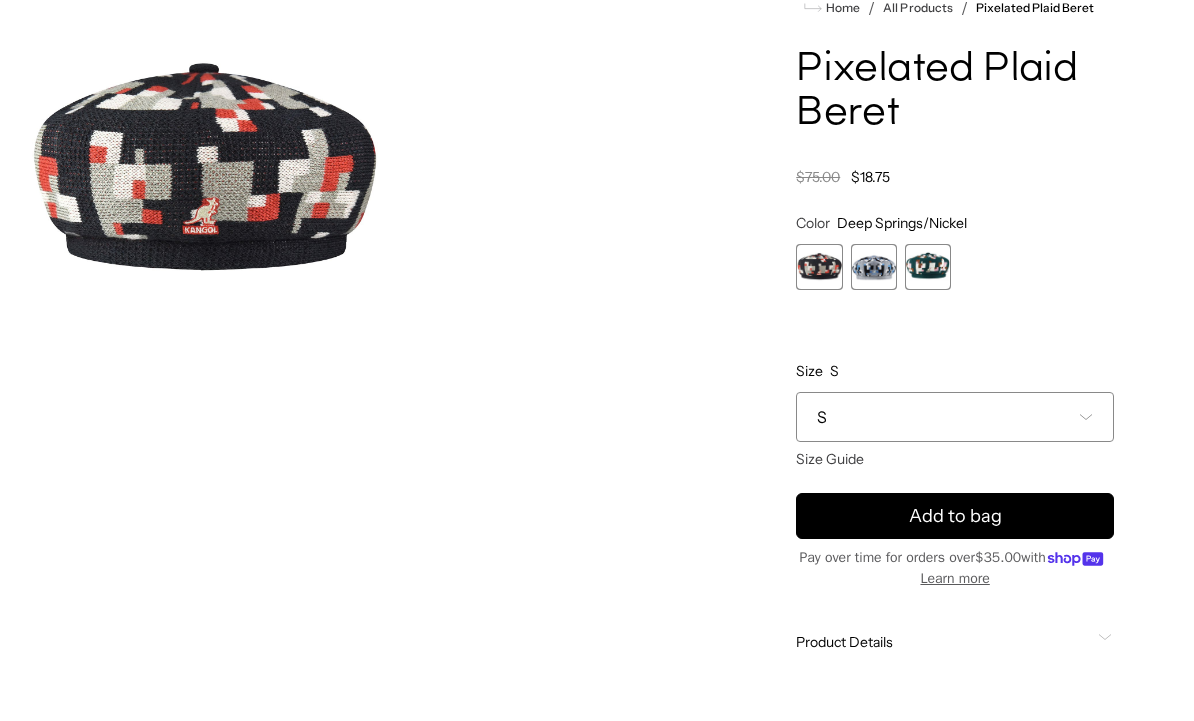 scroll, scrollTop: 178, scrollLeft: 0, axis: vertical 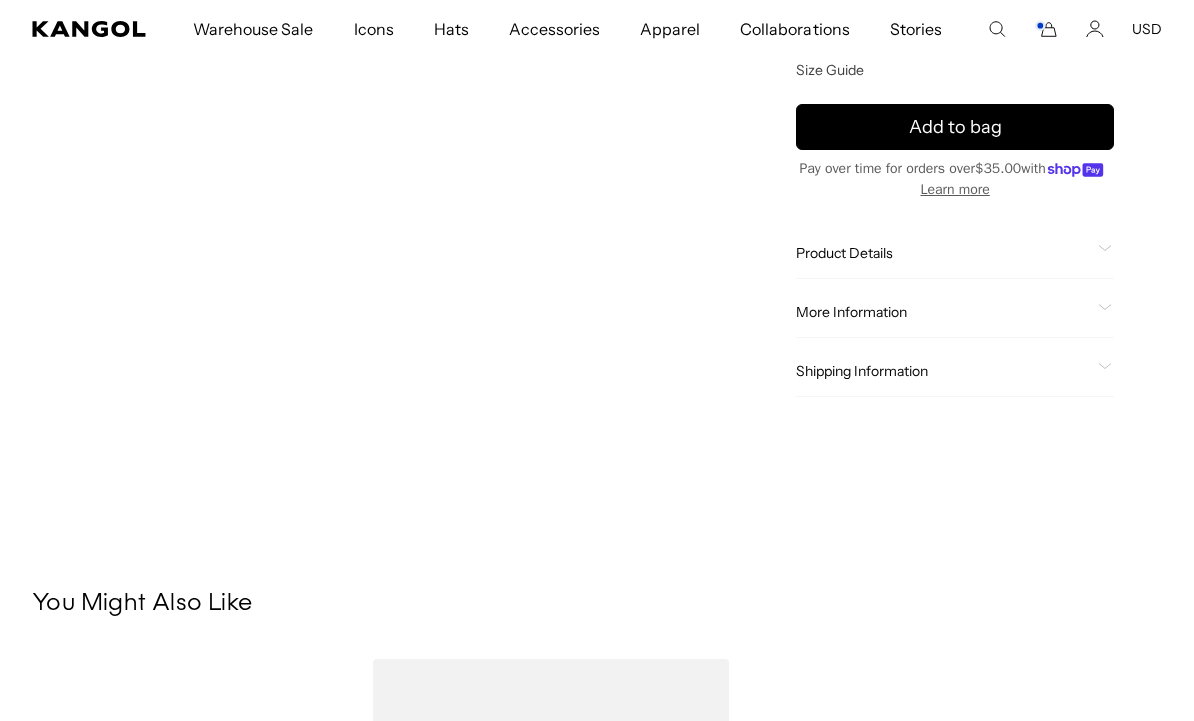 click on "Product Details" 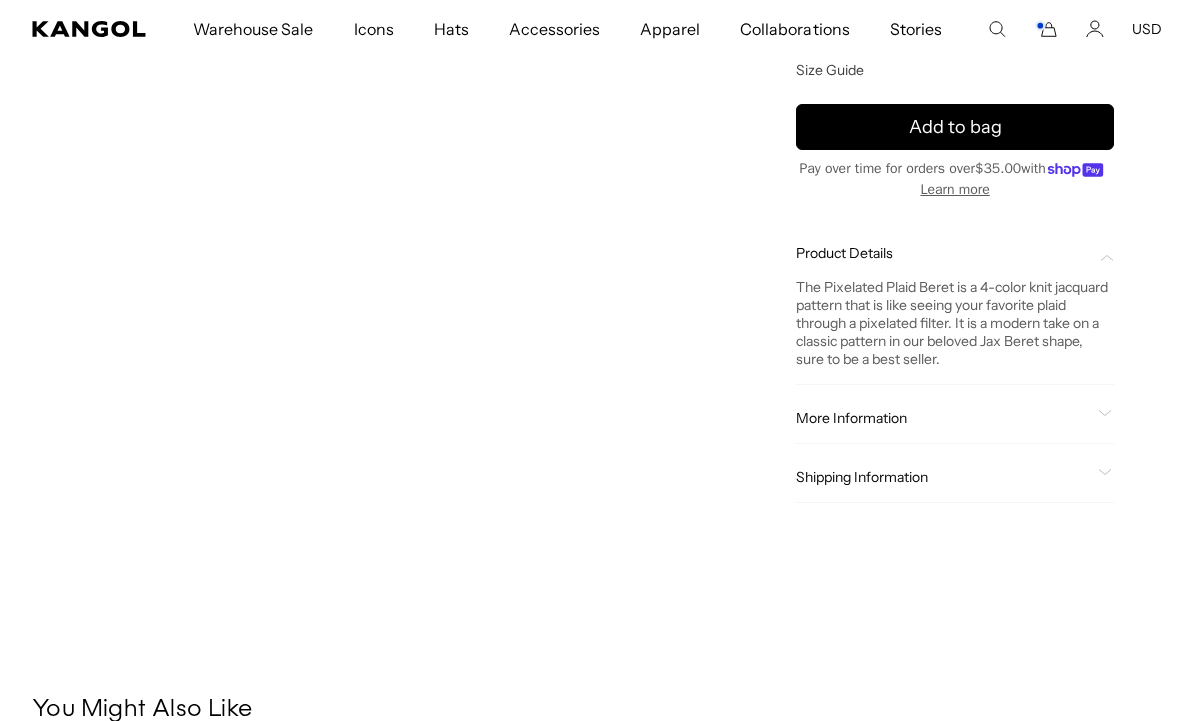 scroll, scrollTop: 0, scrollLeft: 412, axis: horizontal 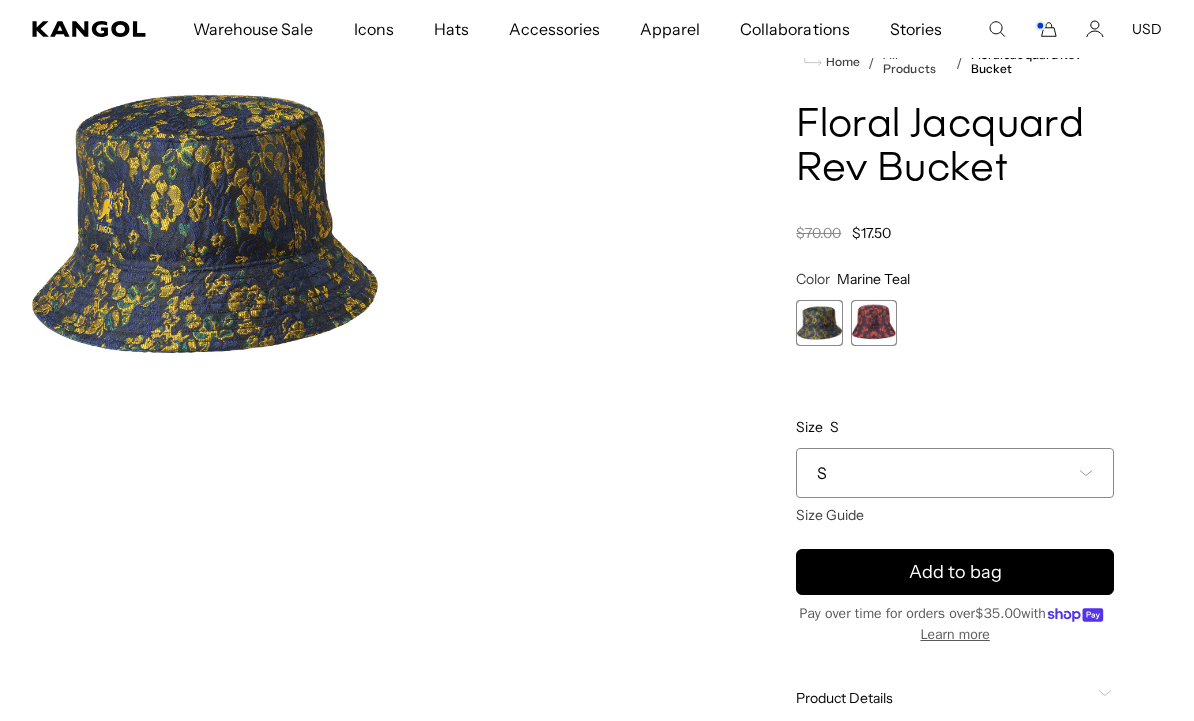 click at bounding box center (819, 323) 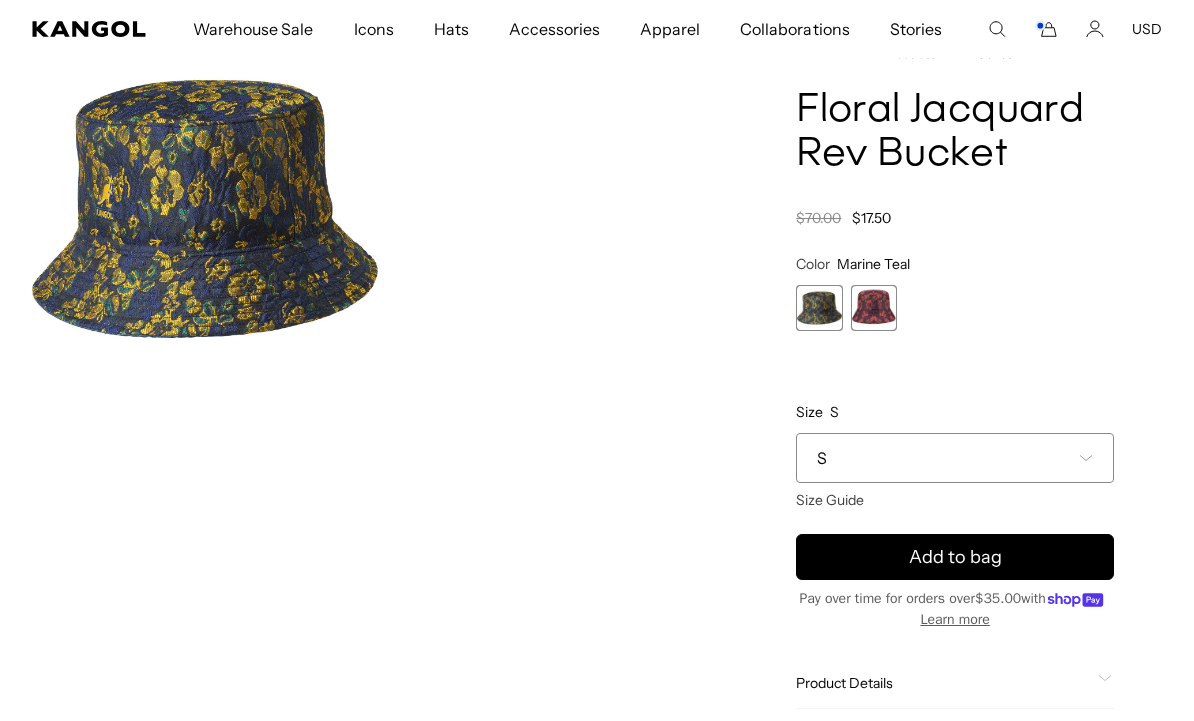 scroll, scrollTop: 202, scrollLeft: 0, axis: vertical 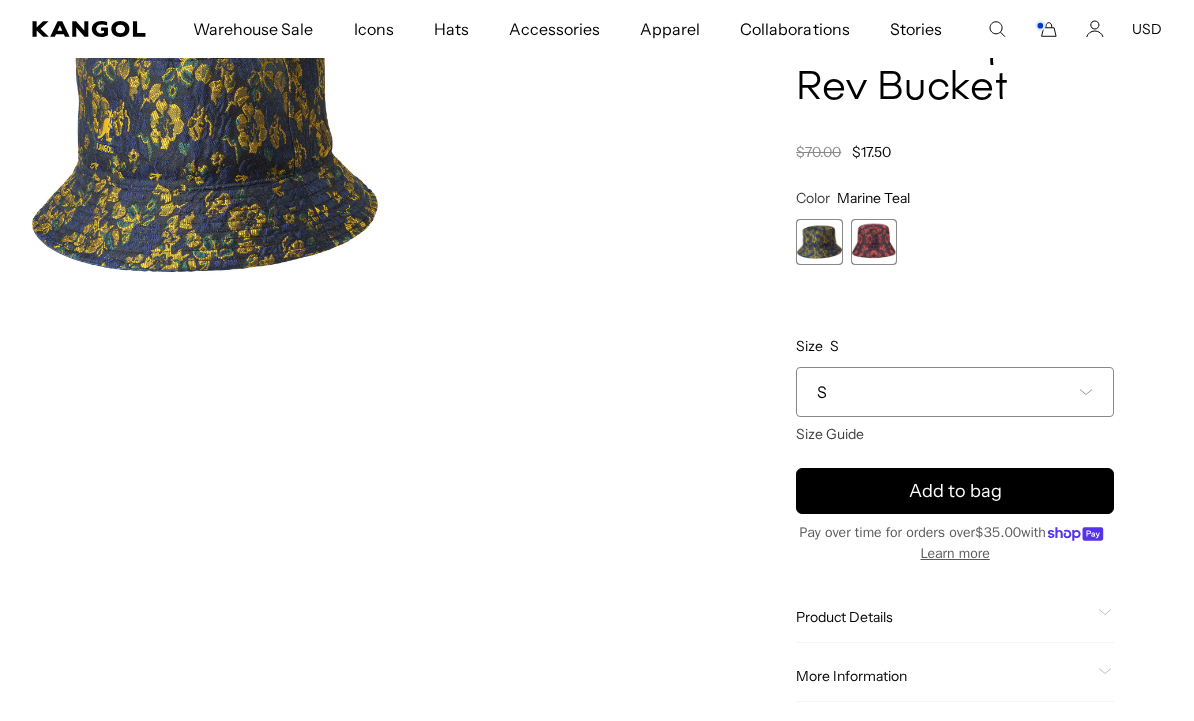click on "S" at bounding box center (955, 392) 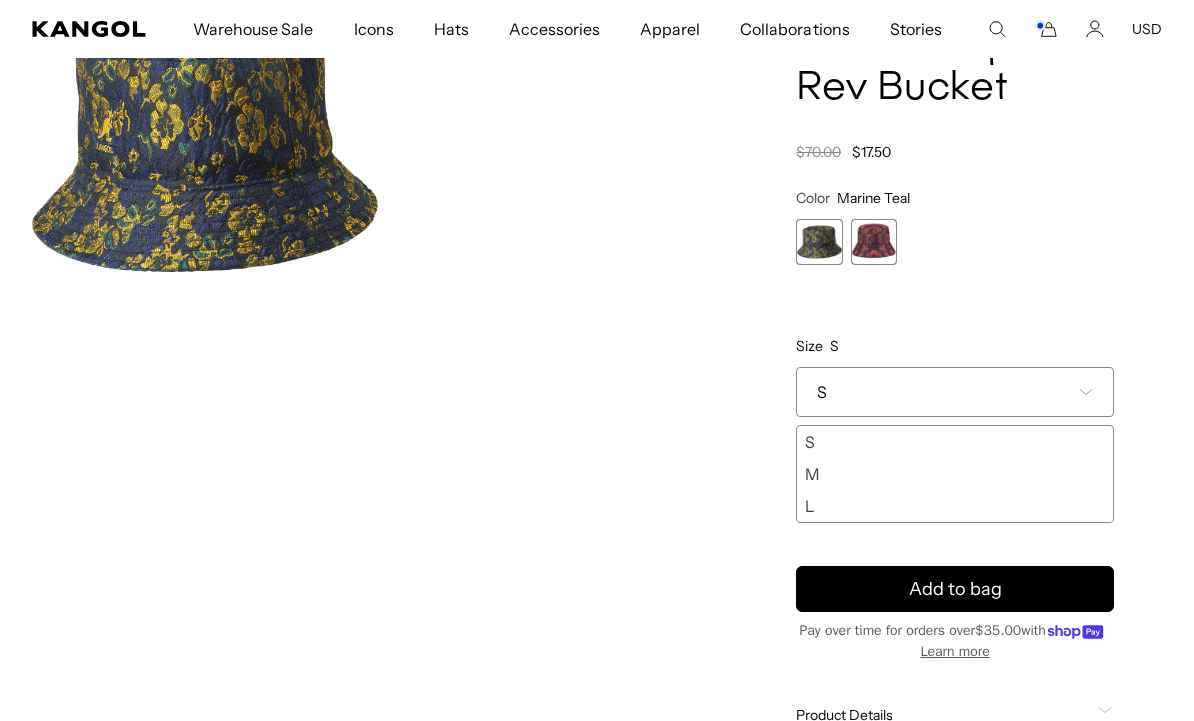 scroll, scrollTop: 0, scrollLeft: 0, axis: both 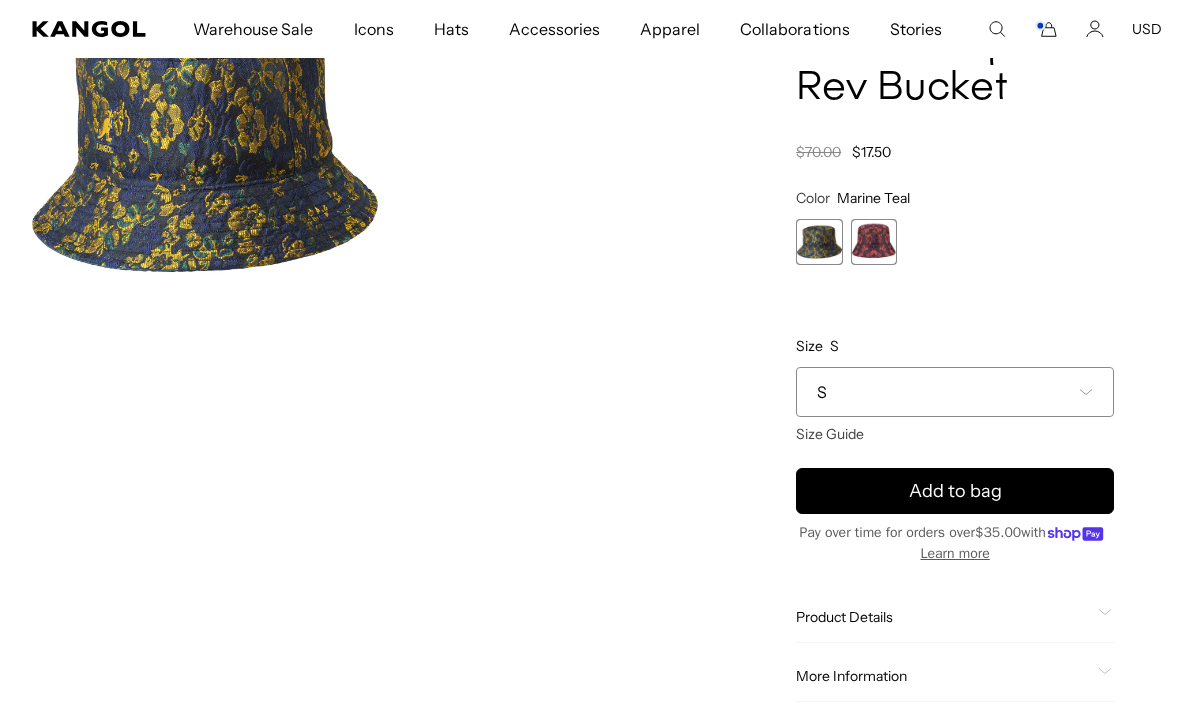 click on "Add to bag" at bounding box center (955, 491) 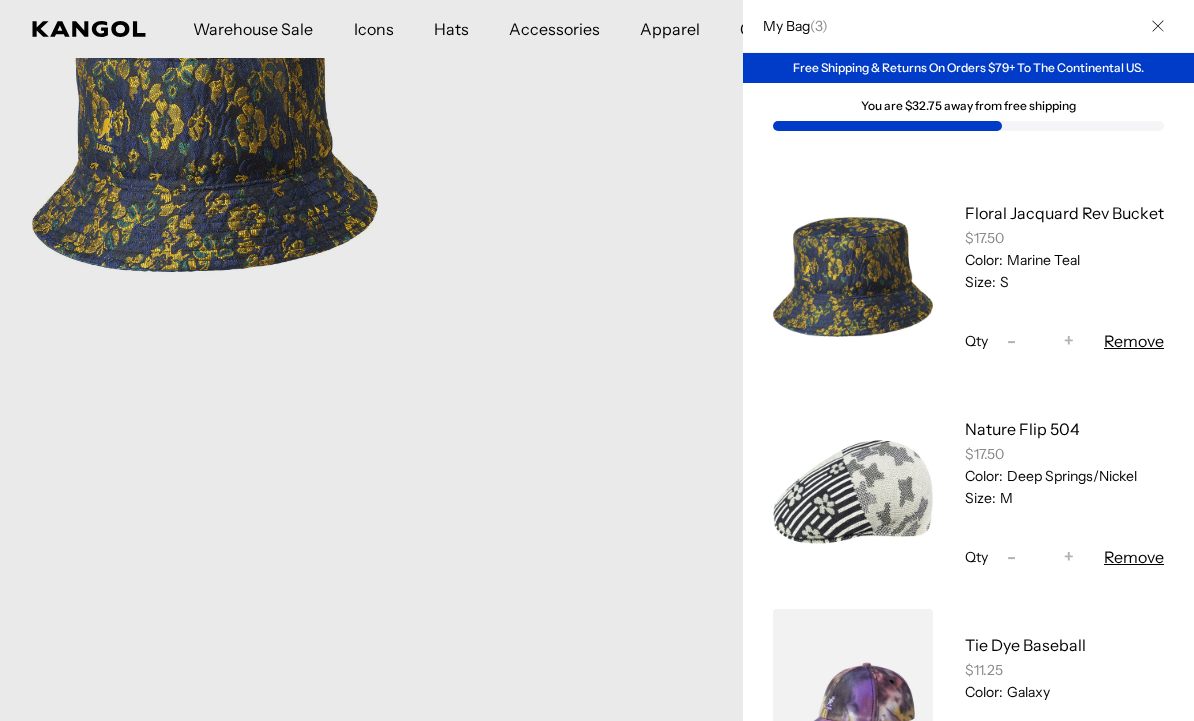 click on "Floral Jacquard Rev Bucket
$17.50
Color:
Marine Teal
Size:
S
Qty
Decrease quantity for Floral Jacquard Rev Bucket
-
*
Increase quantity for Floral Jacquard Rev Bucket
+
Remove" at bounding box center [1048, 277] 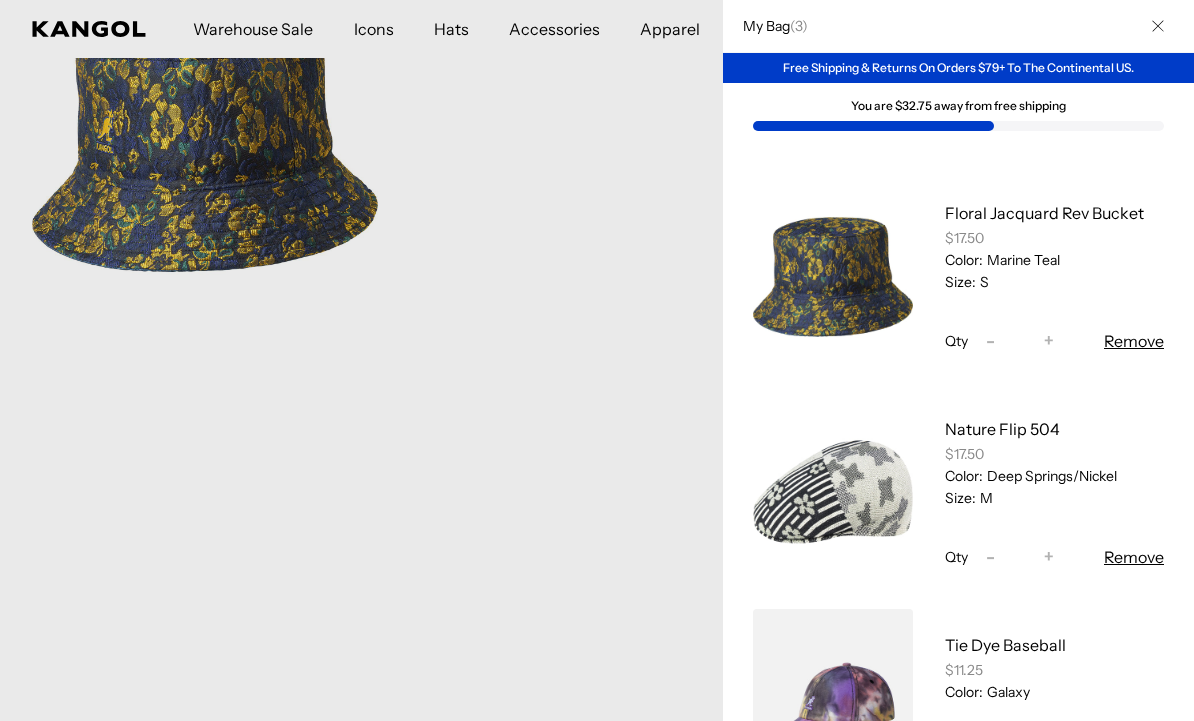 click at bounding box center [597, 360] 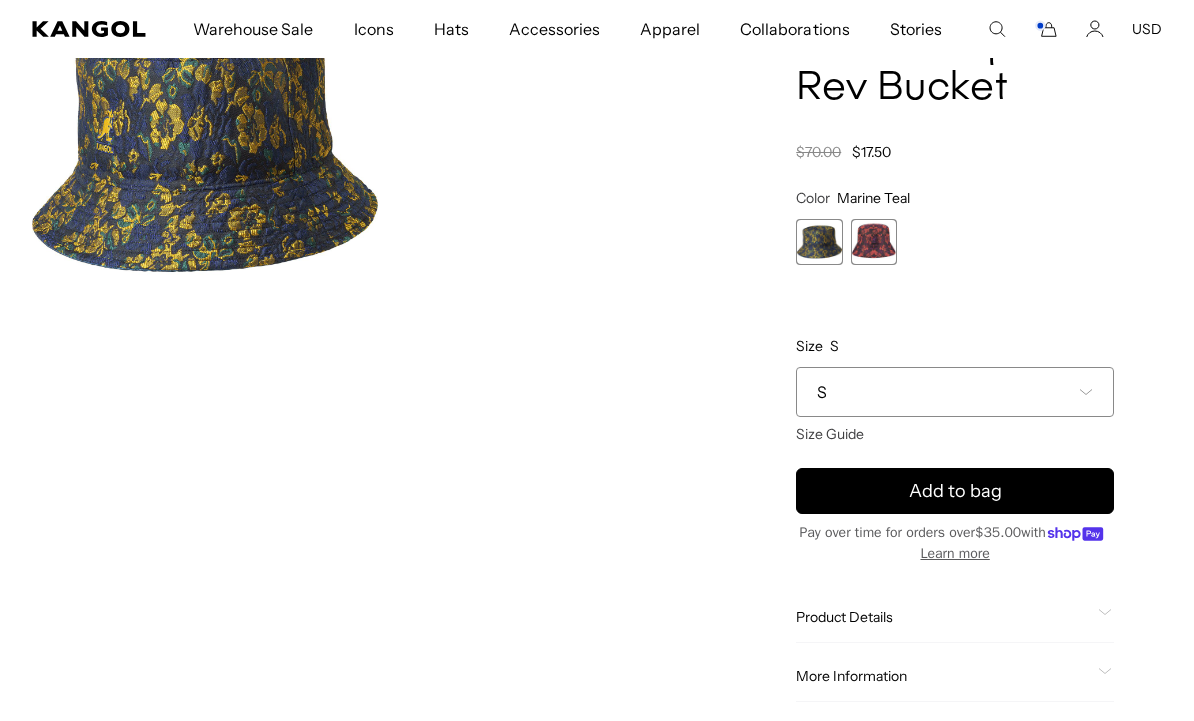 scroll, scrollTop: 0, scrollLeft: 0, axis: both 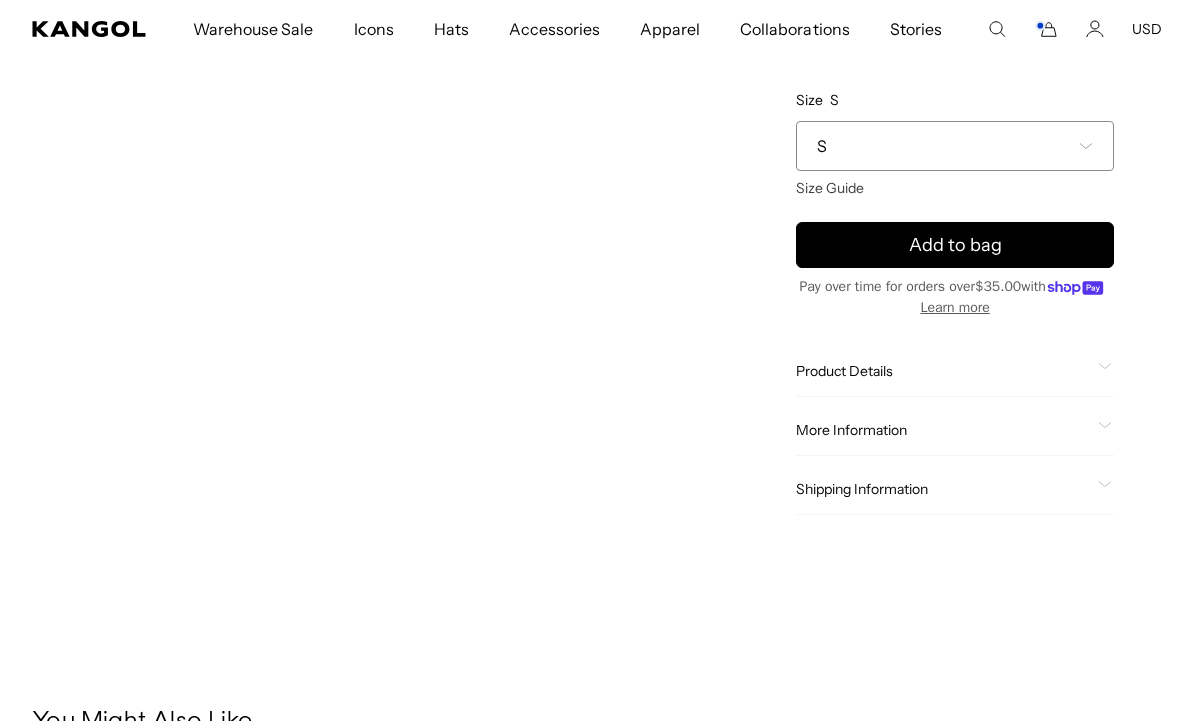 click on "Product Details" 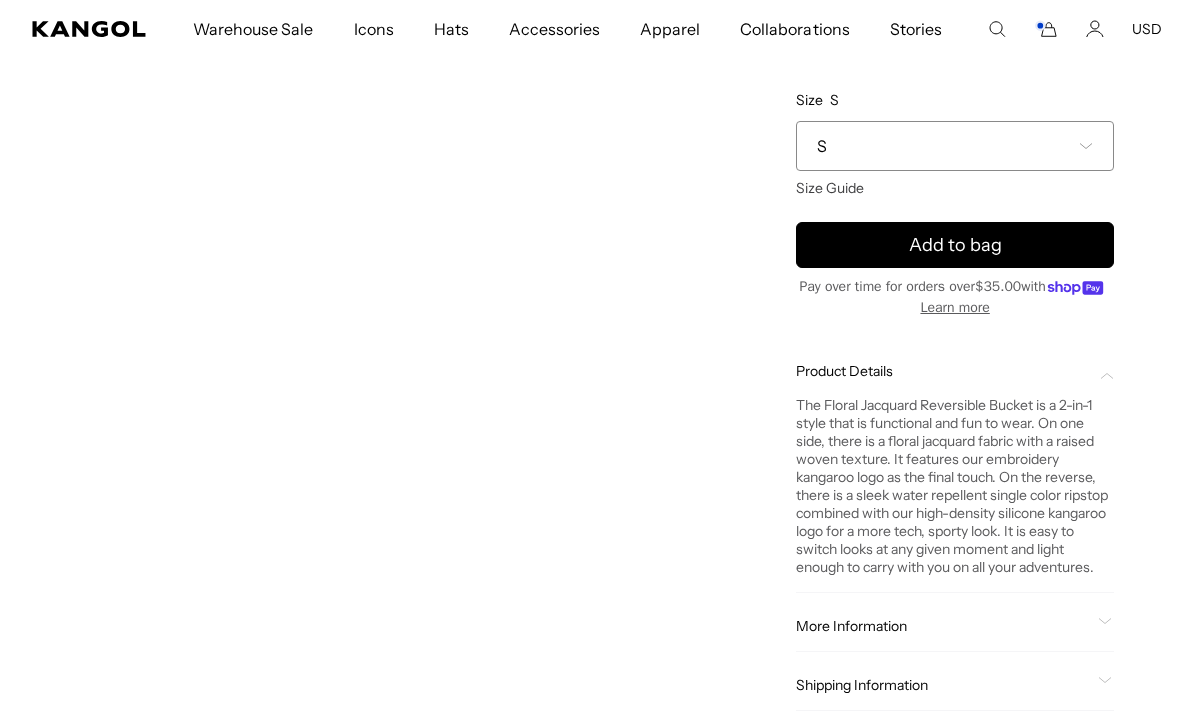scroll, scrollTop: 0, scrollLeft: 412, axis: horizontal 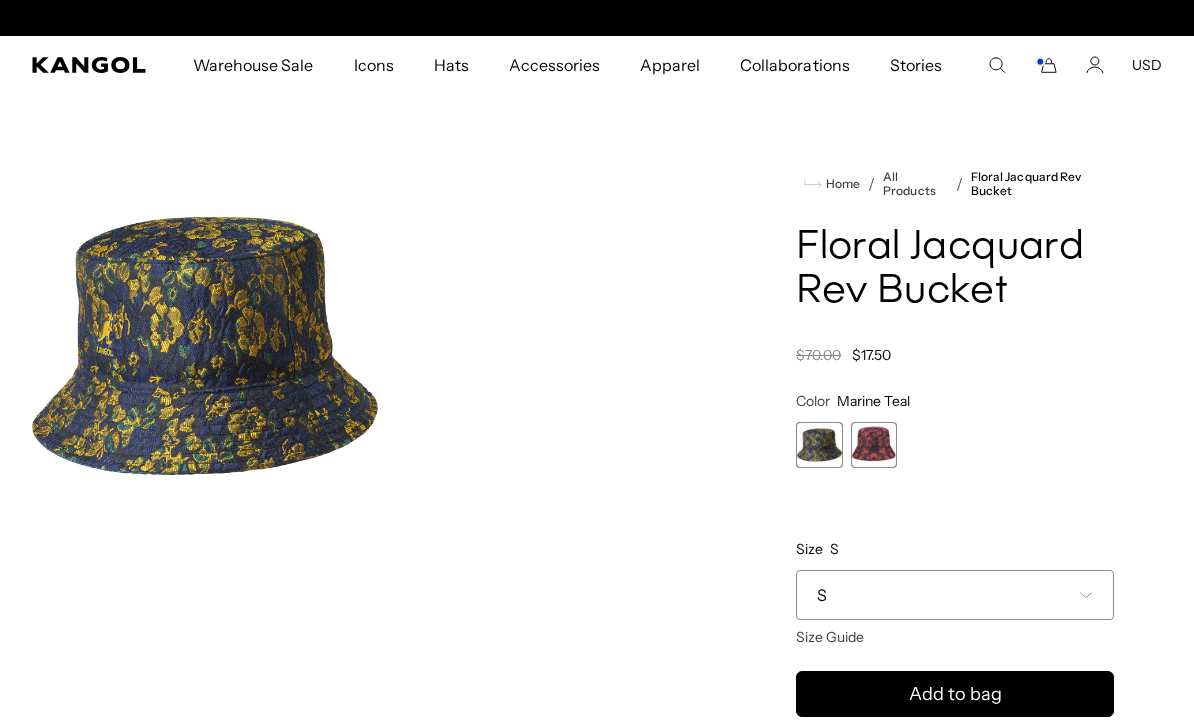 click at bounding box center (874, 445) 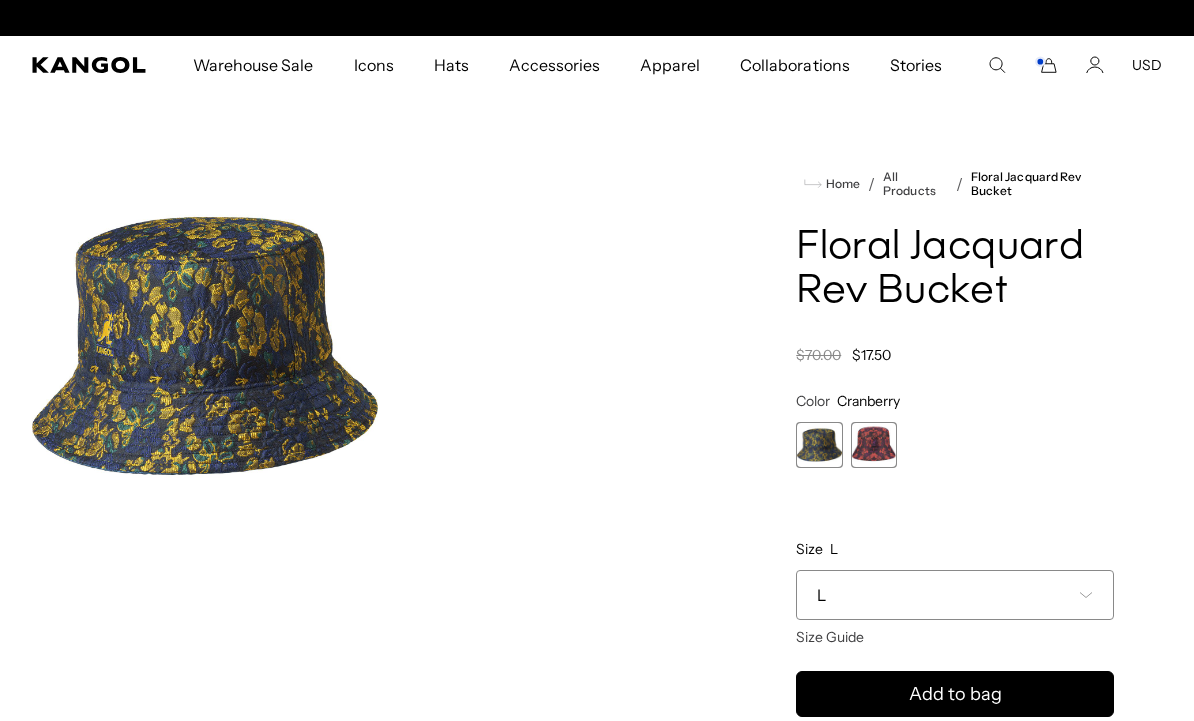 scroll, scrollTop: 0, scrollLeft: 412, axis: horizontal 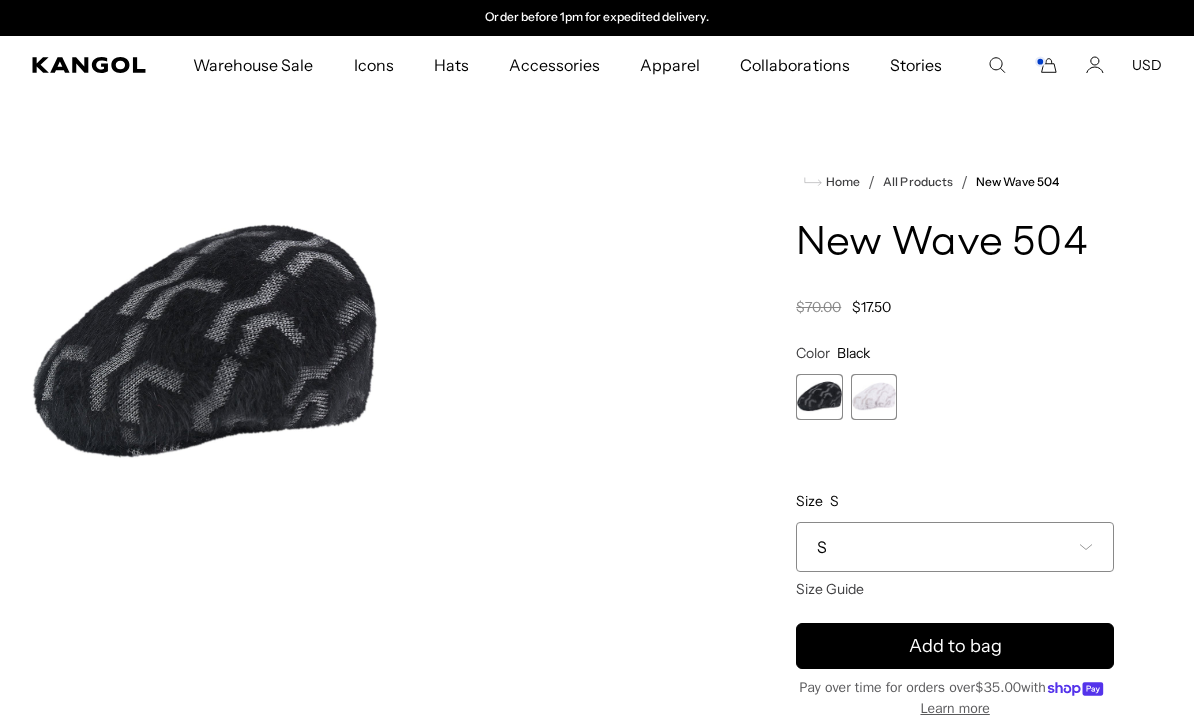 click on "S" at bounding box center [955, 547] 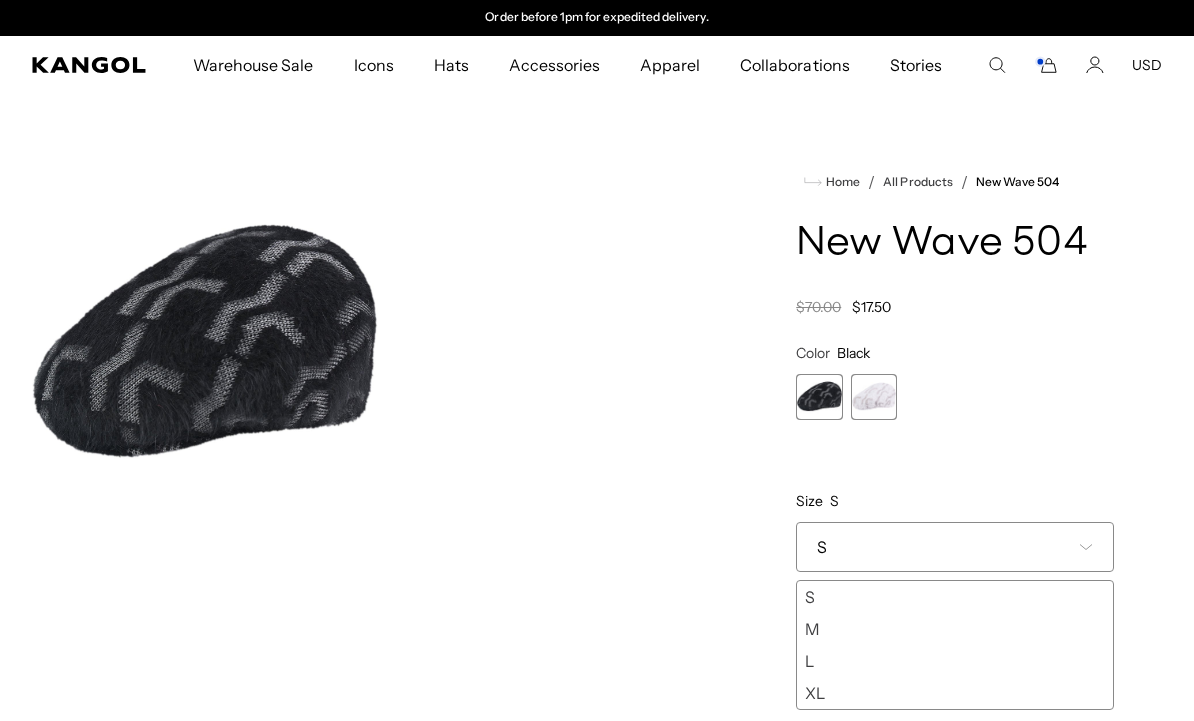 click on "M" at bounding box center [955, 629] 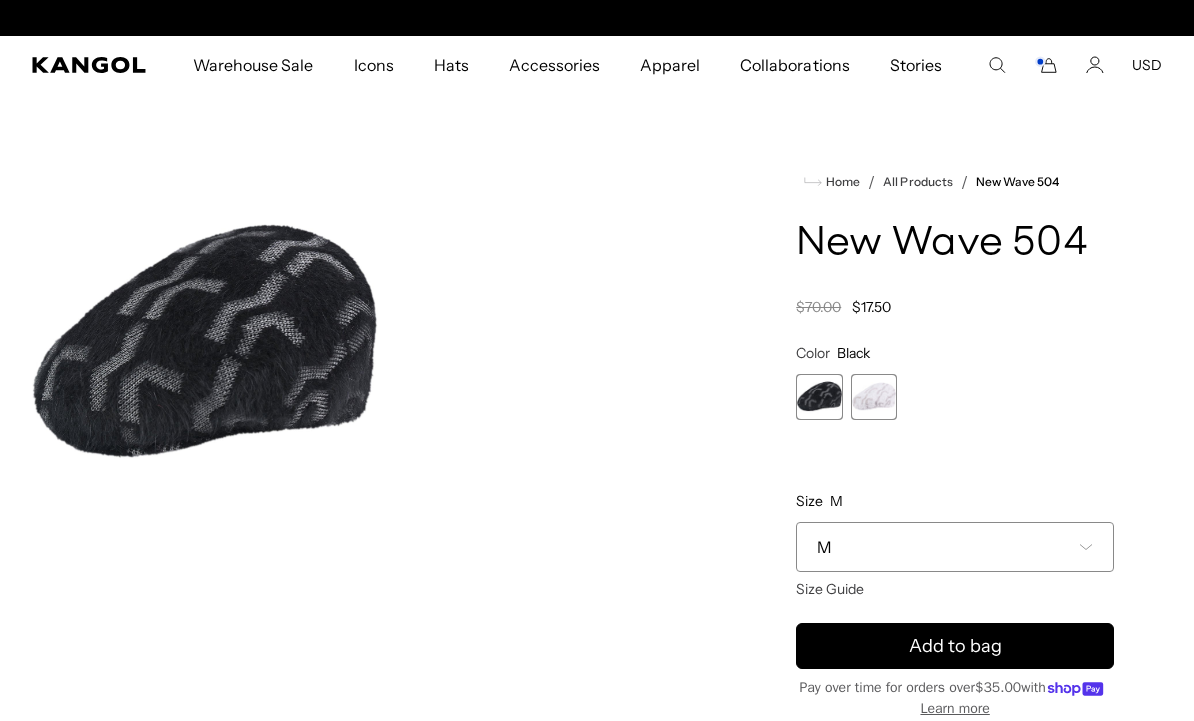 scroll, scrollTop: 0, scrollLeft: 0, axis: both 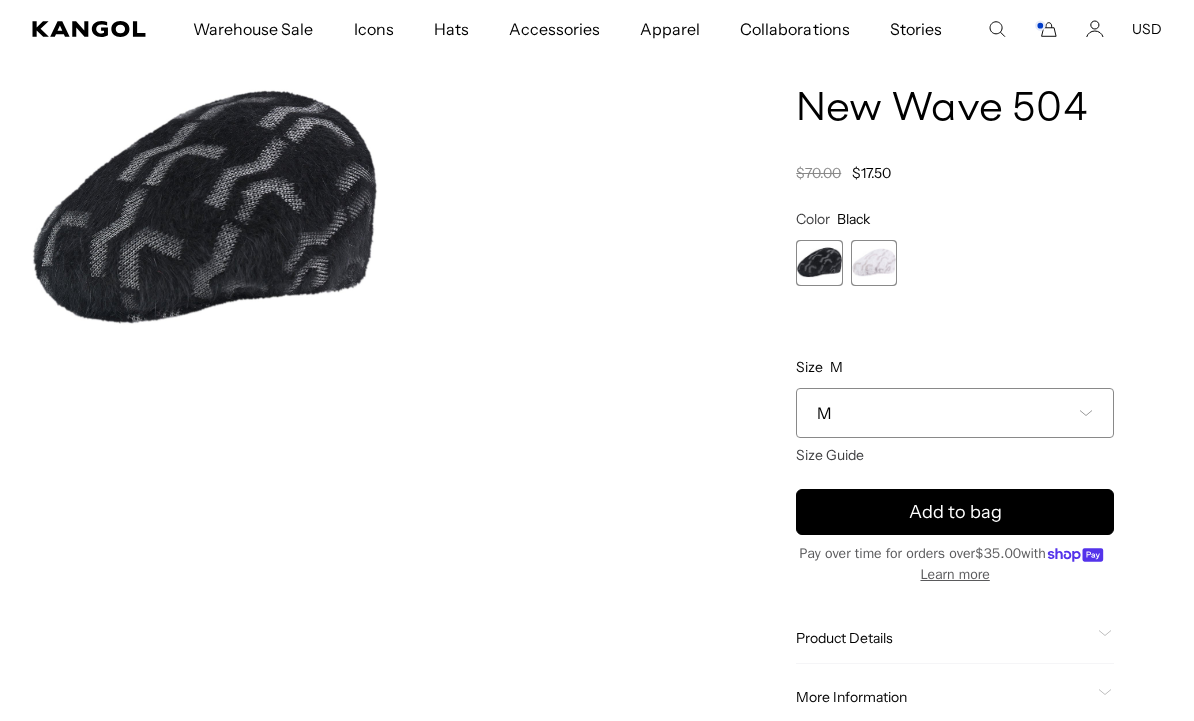 click on "Product Details
The Furgora ®  New Wave 504 combines the iconic 504 cap shape with our beloved Furgora ® . The geometric-inspired moving wave pattern is created using our Tropic ™  yarn as a tonal jacquard, which creates a beautiful high and low texture effect throughout the hat. It is subtle but eye catching and feels incredibly comfortable. It is finished with our embroidered kangaroo logo on the back." 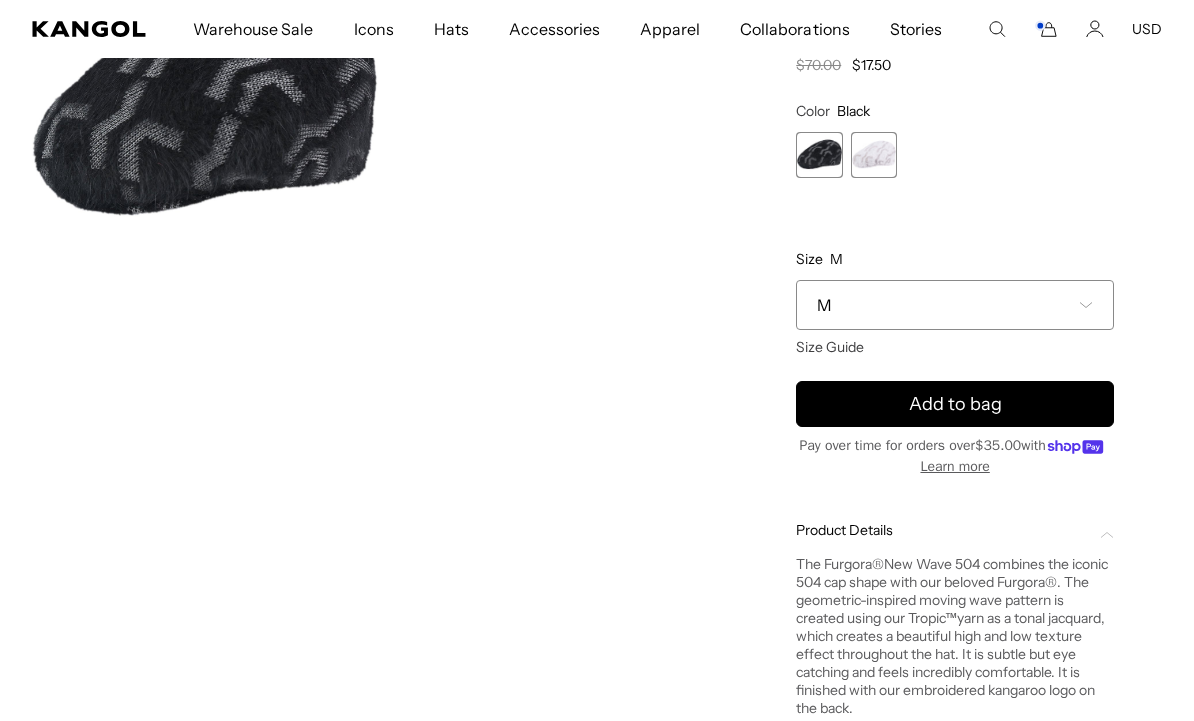 scroll, scrollTop: 243, scrollLeft: 0, axis: vertical 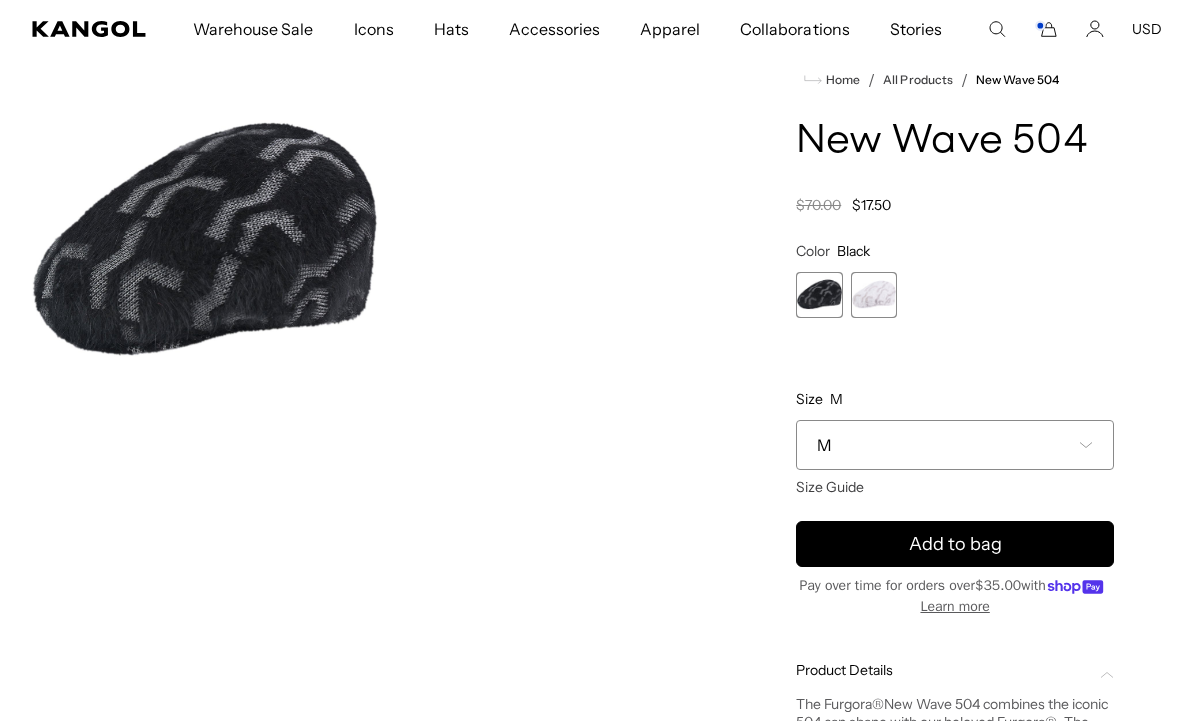 click on "M" at bounding box center [955, 445] 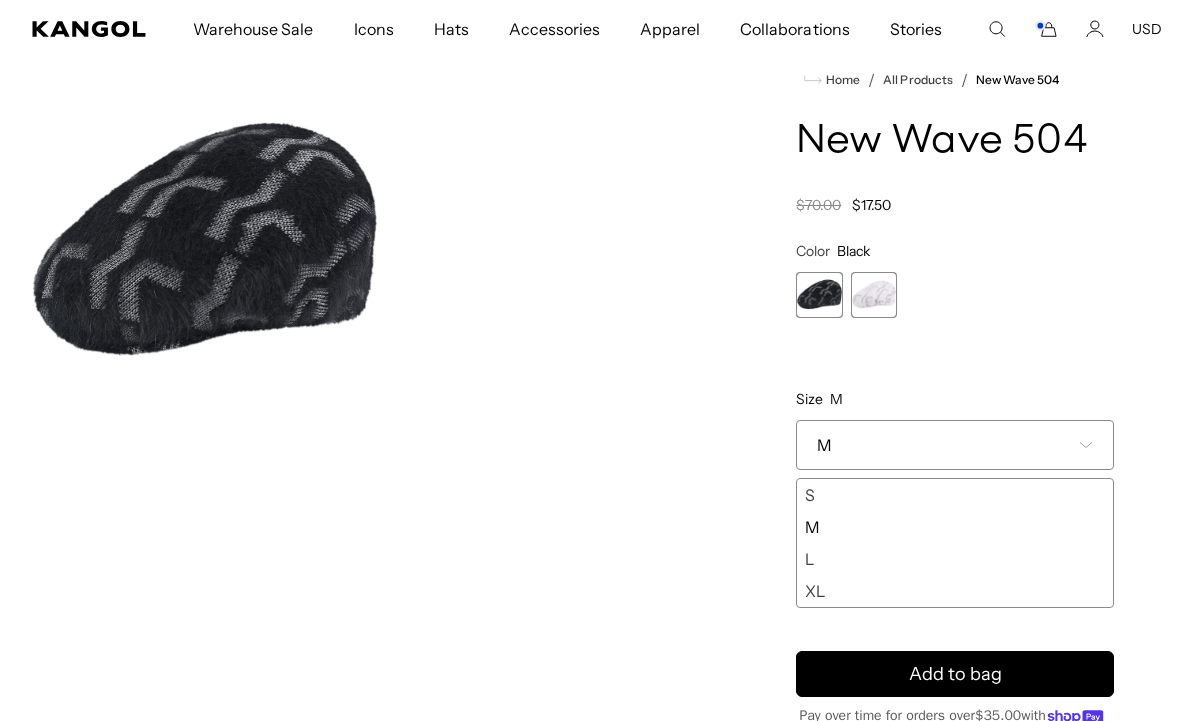 click on "S" at bounding box center [955, 495] 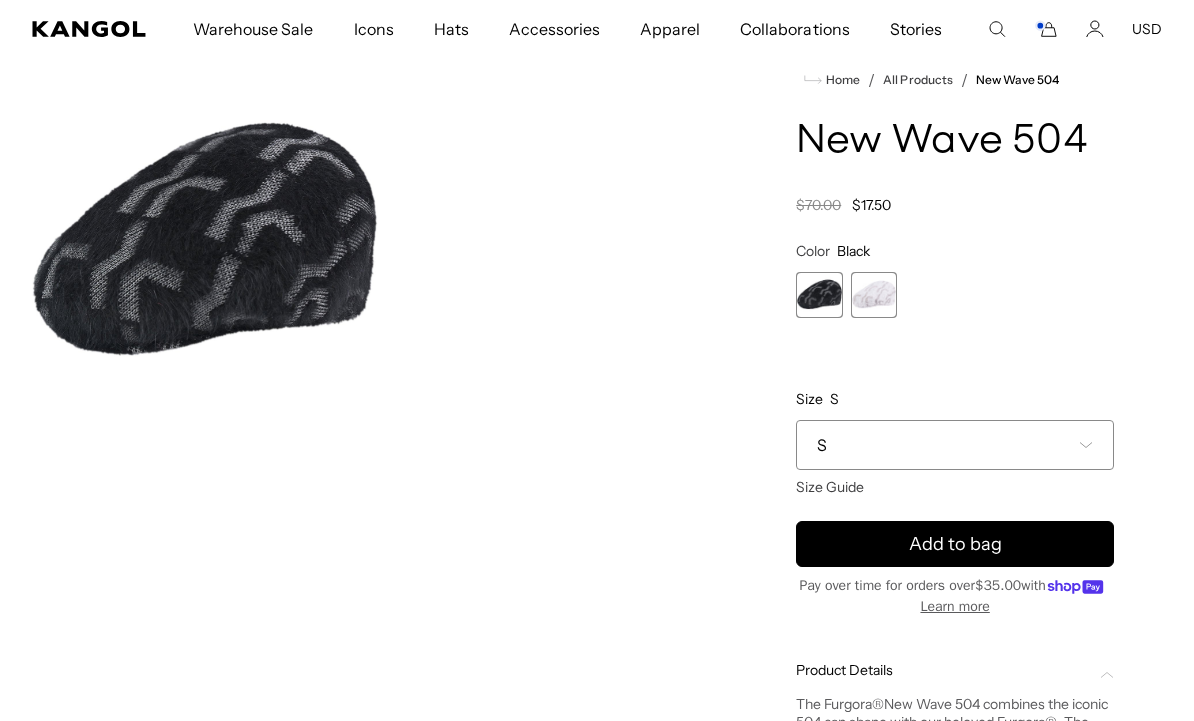 scroll, scrollTop: 0, scrollLeft: 0, axis: both 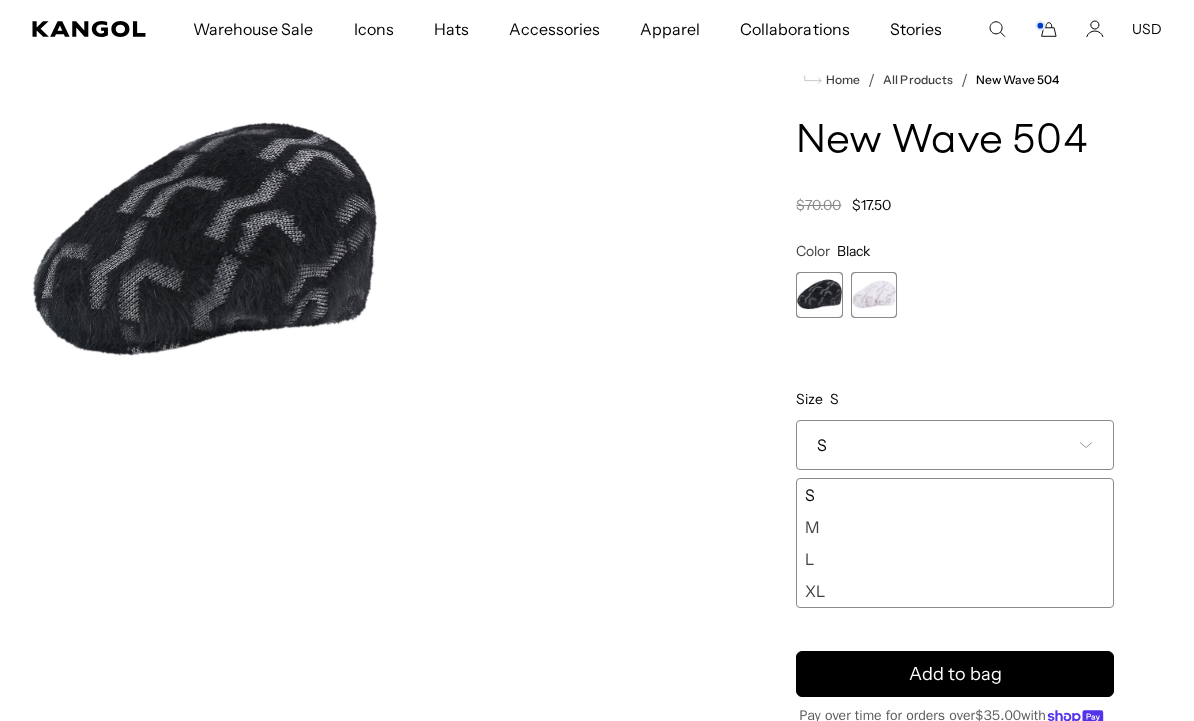 click on "Add to bag" at bounding box center (955, 674) 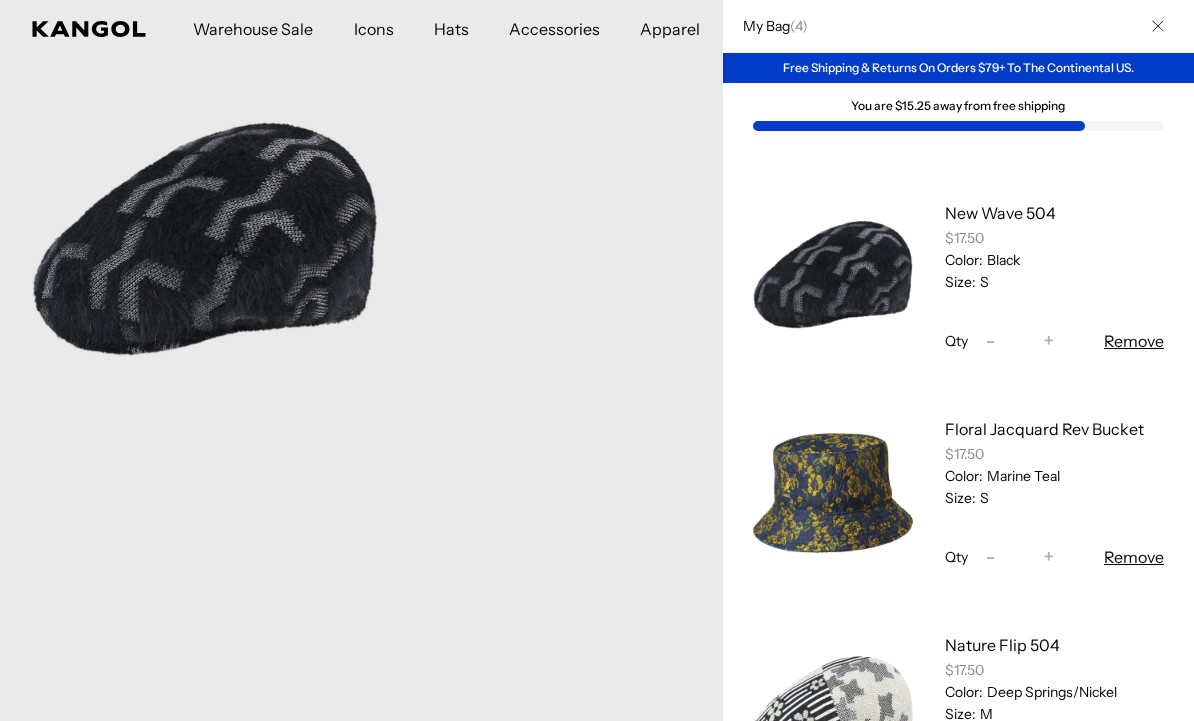 scroll, scrollTop: 0, scrollLeft: 0, axis: both 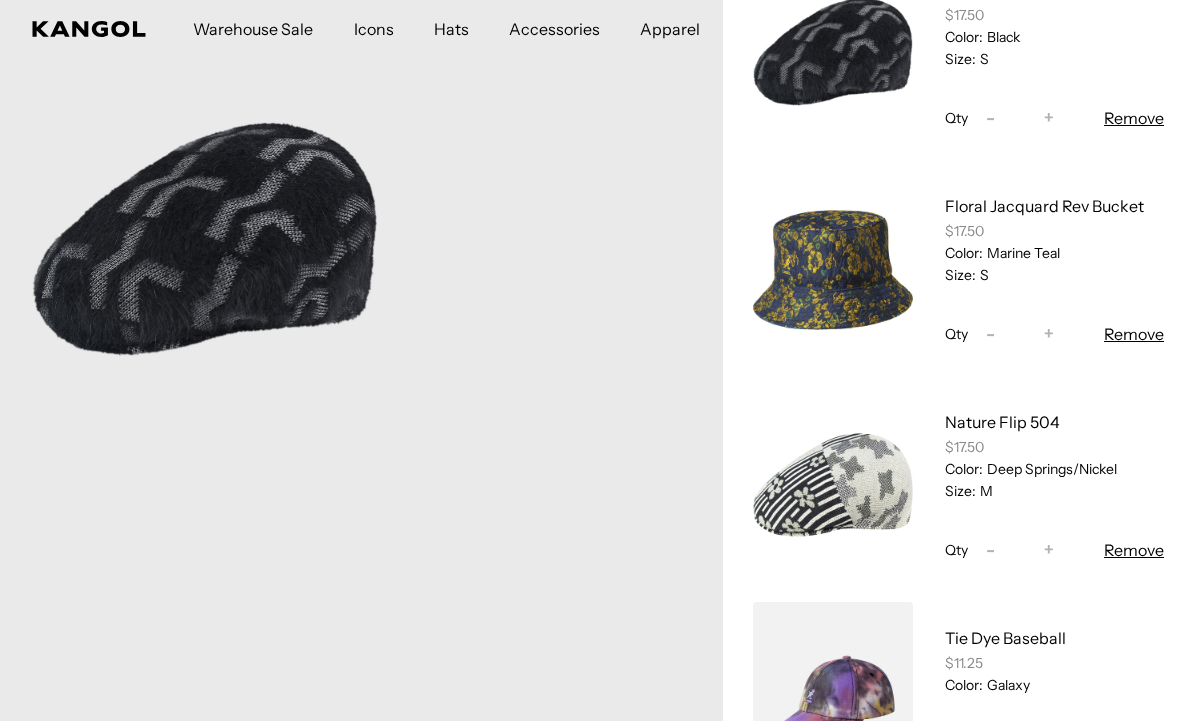 click at bounding box center [597, 360] 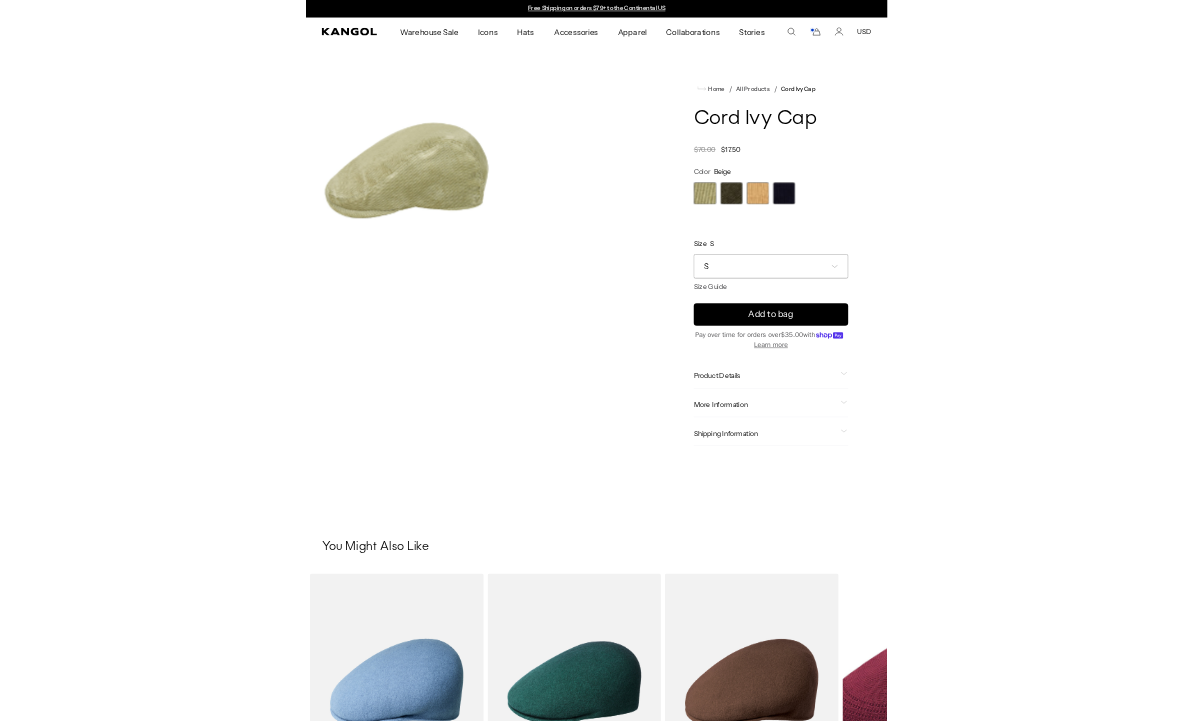 scroll, scrollTop: 0, scrollLeft: 0, axis: both 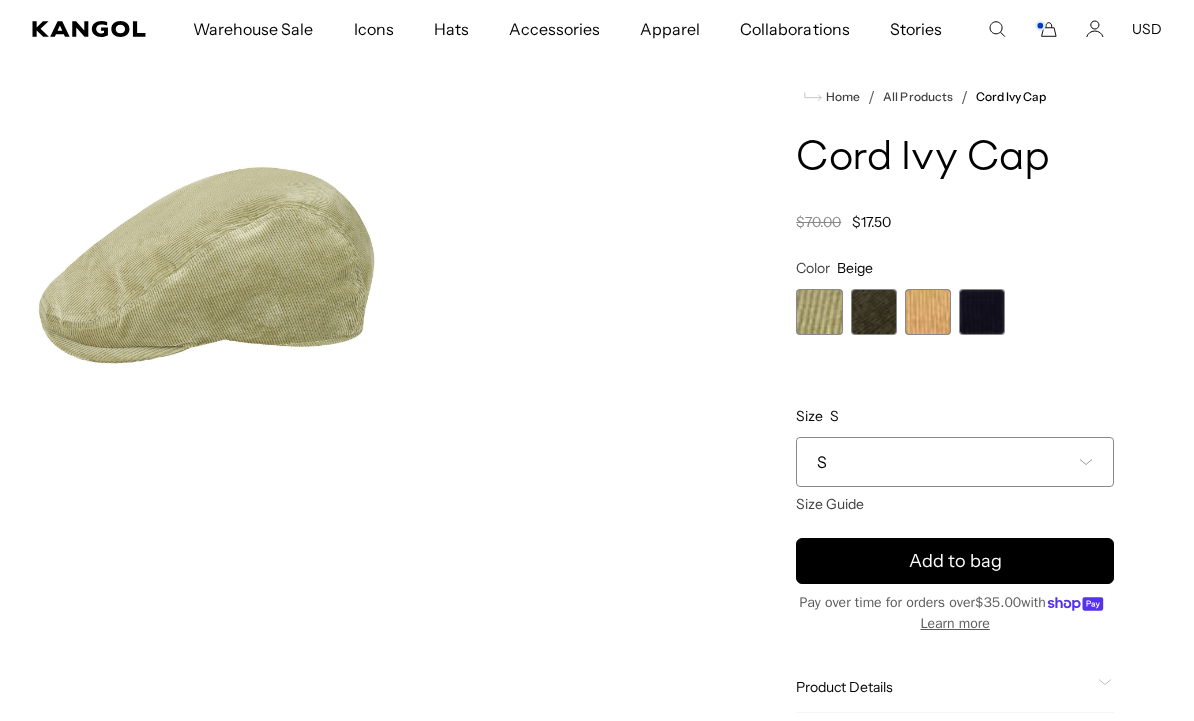 click at bounding box center (982, 312) 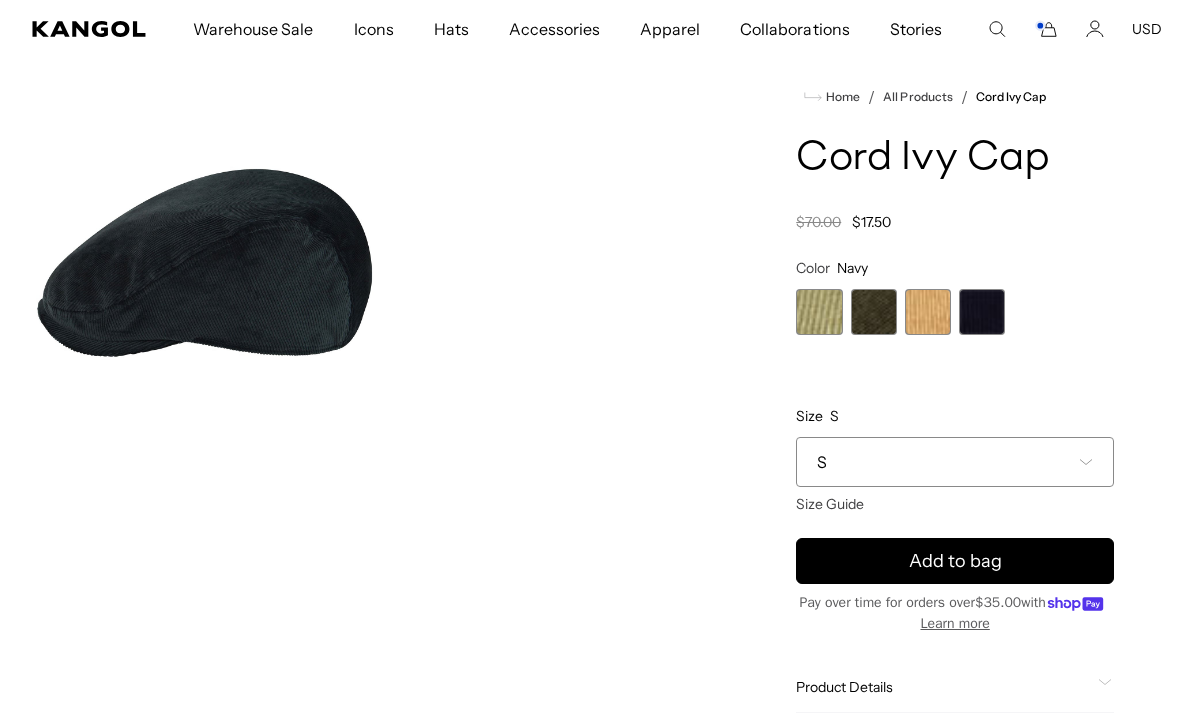 scroll, scrollTop: 0, scrollLeft: 412, axis: horizontal 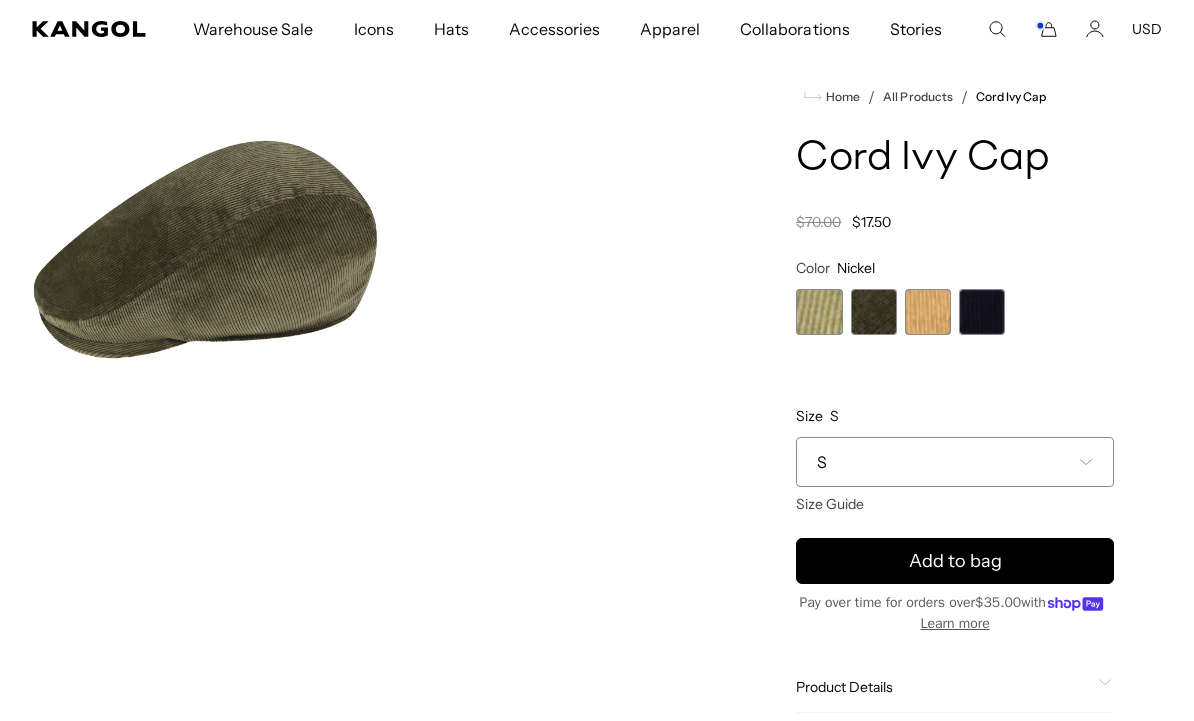 click at bounding box center [982, 312] 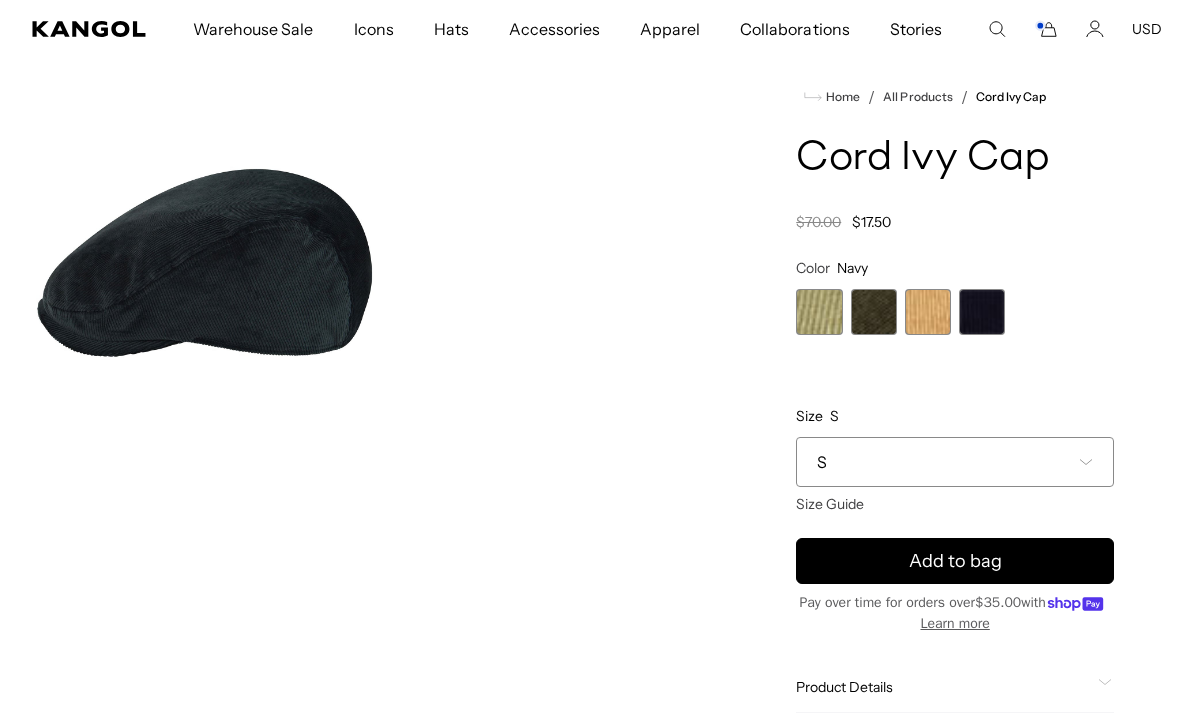 scroll, scrollTop: 0, scrollLeft: 0, axis: both 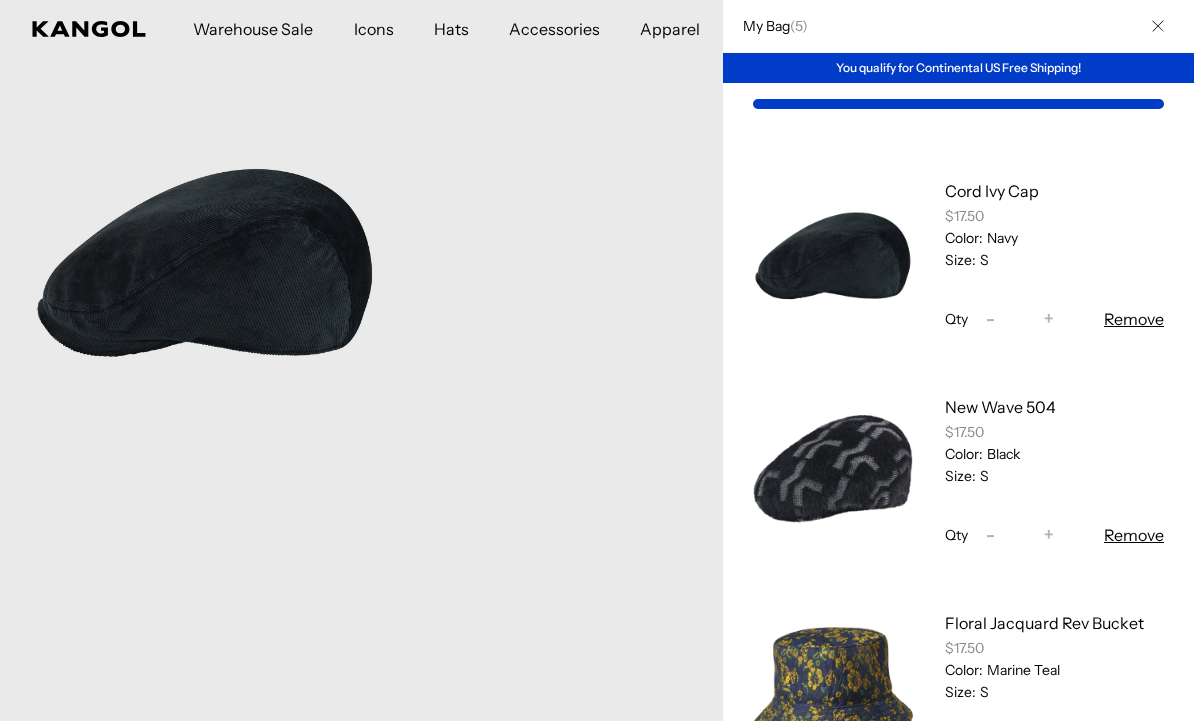 click at bounding box center [597, 360] 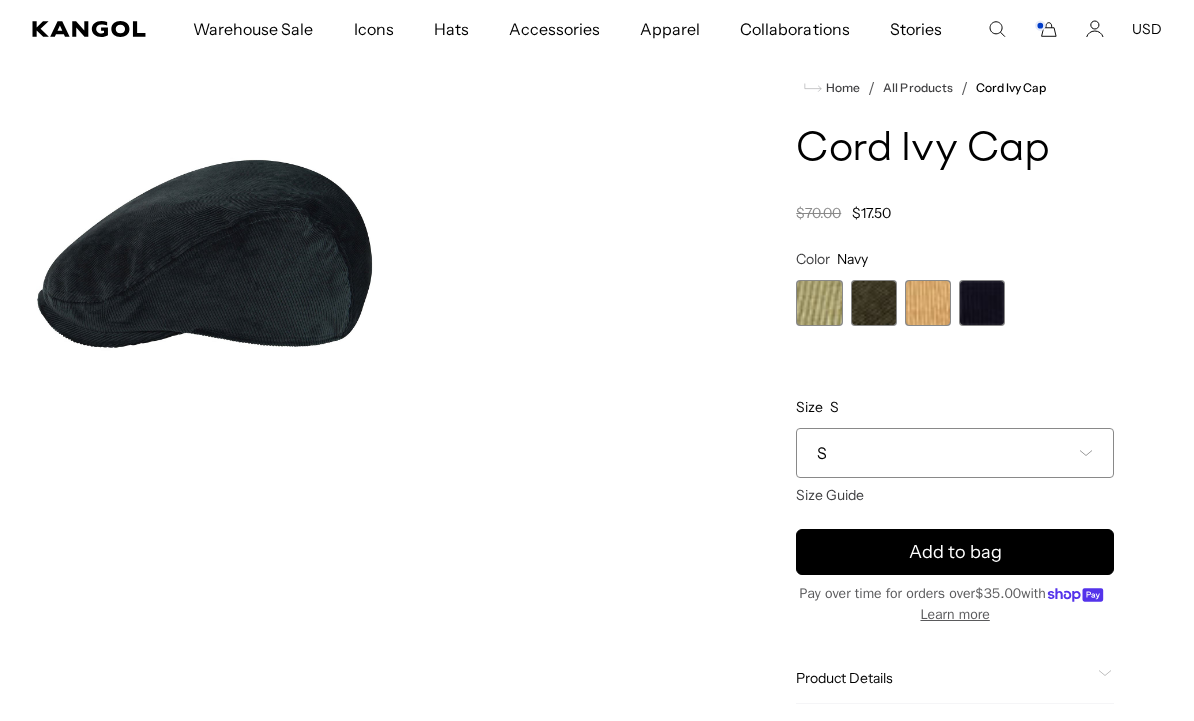 scroll, scrollTop: 161, scrollLeft: 0, axis: vertical 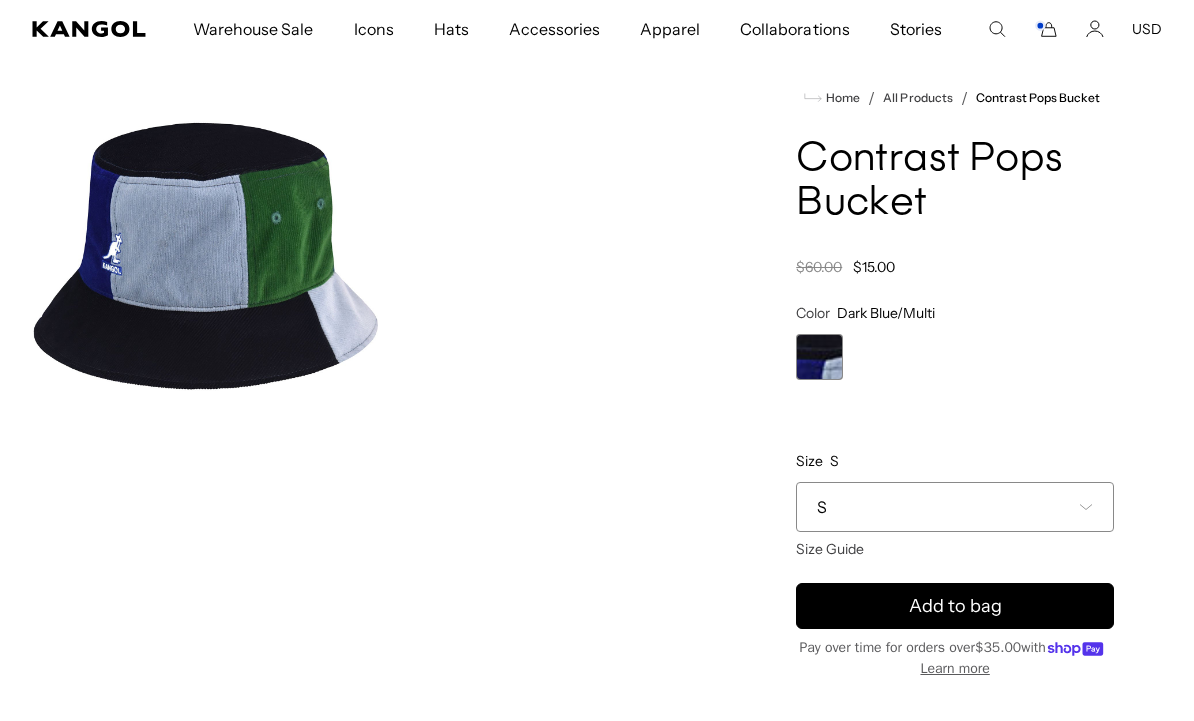 click on "S" at bounding box center (955, 507) 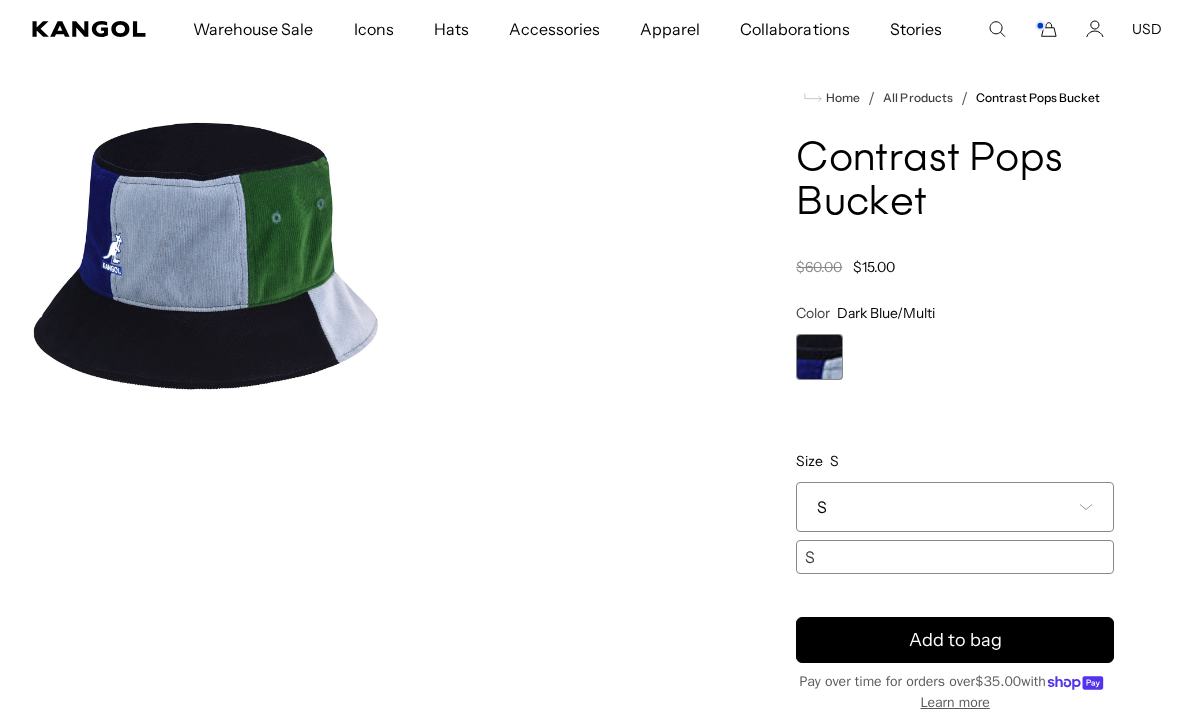 click on "Add to bag" at bounding box center (955, 640) 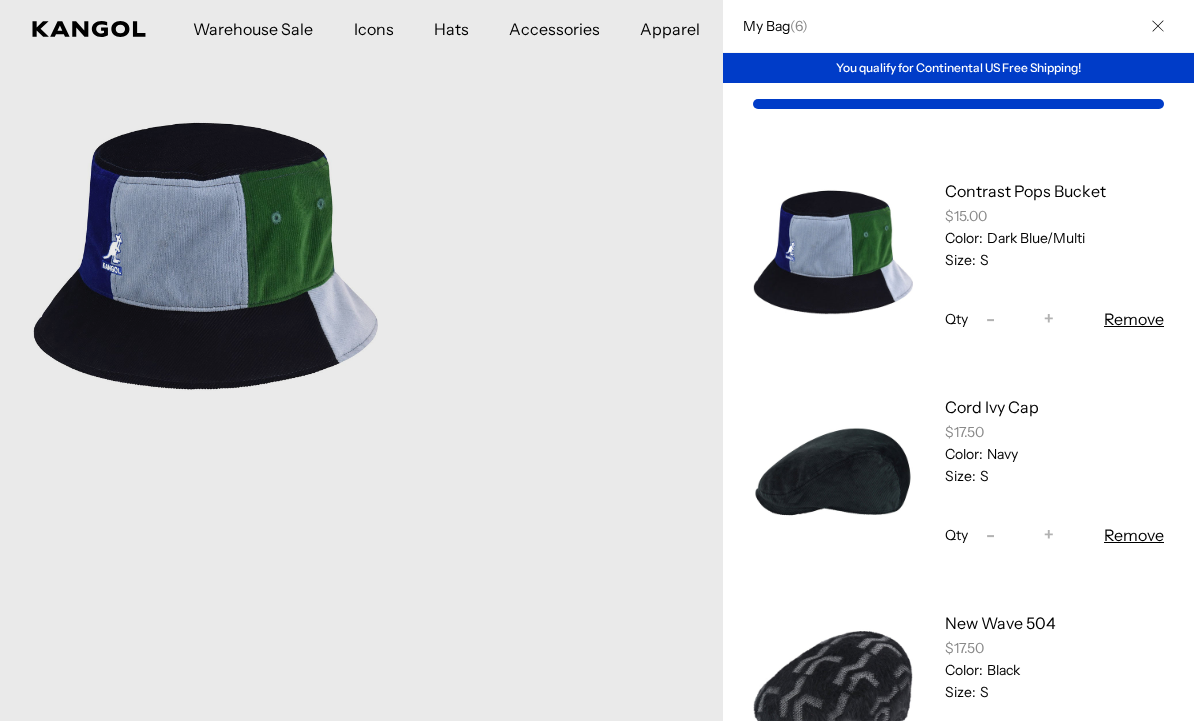 click at bounding box center [597, 360] 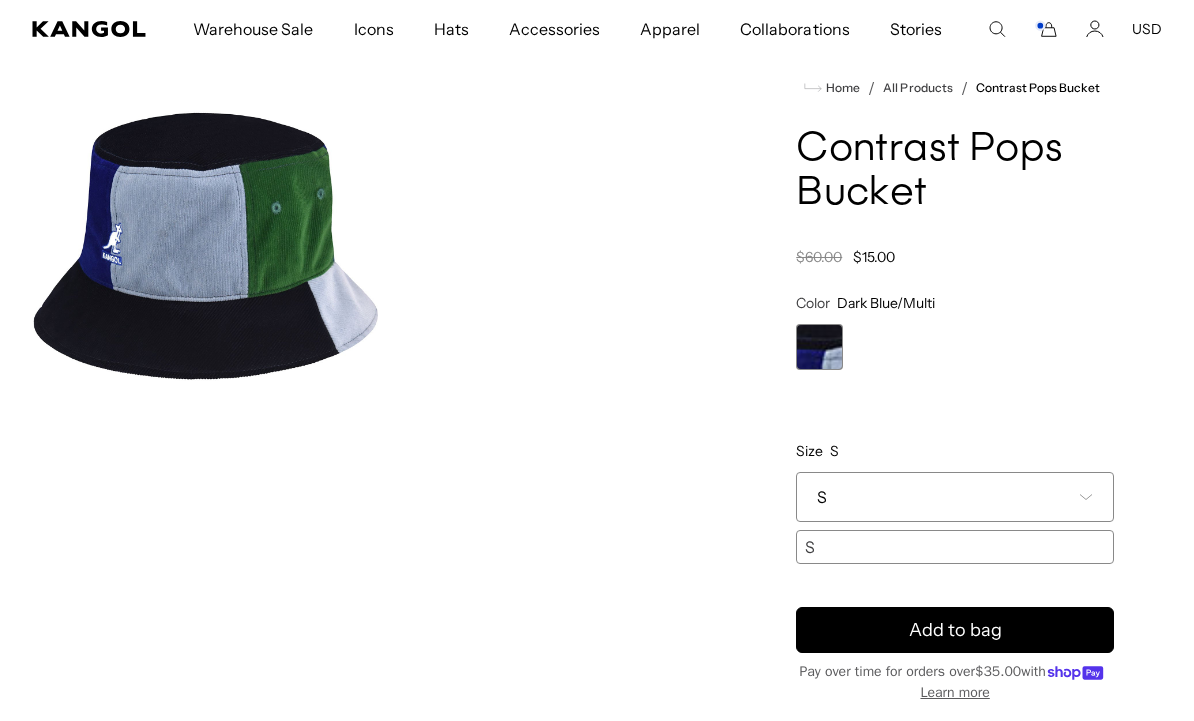 scroll, scrollTop: 161, scrollLeft: 0, axis: vertical 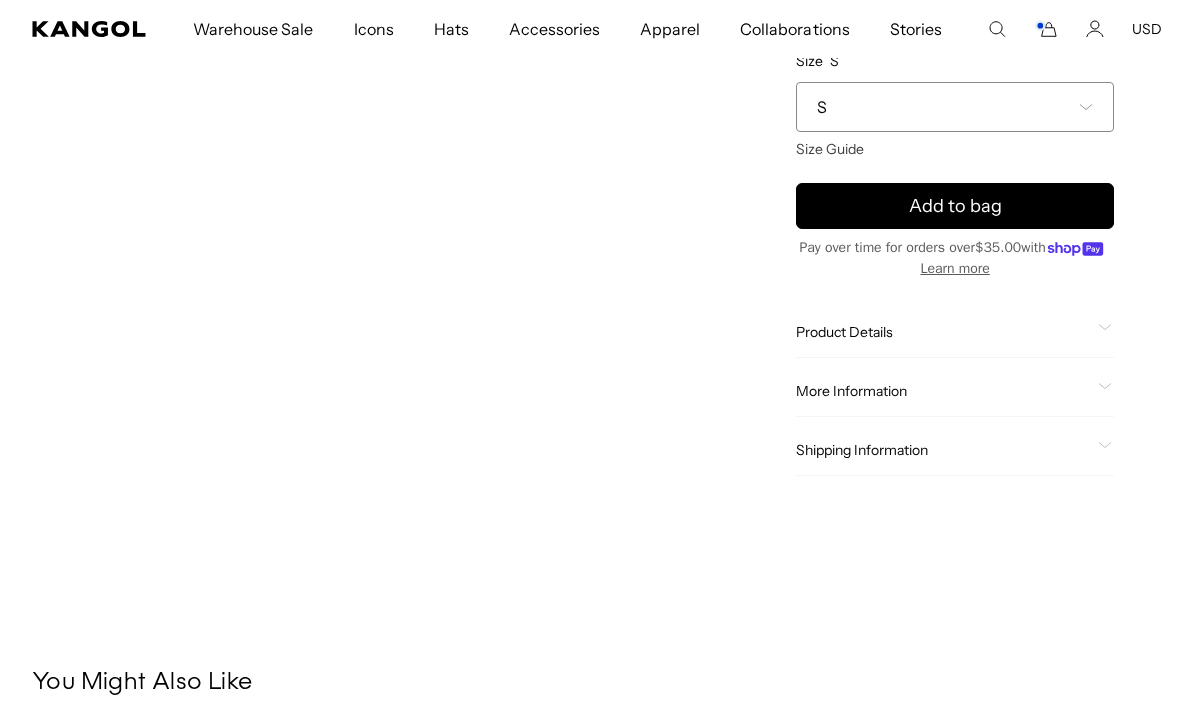 click on "Product Details" 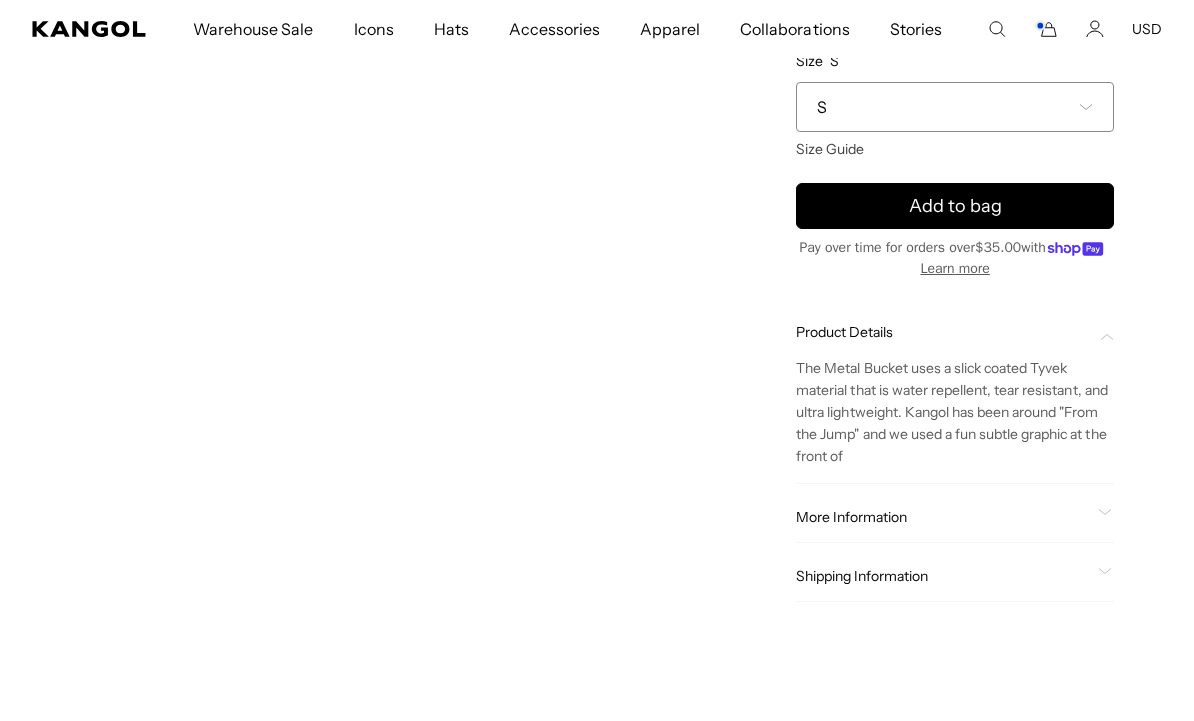 scroll, scrollTop: 0, scrollLeft: 412, axis: horizontal 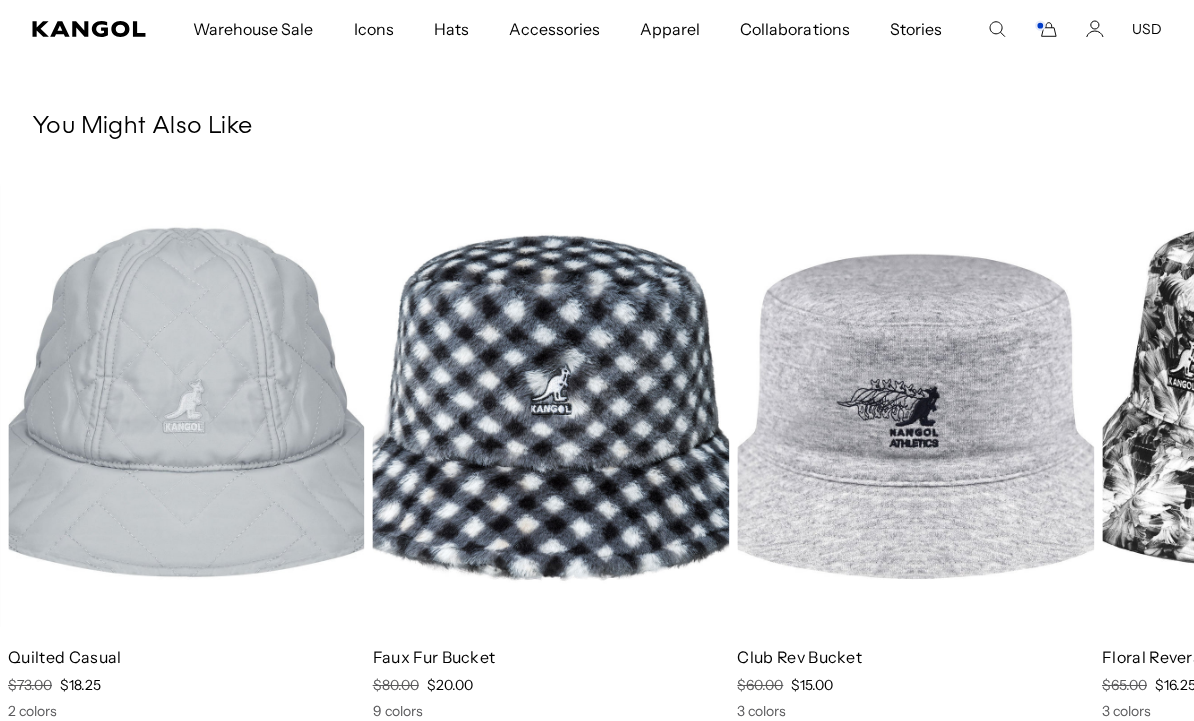 click at bounding box center (0, 0) 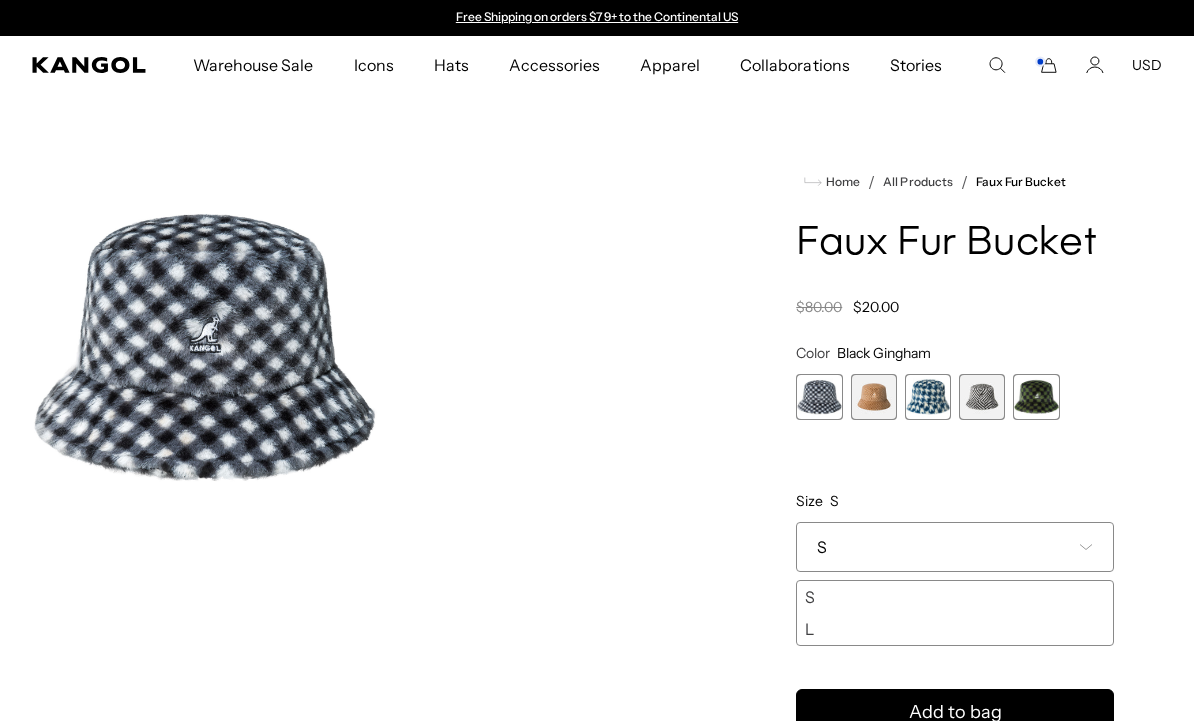 scroll, scrollTop: 0, scrollLeft: 0, axis: both 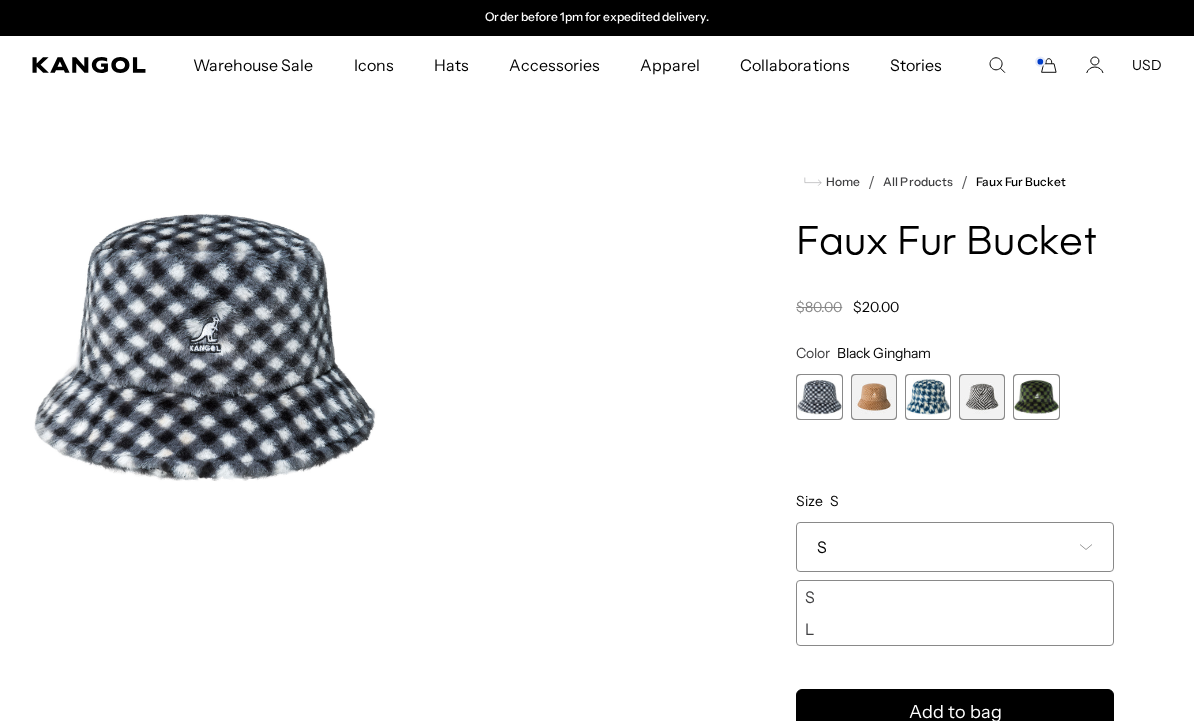 click at bounding box center [1036, 397] 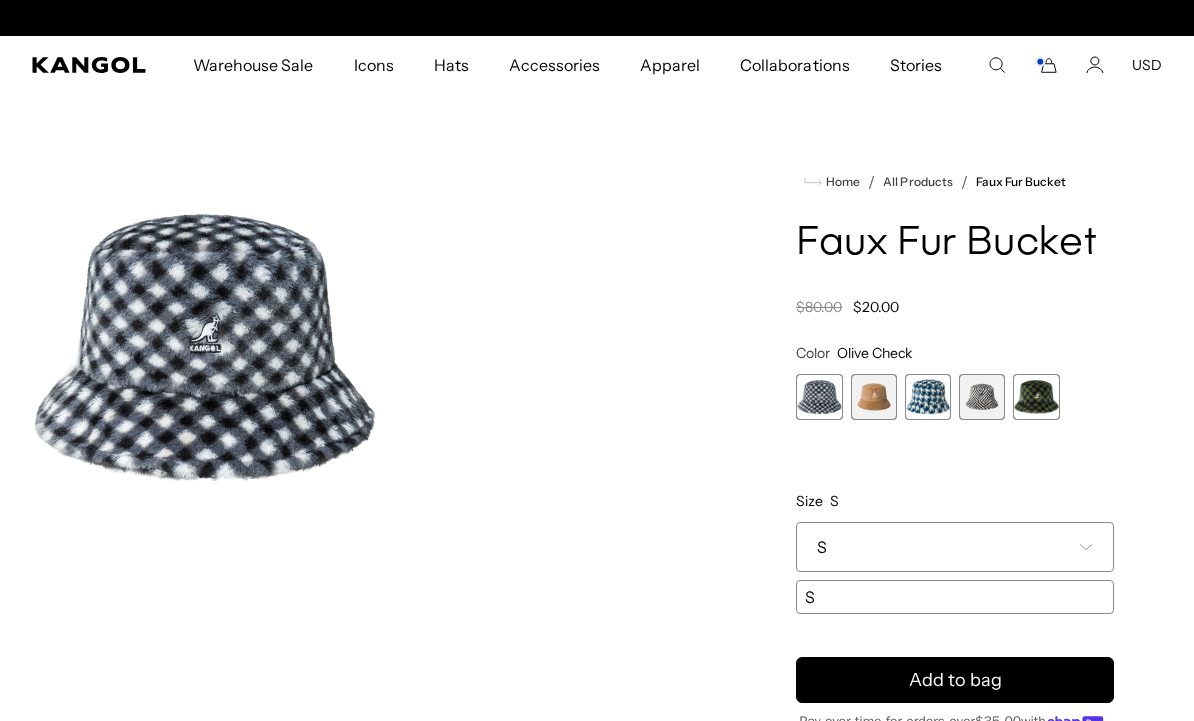 click at bounding box center (1036, 397) 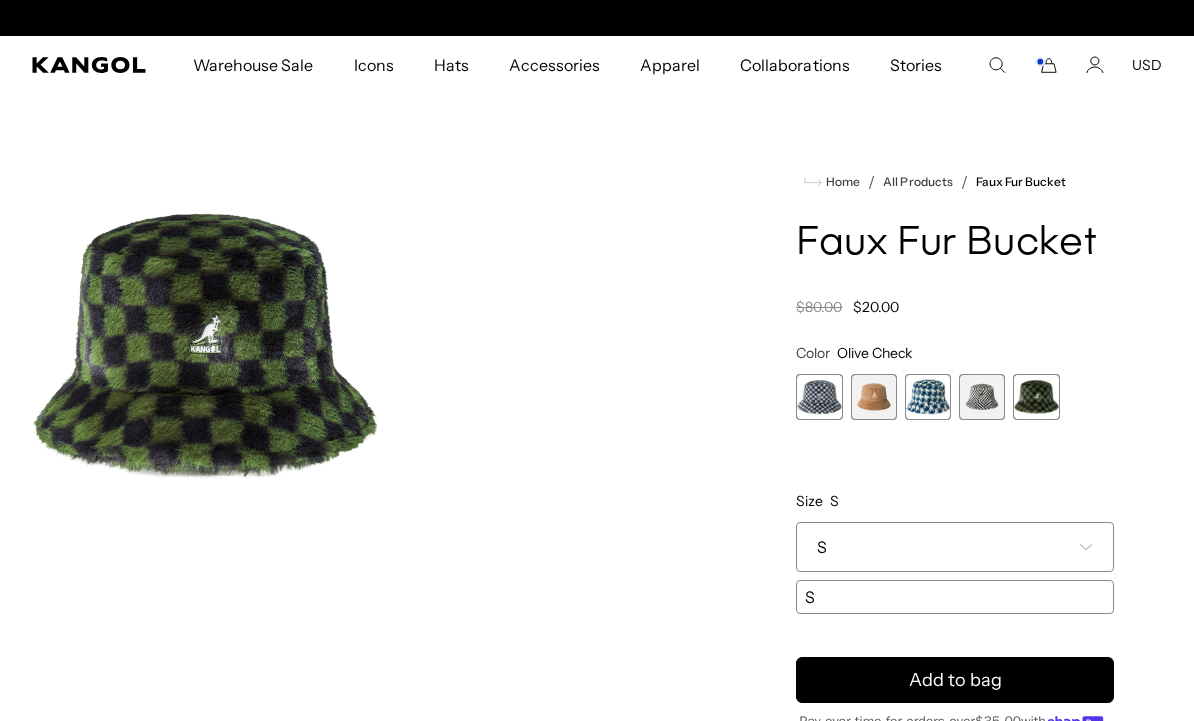 scroll, scrollTop: 0, scrollLeft: 0, axis: both 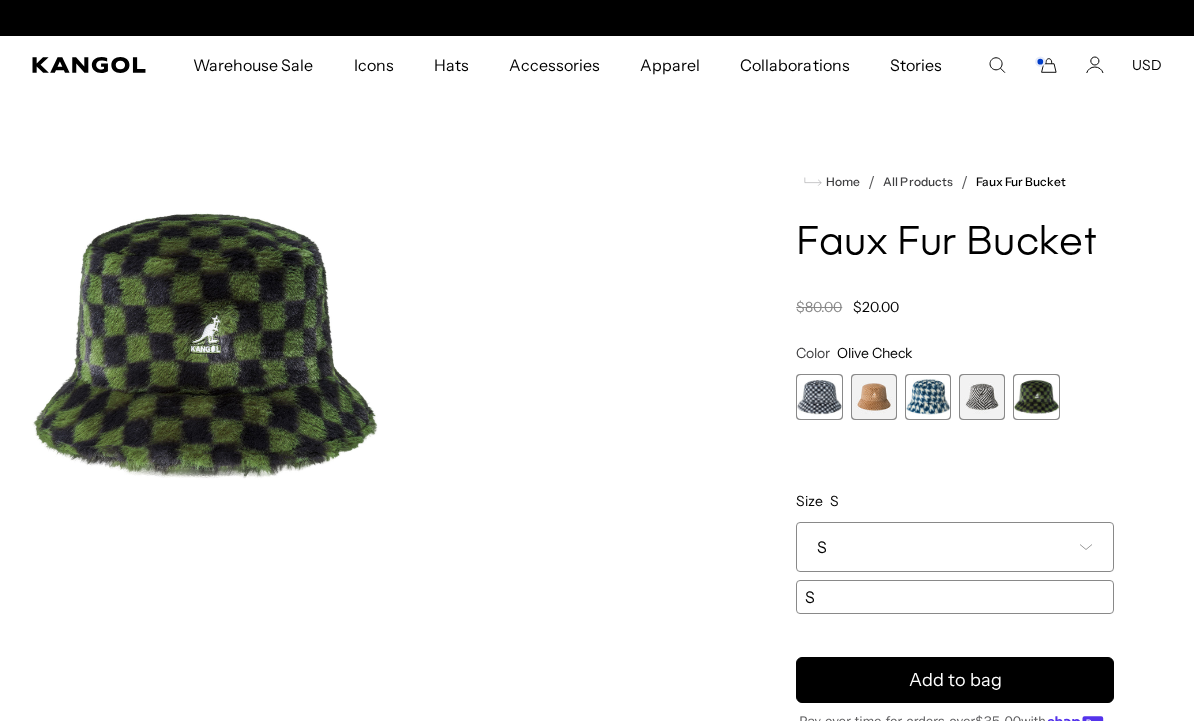 click on "S" at bounding box center [955, 547] 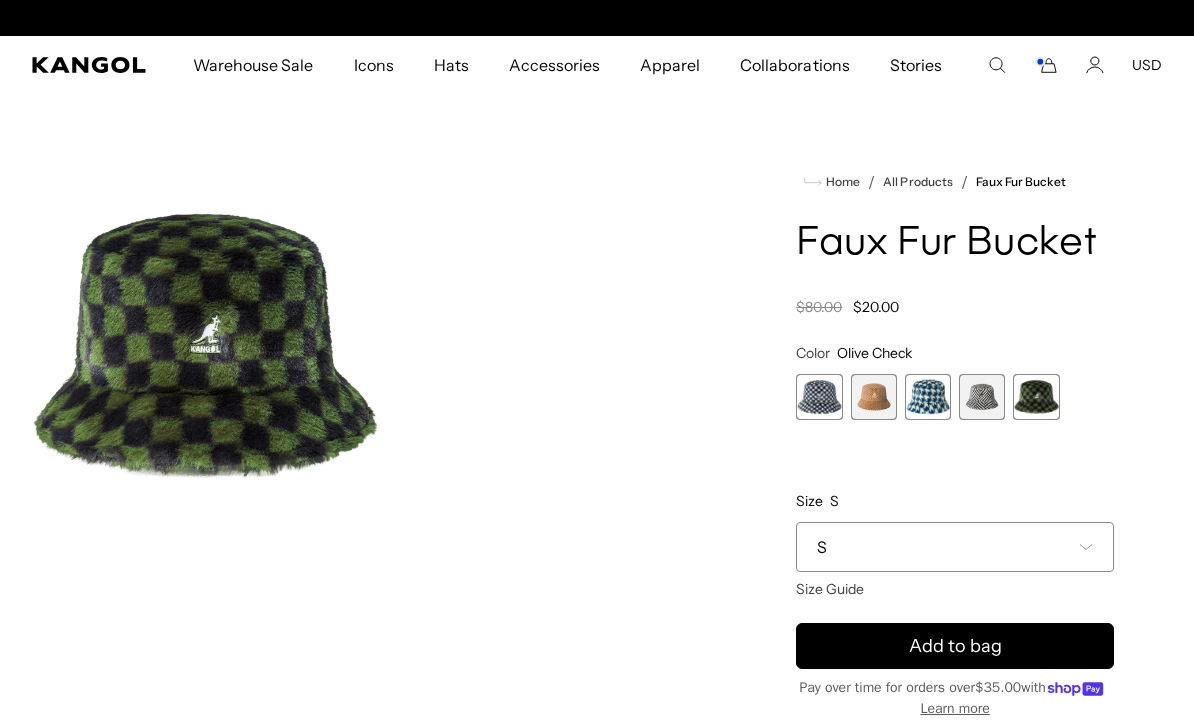 scroll, scrollTop: 0, scrollLeft: 0, axis: both 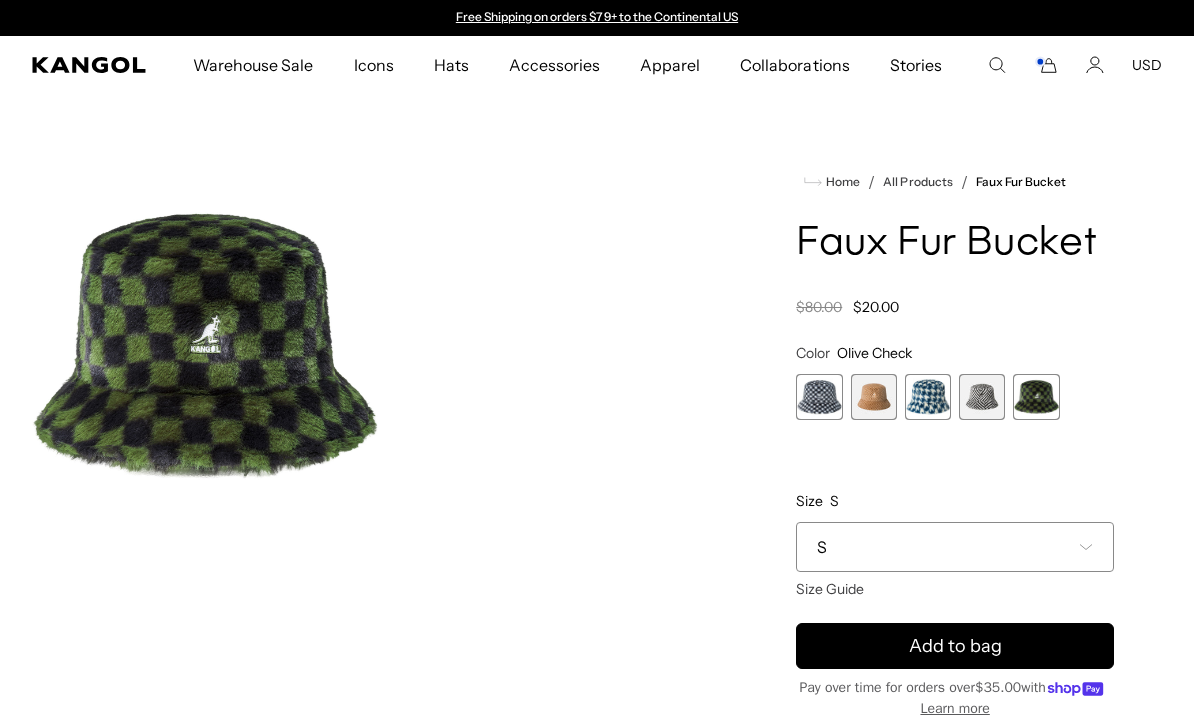 click on "S" at bounding box center (955, 547) 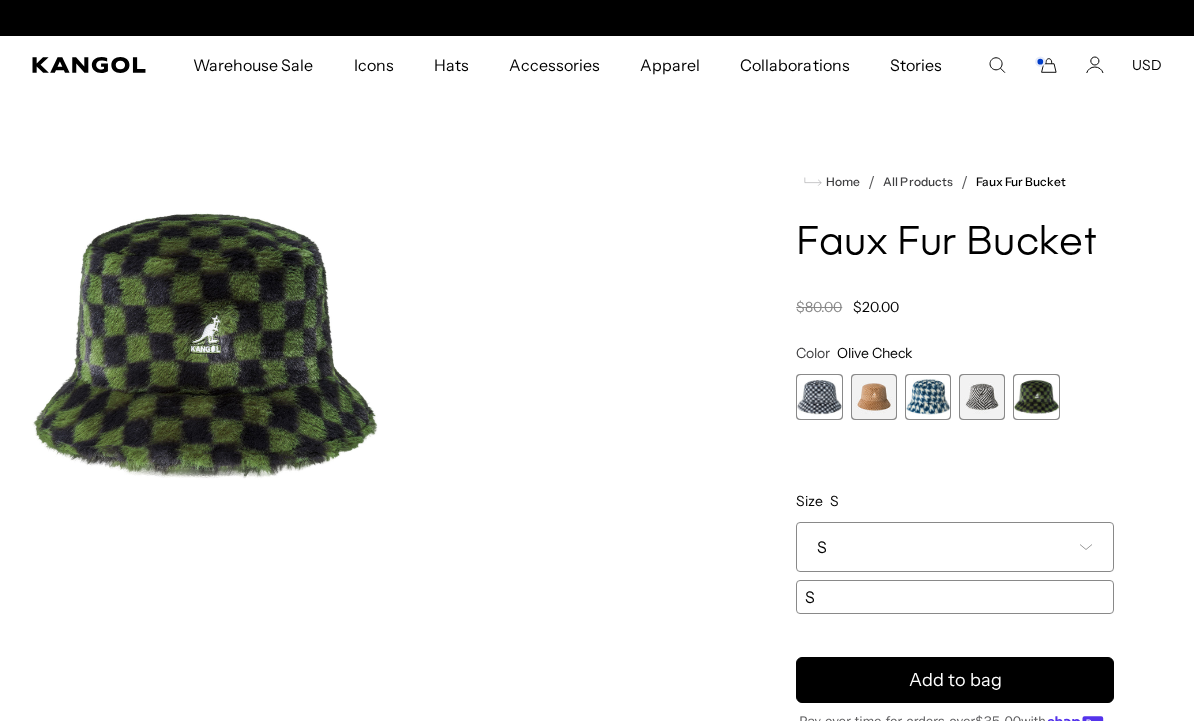scroll, scrollTop: 0, scrollLeft: 412, axis: horizontal 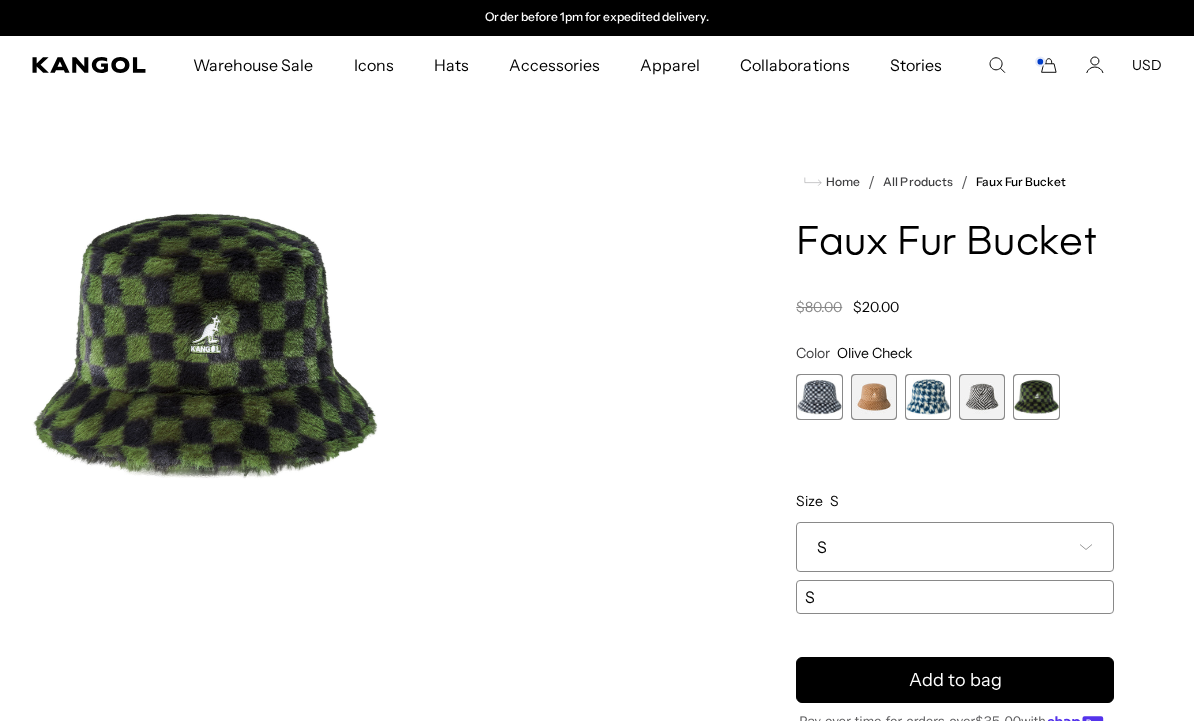 click on "Color
Olive Check
Previous
Next
Black Gingham
Variant sold out or unavailable
Tan Check
Variant sold out or unavailable
Blue Houndstooth
Variant sold out or unavailable
Grey Herringbone
Variant sold out or unavailable
Olive Check
Variant sold out or unavailable
Size *" at bounding box center [955, 479] 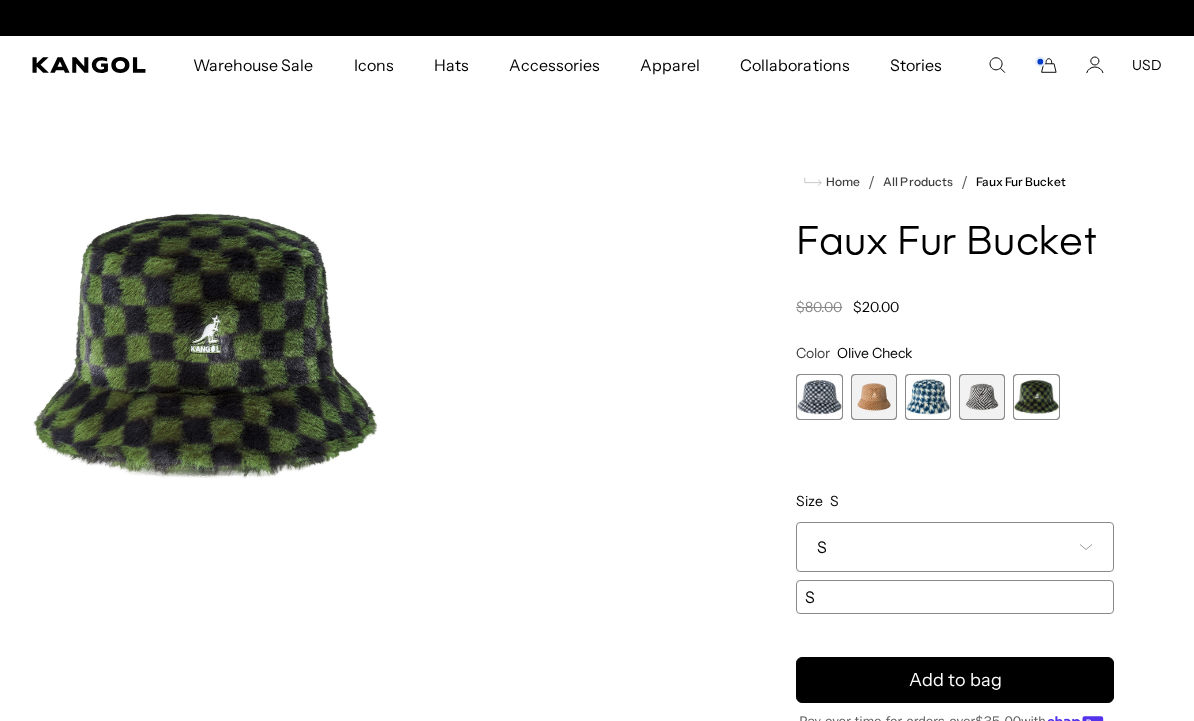 click at bounding box center [819, 397] 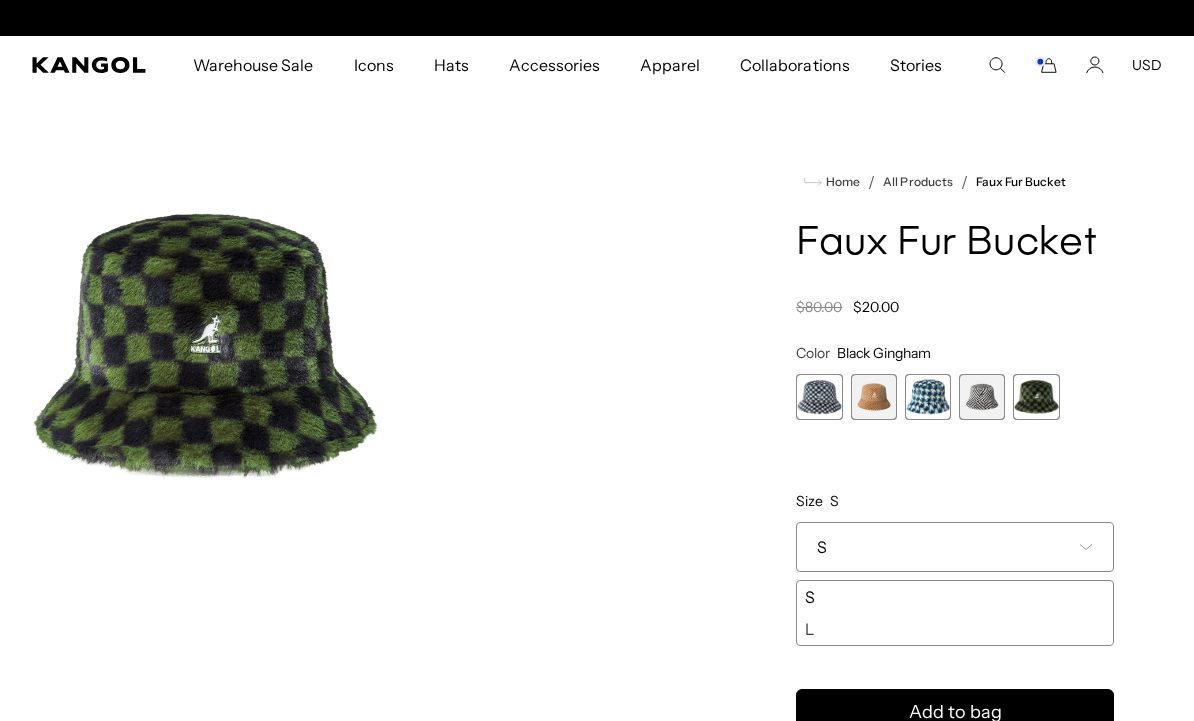 scroll, scrollTop: 0, scrollLeft: 0, axis: both 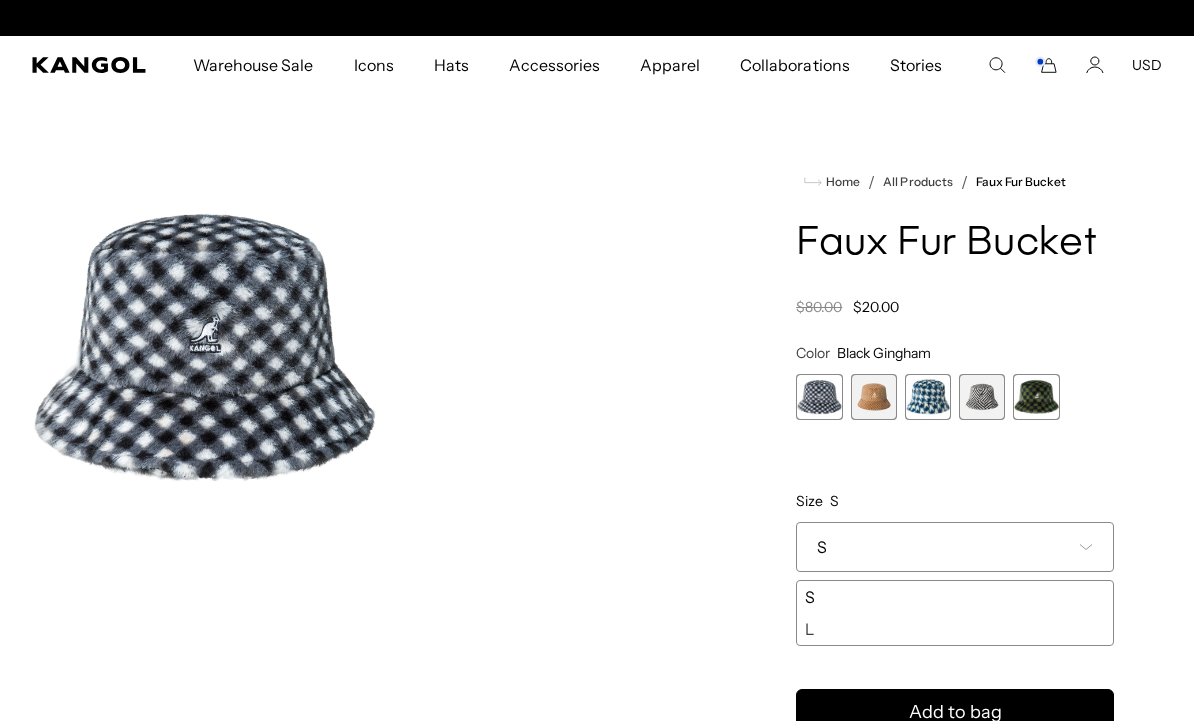click at bounding box center [1036, 397] 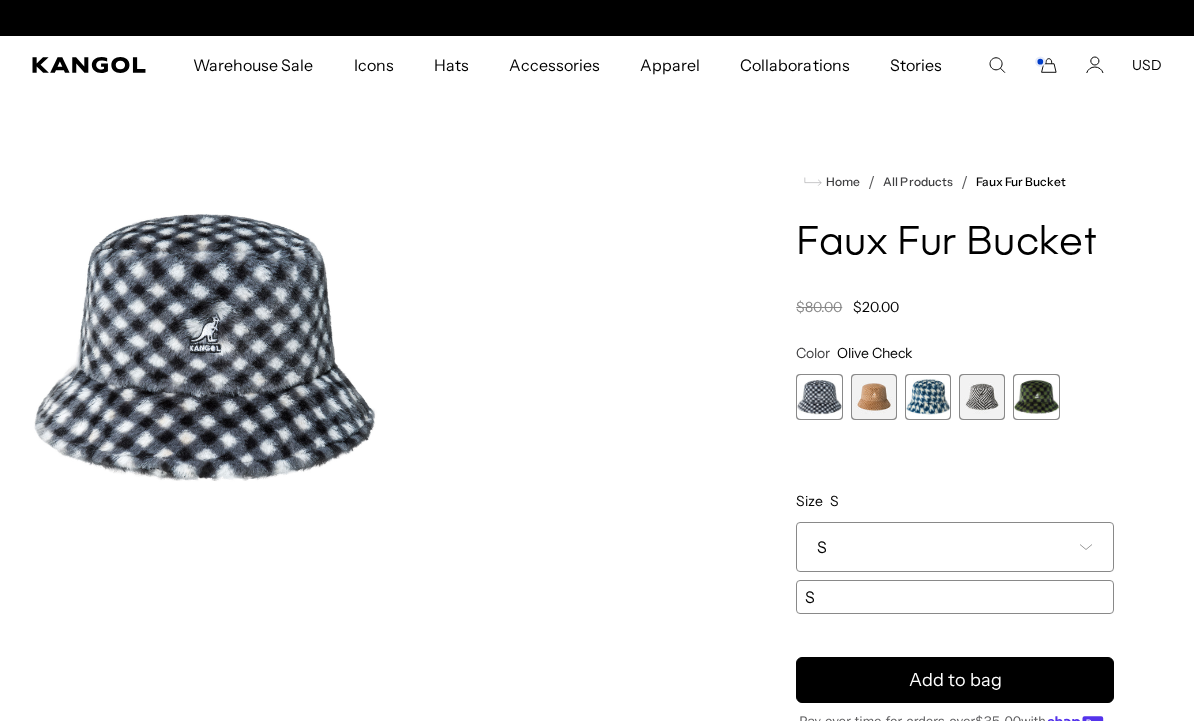 scroll, scrollTop: 0, scrollLeft: 412, axis: horizontal 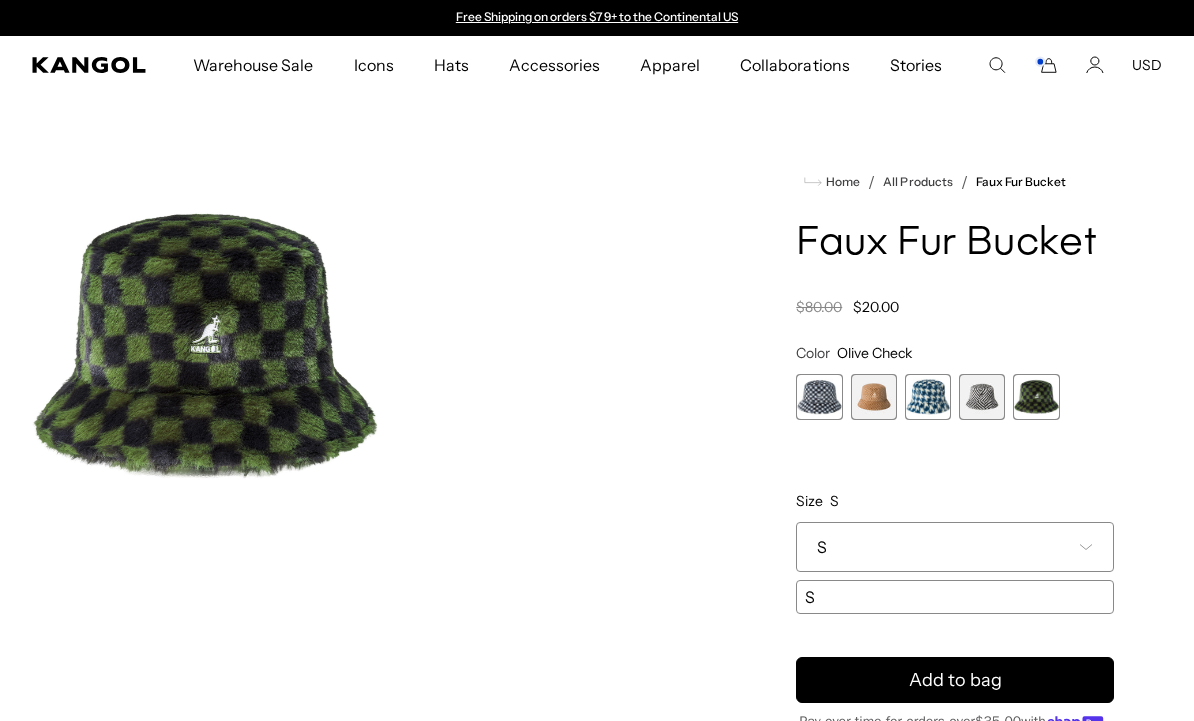 click on "S" at bounding box center [955, 547] 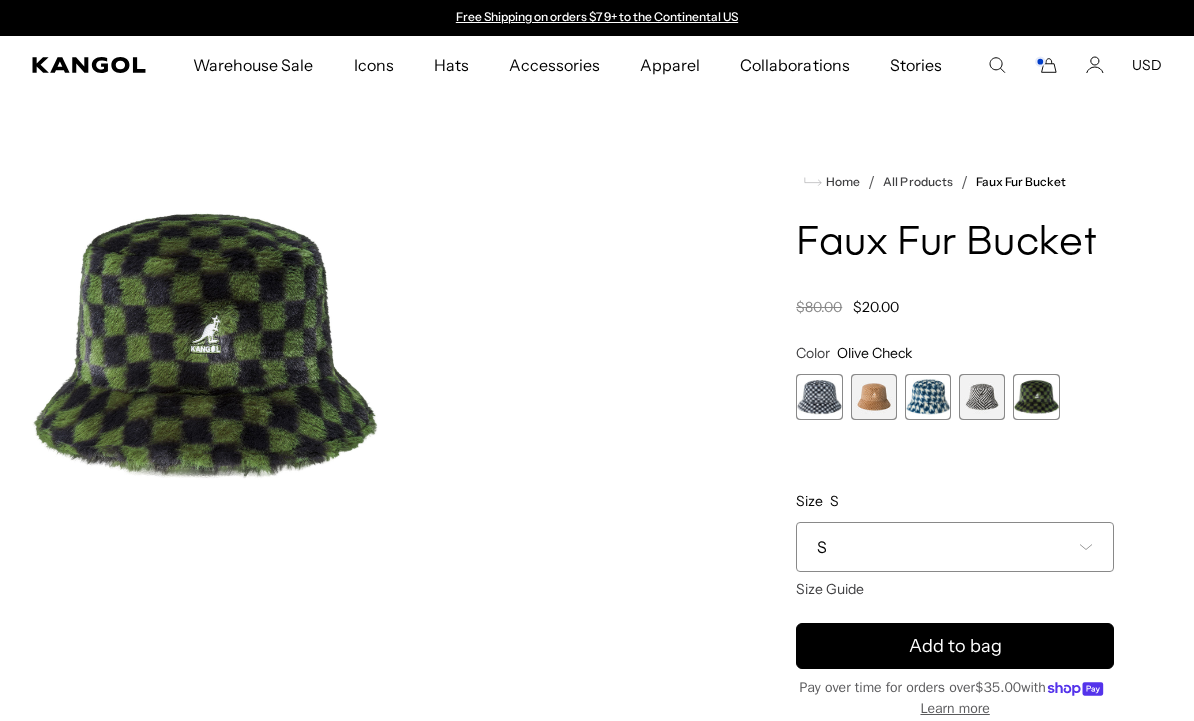 click on "Add to bag" at bounding box center [955, 646] 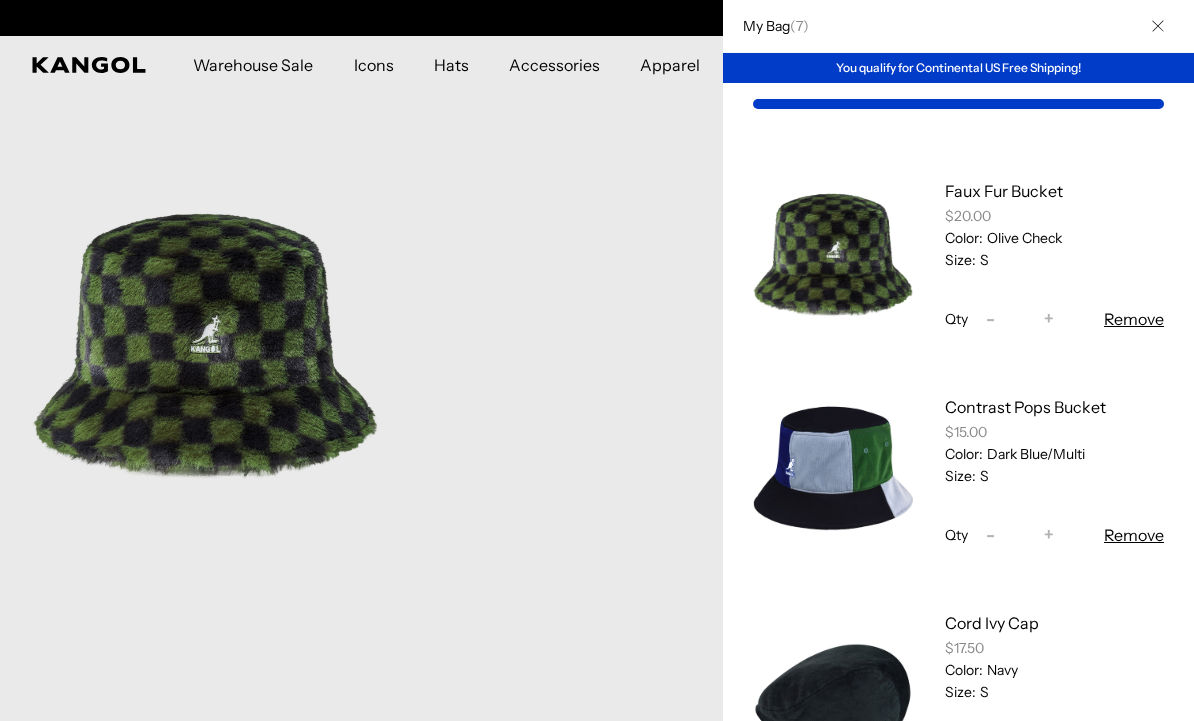 scroll, scrollTop: 0, scrollLeft: 412, axis: horizontal 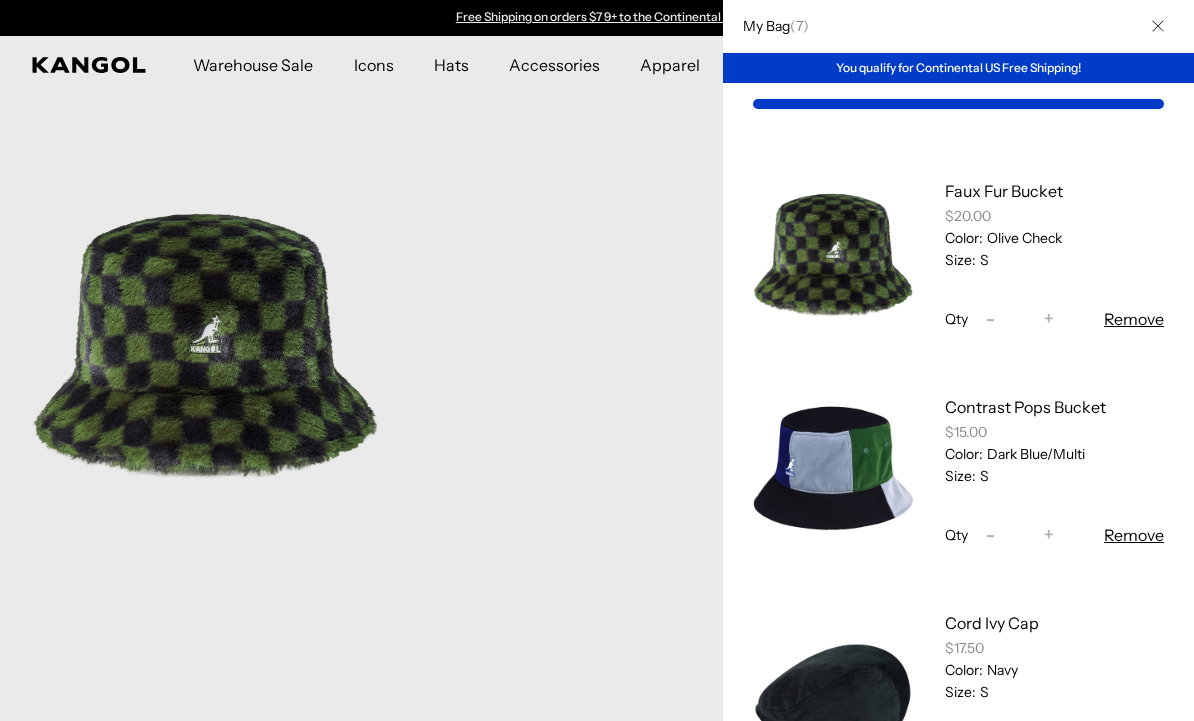 click on "Remove" at bounding box center [1134, 319] 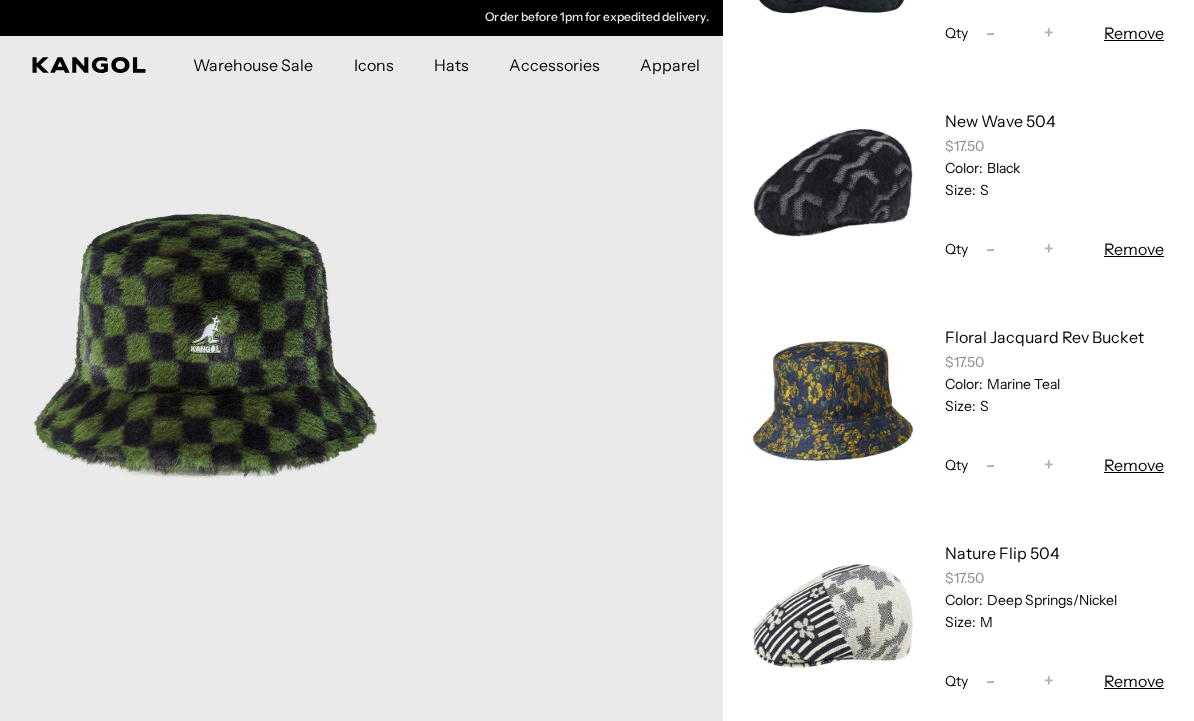 click on "Remove" at bounding box center (1134, 465) 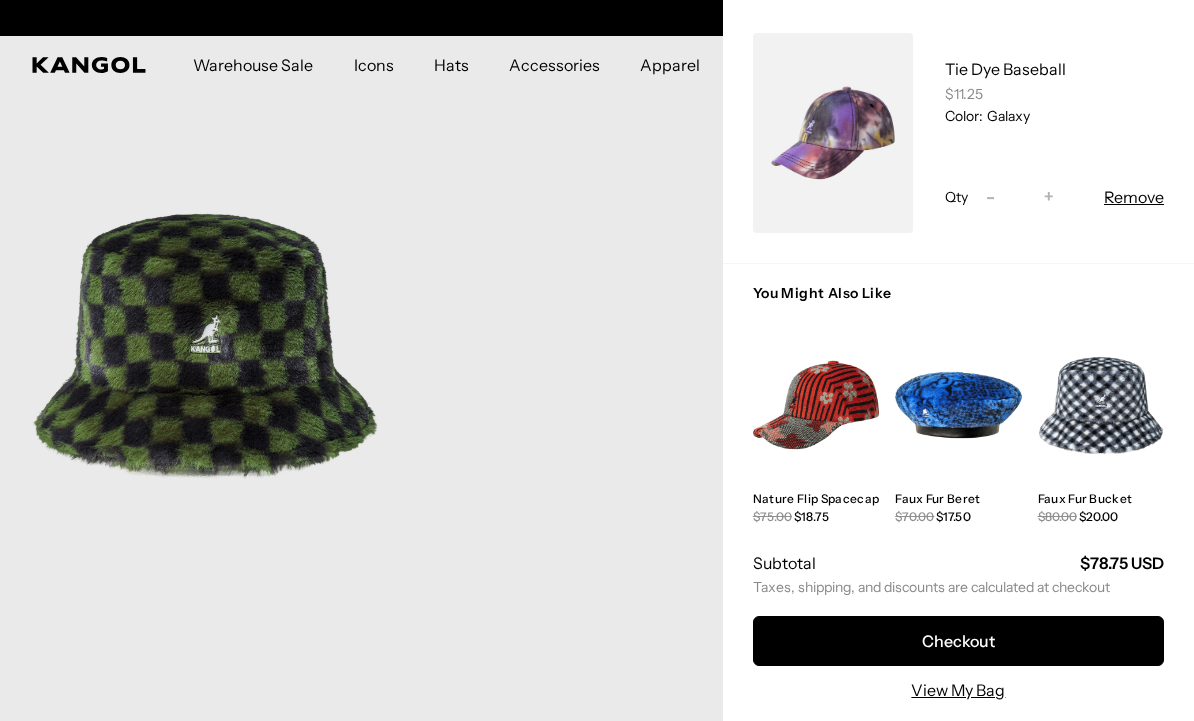 click at bounding box center [597, 360] 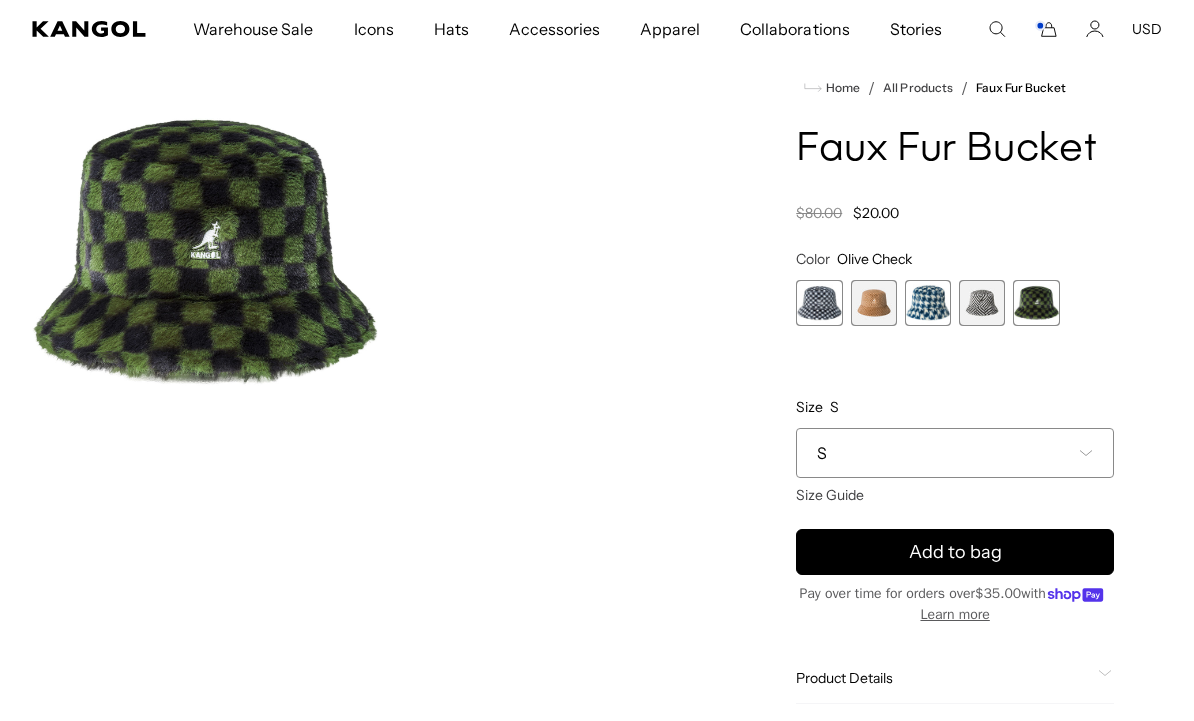 click on "Add to bag" at bounding box center (955, 552) 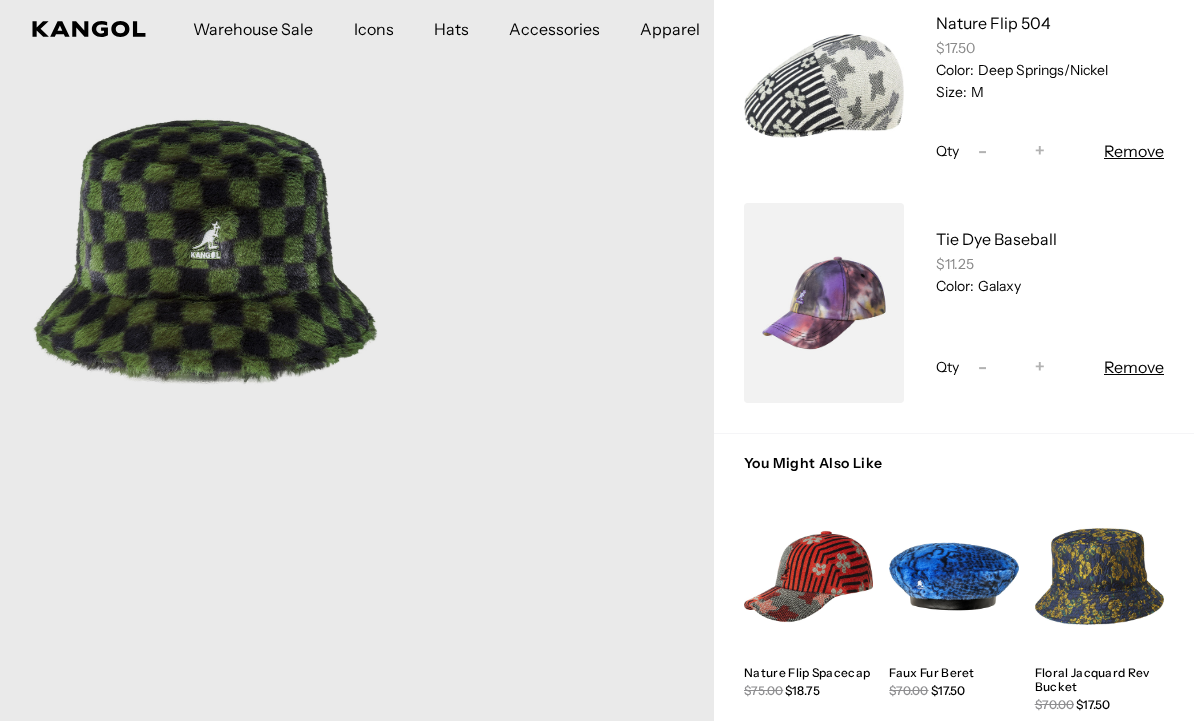 click on "Remove" at bounding box center [1134, 367] 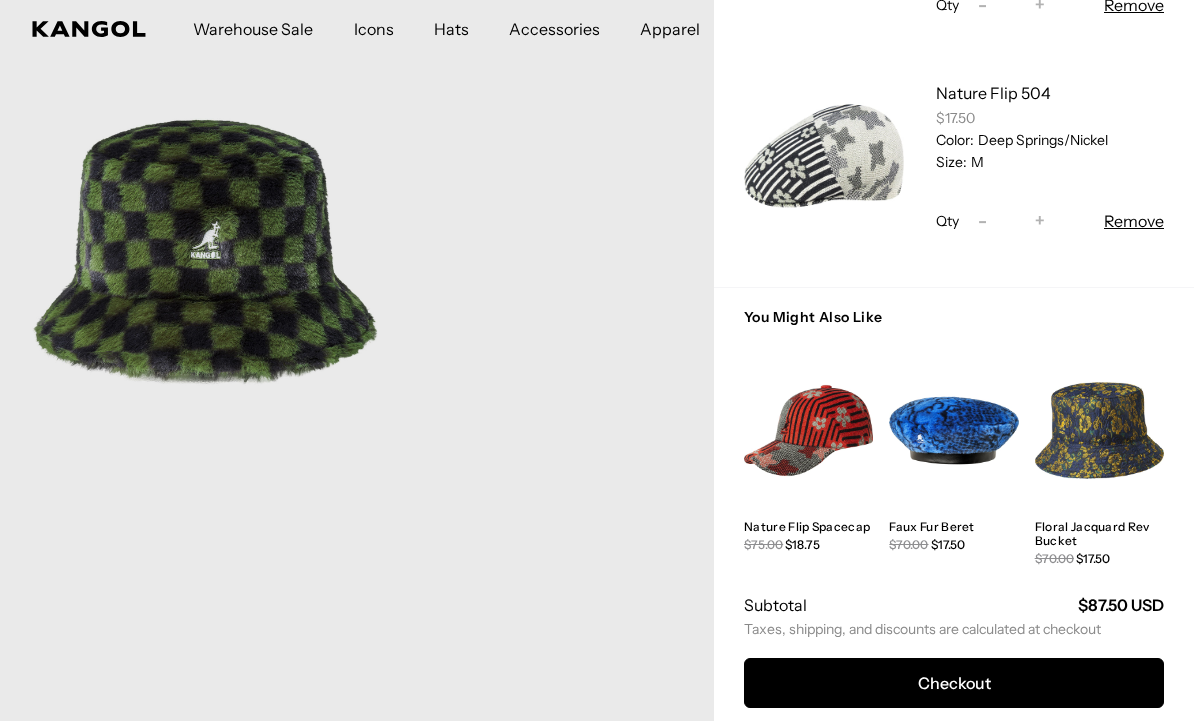 click at bounding box center [953, 431] 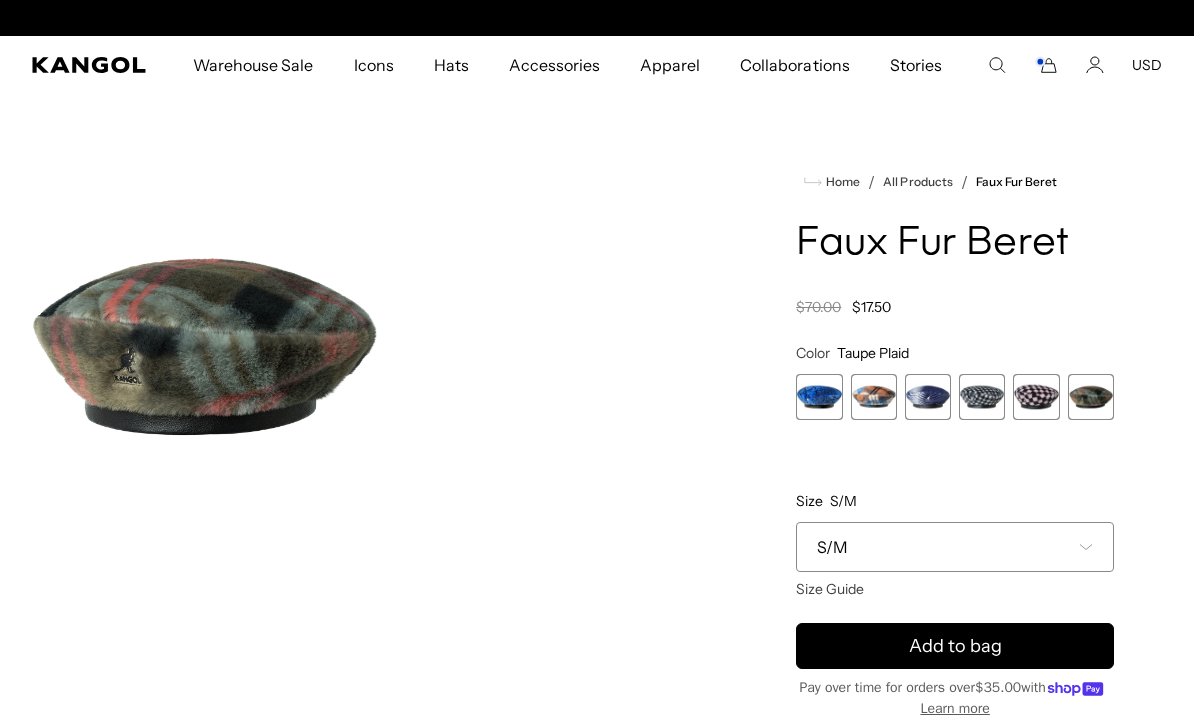 scroll, scrollTop: 0, scrollLeft: 0, axis: both 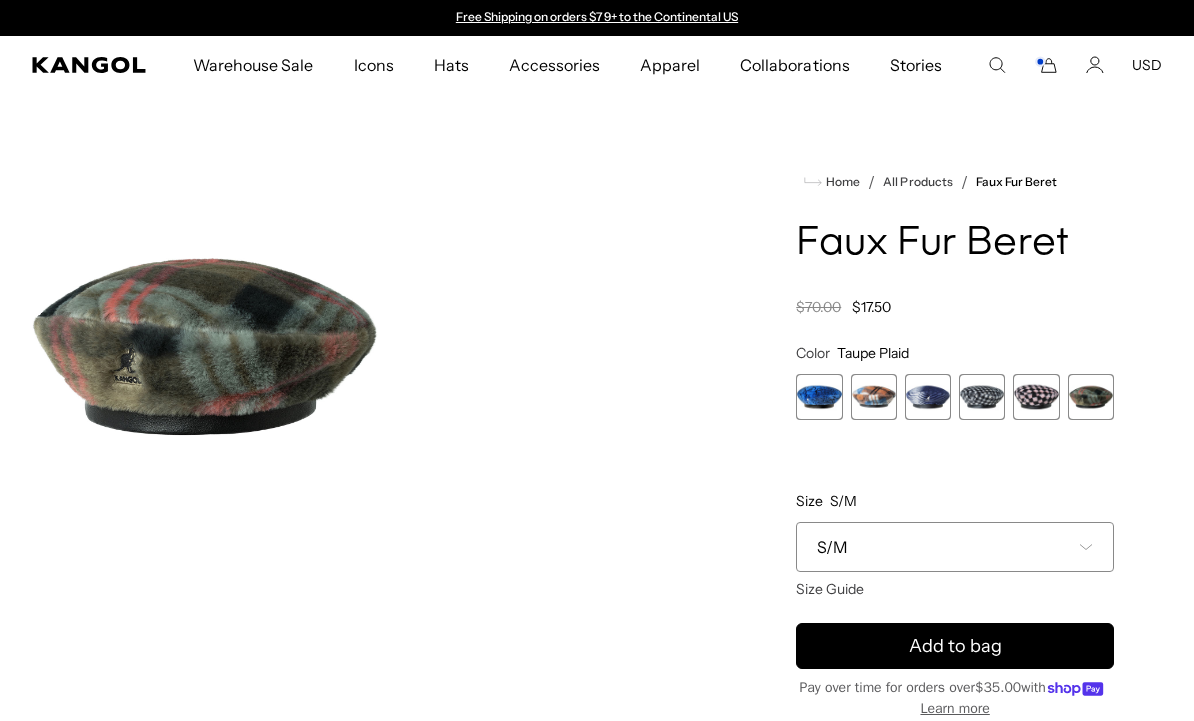 click at bounding box center (874, 397) 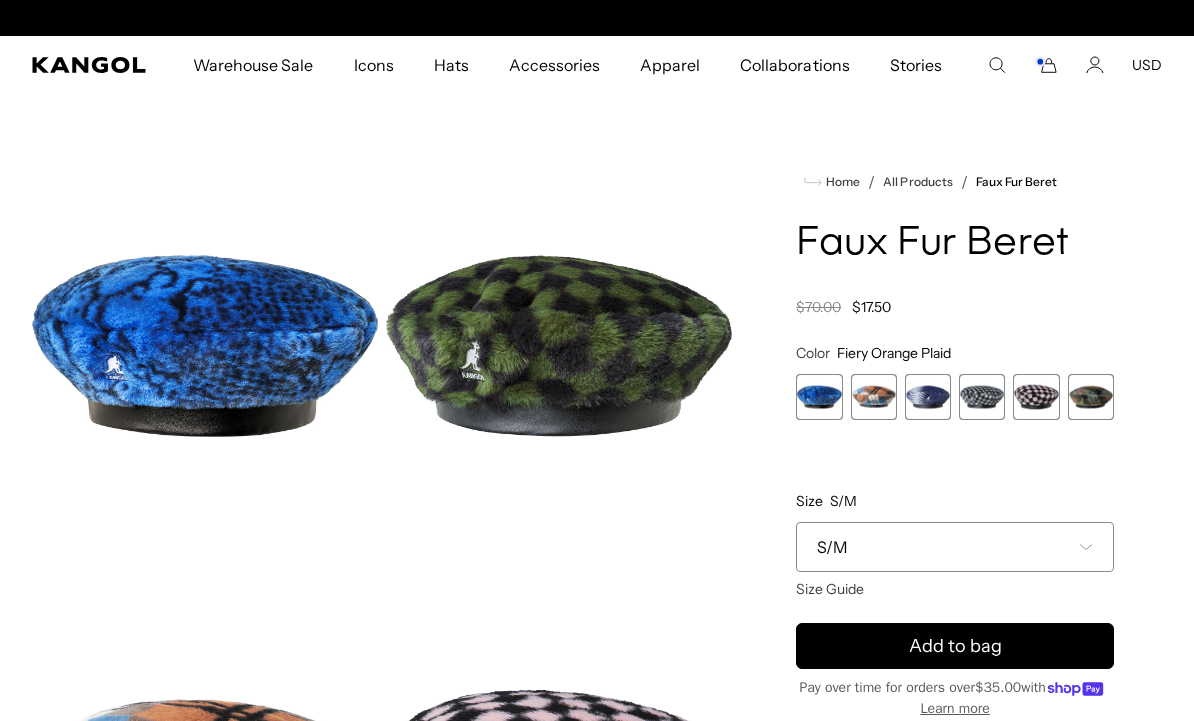 scroll, scrollTop: 0, scrollLeft: 412, axis: horizontal 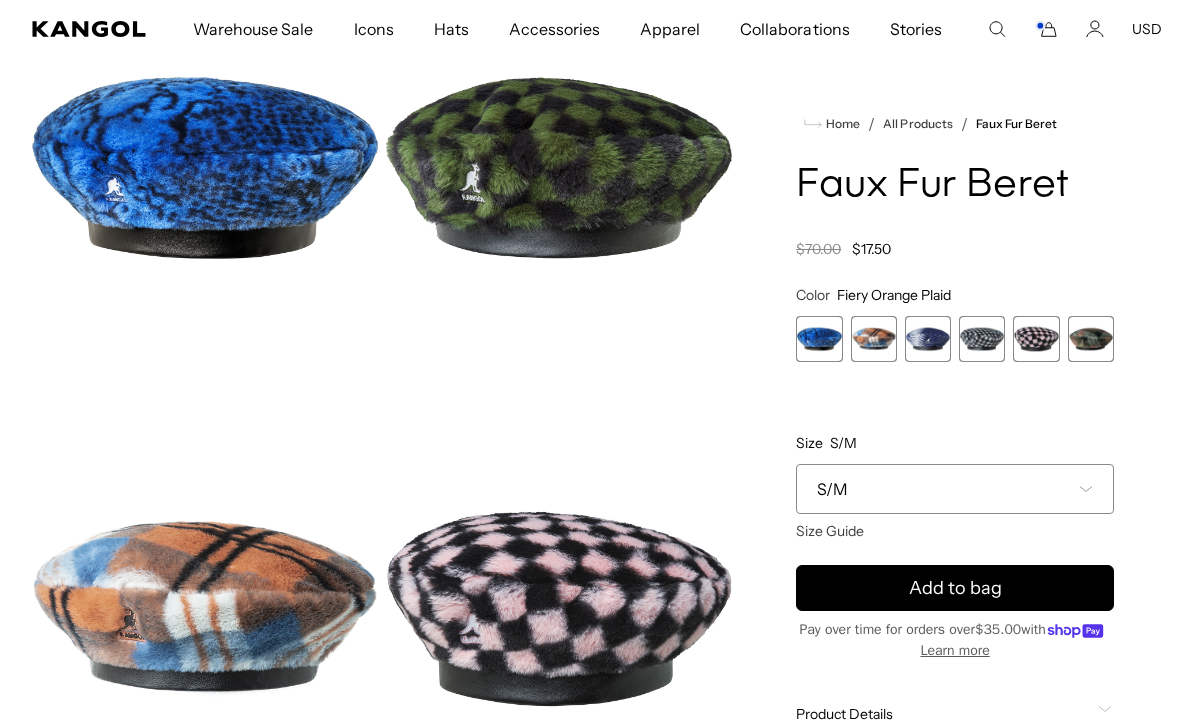 click at bounding box center (1091, 339) 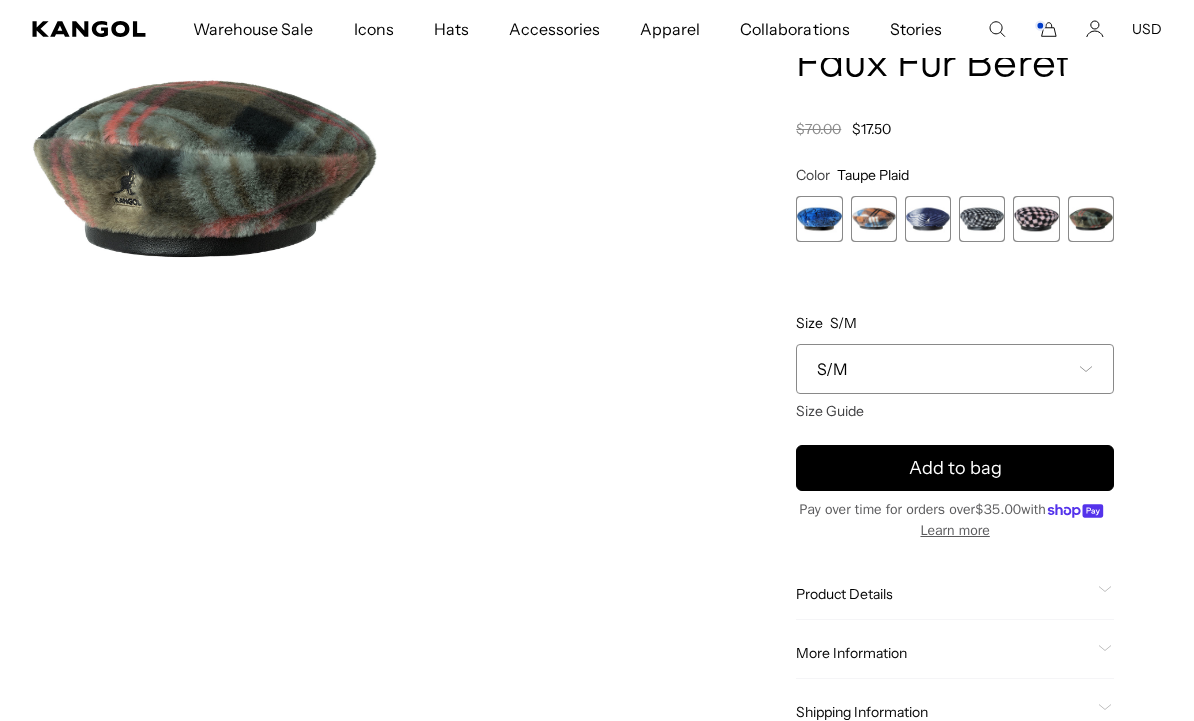 scroll, scrollTop: 0, scrollLeft: 0, axis: both 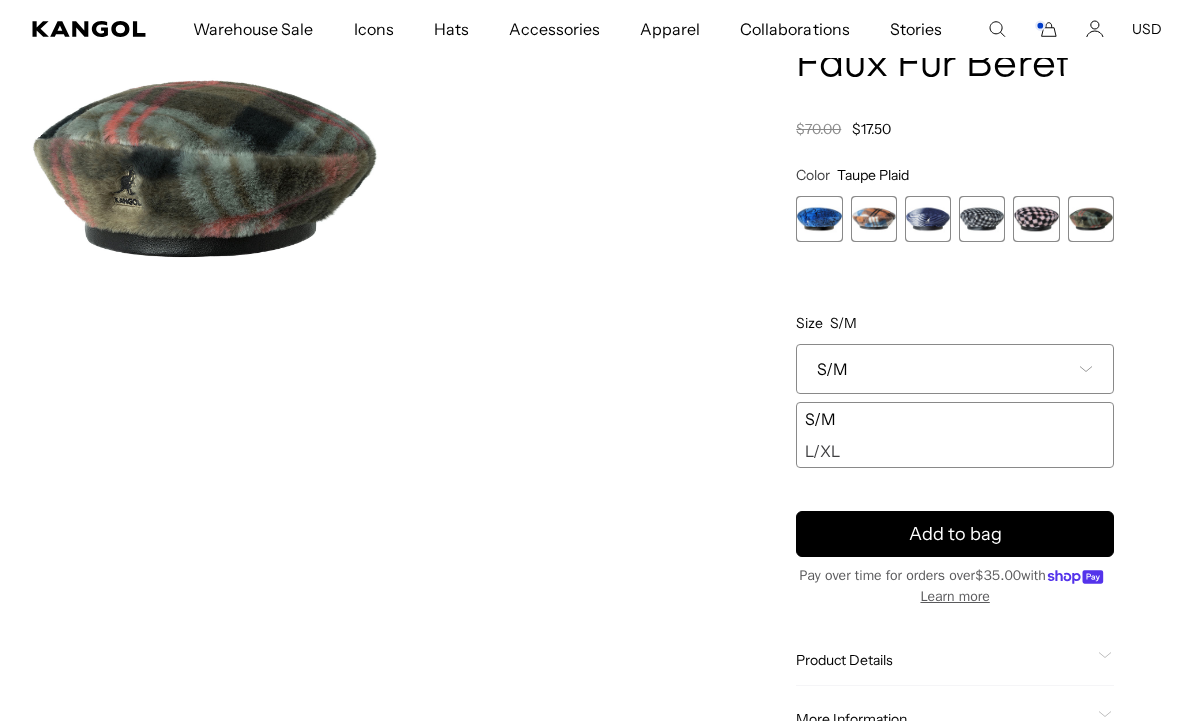 click on "S/M" at bounding box center (955, 369) 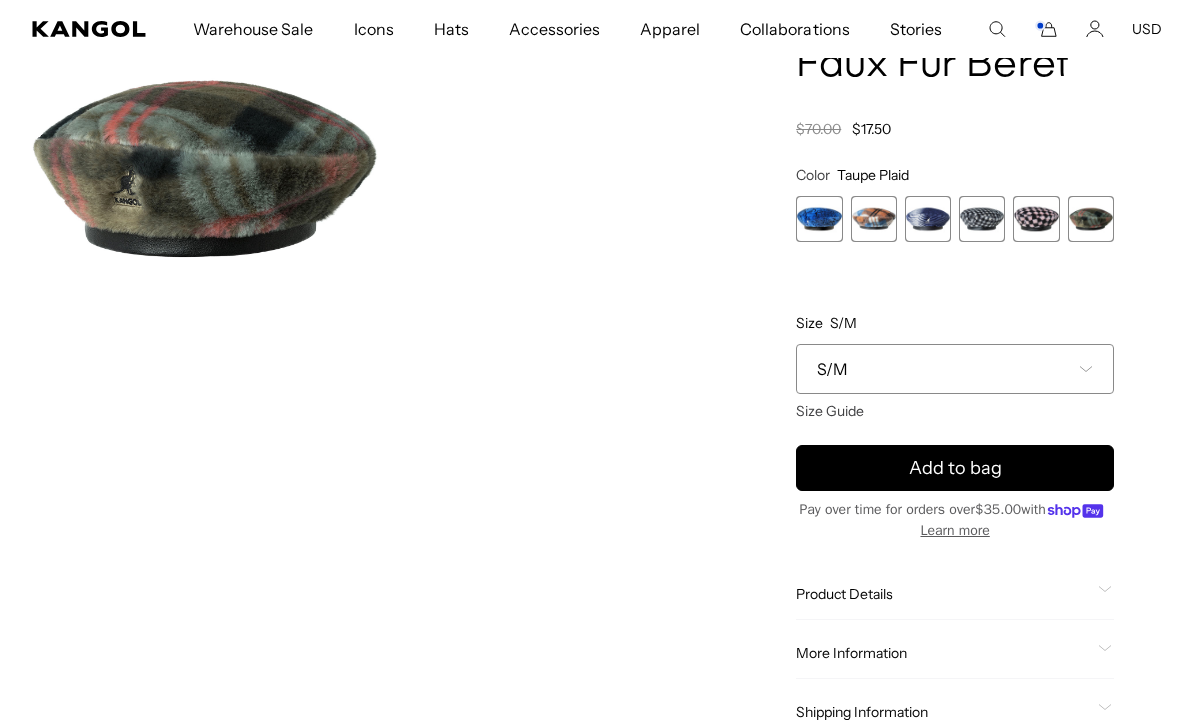 click on "Add to bag" at bounding box center [955, 468] 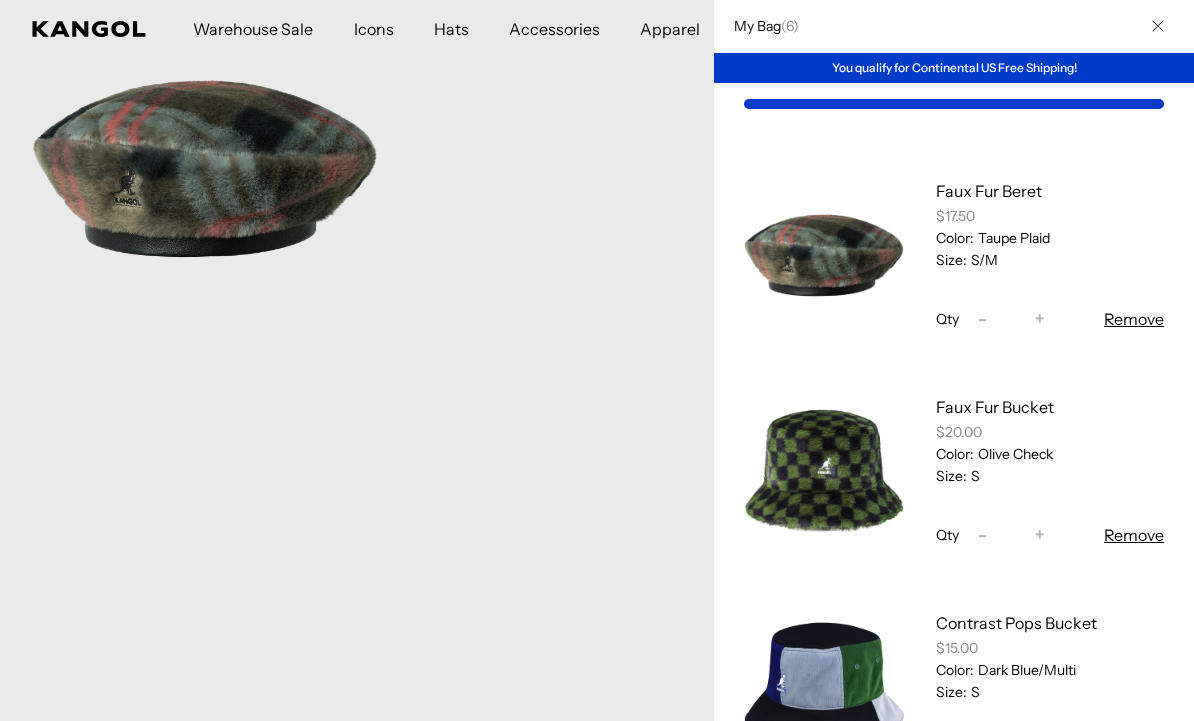scroll, scrollTop: 0, scrollLeft: 0, axis: both 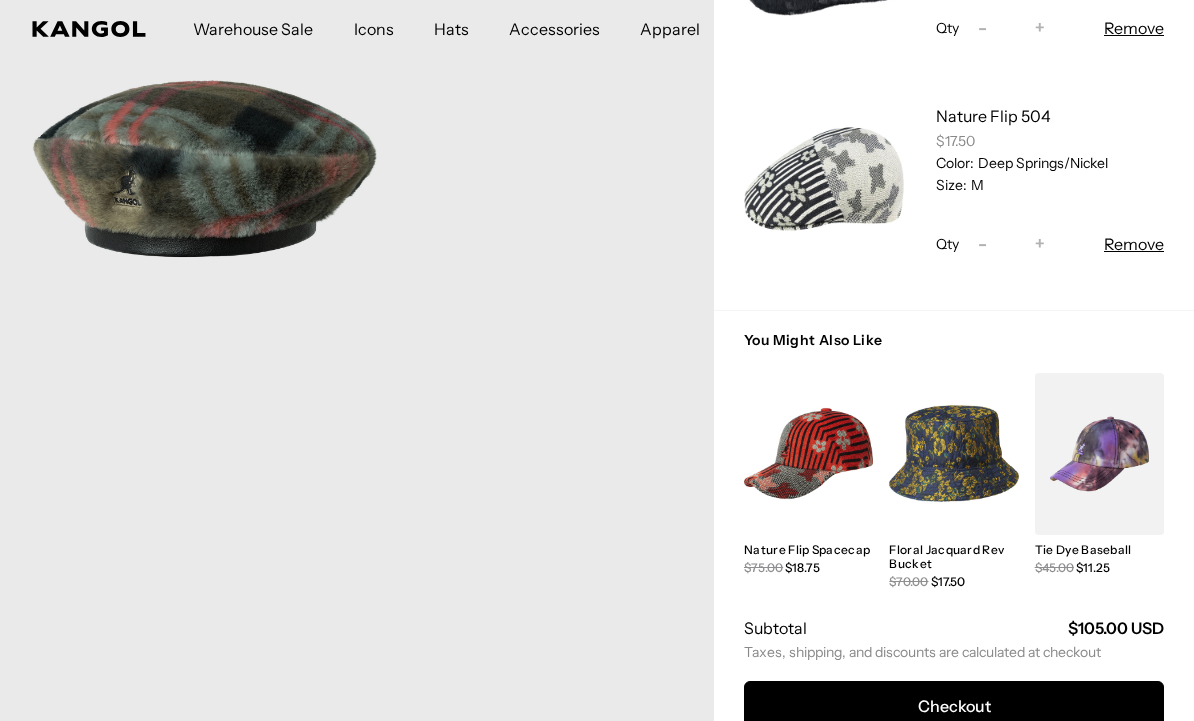 click at bounding box center (597, 360) 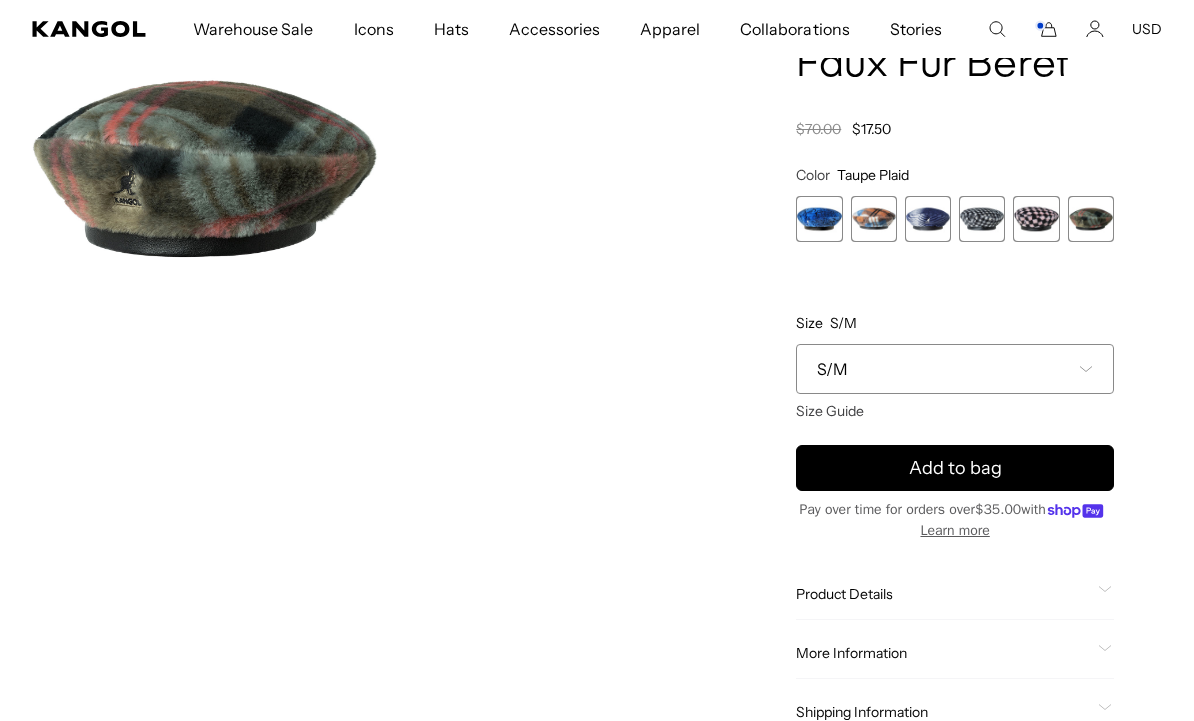 scroll, scrollTop: 0, scrollLeft: 412, axis: horizontal 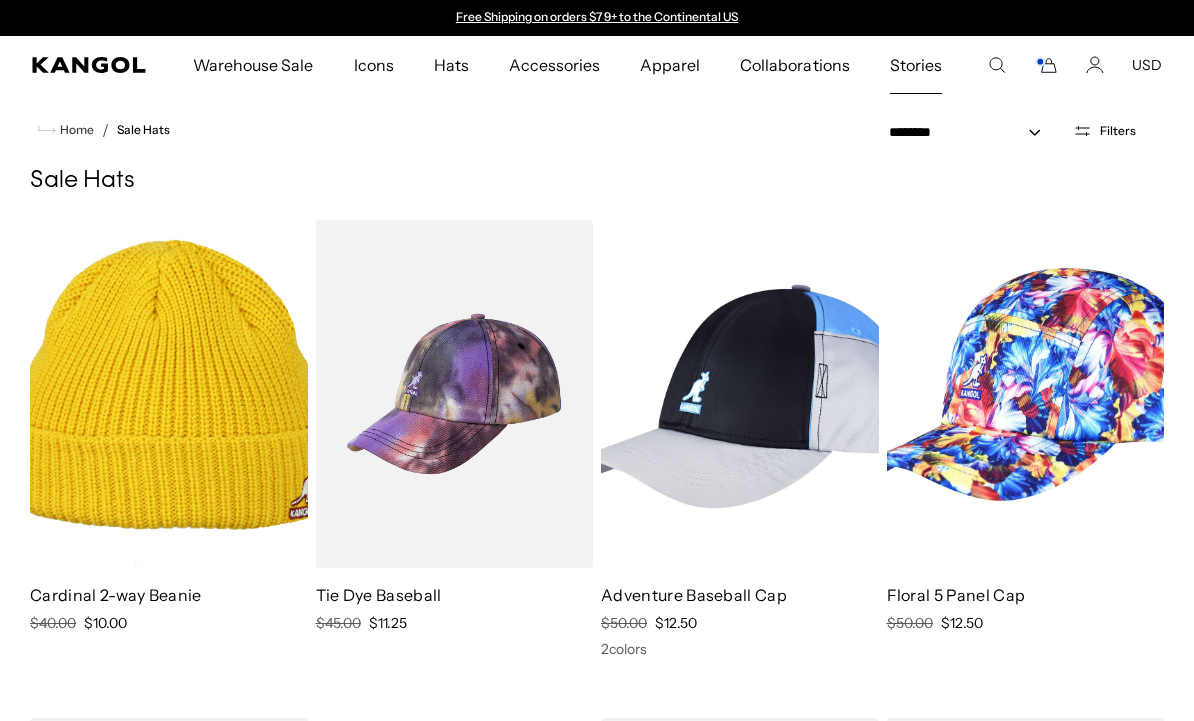 select on "*****" 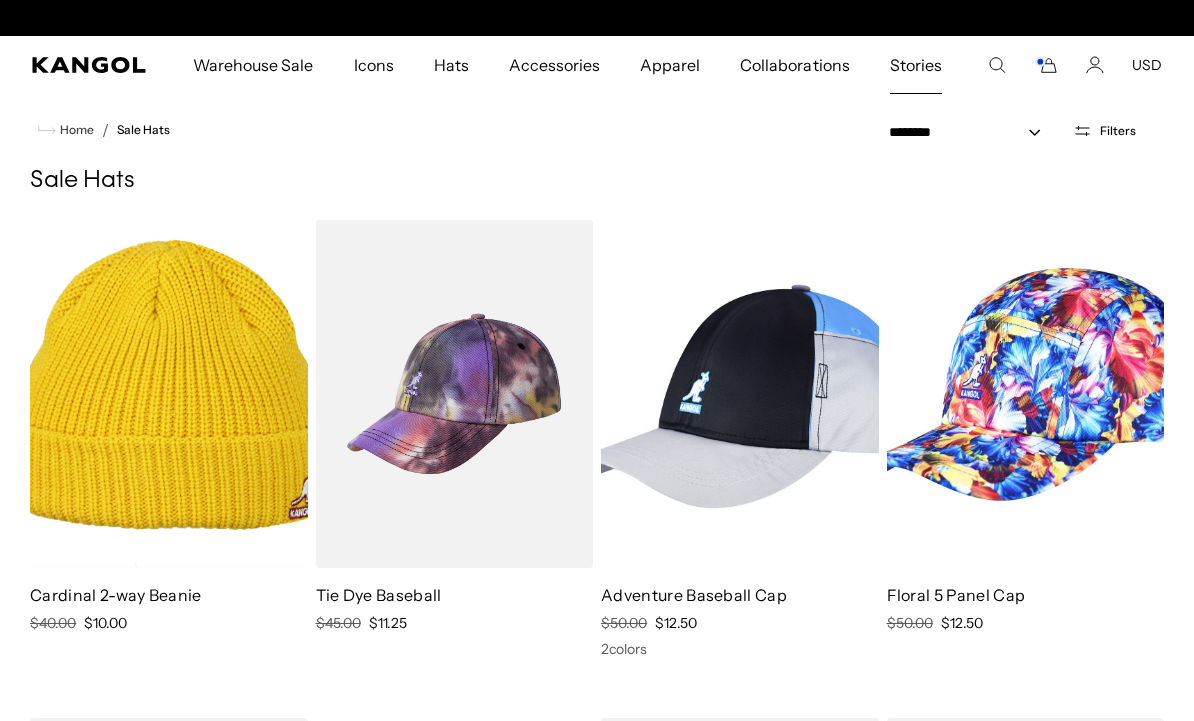 scroll, scrollTop: 0, scrollLeft: 412, axis: horizontal 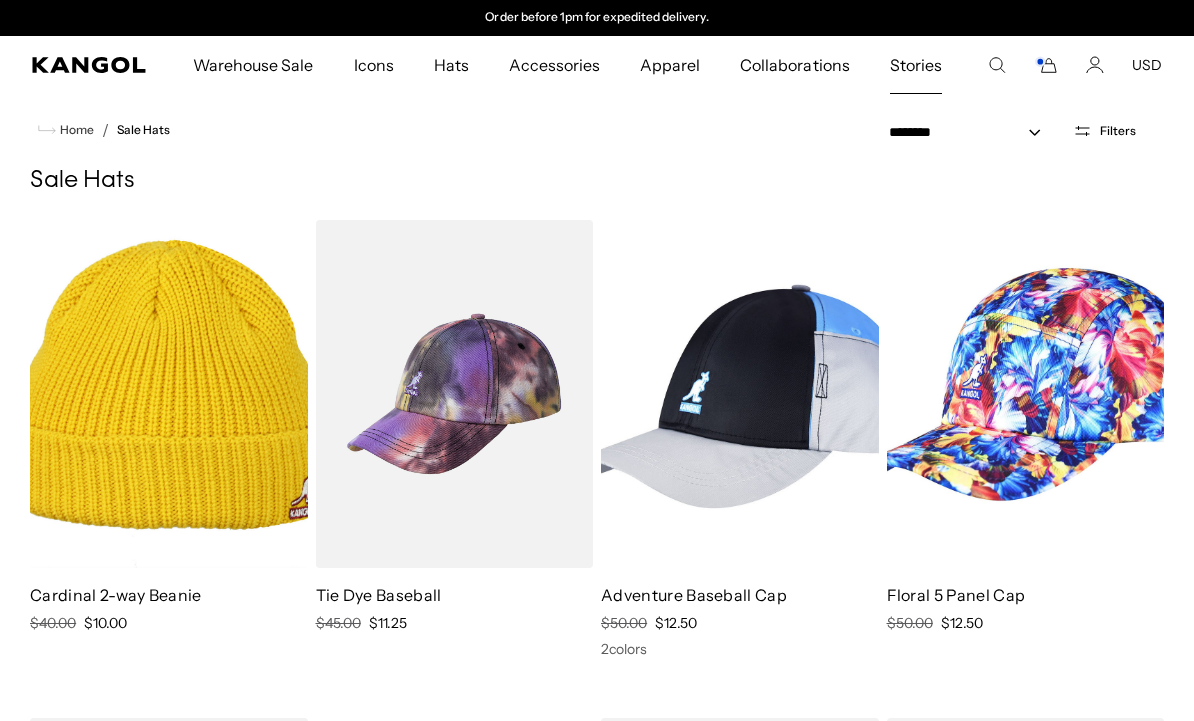 click at bounding box center [0, 0] 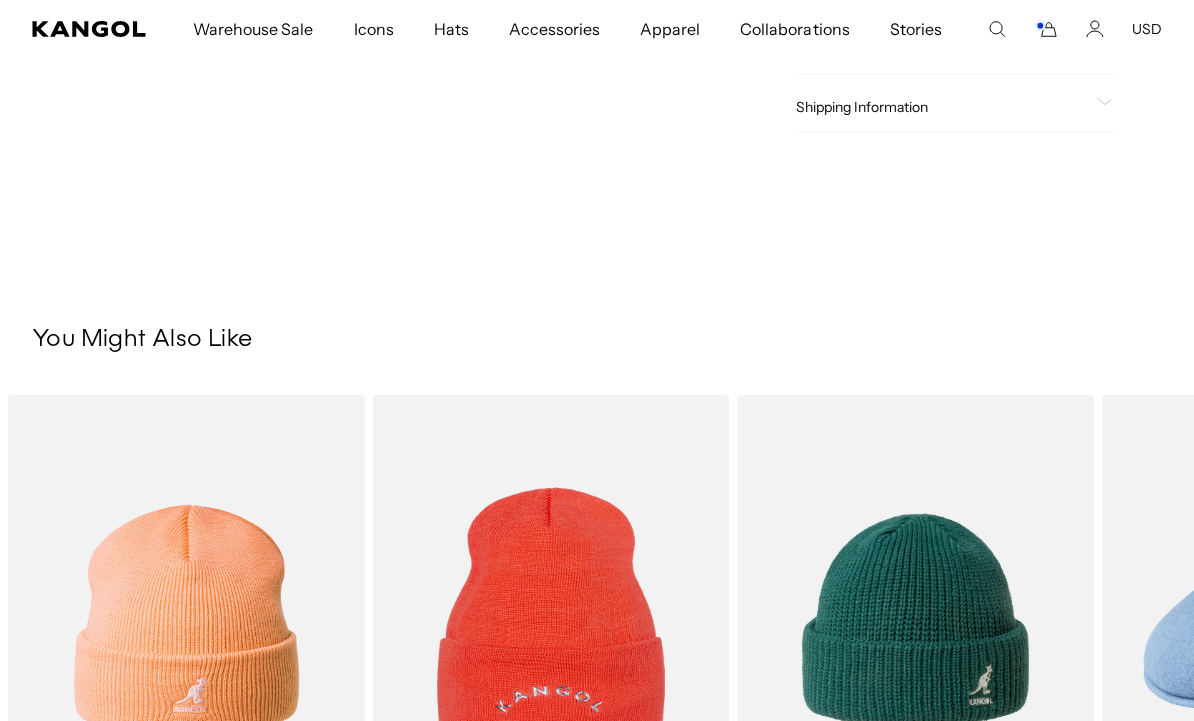 scroll, scrollTop: 0, scrollLeft: 0, axis: both 